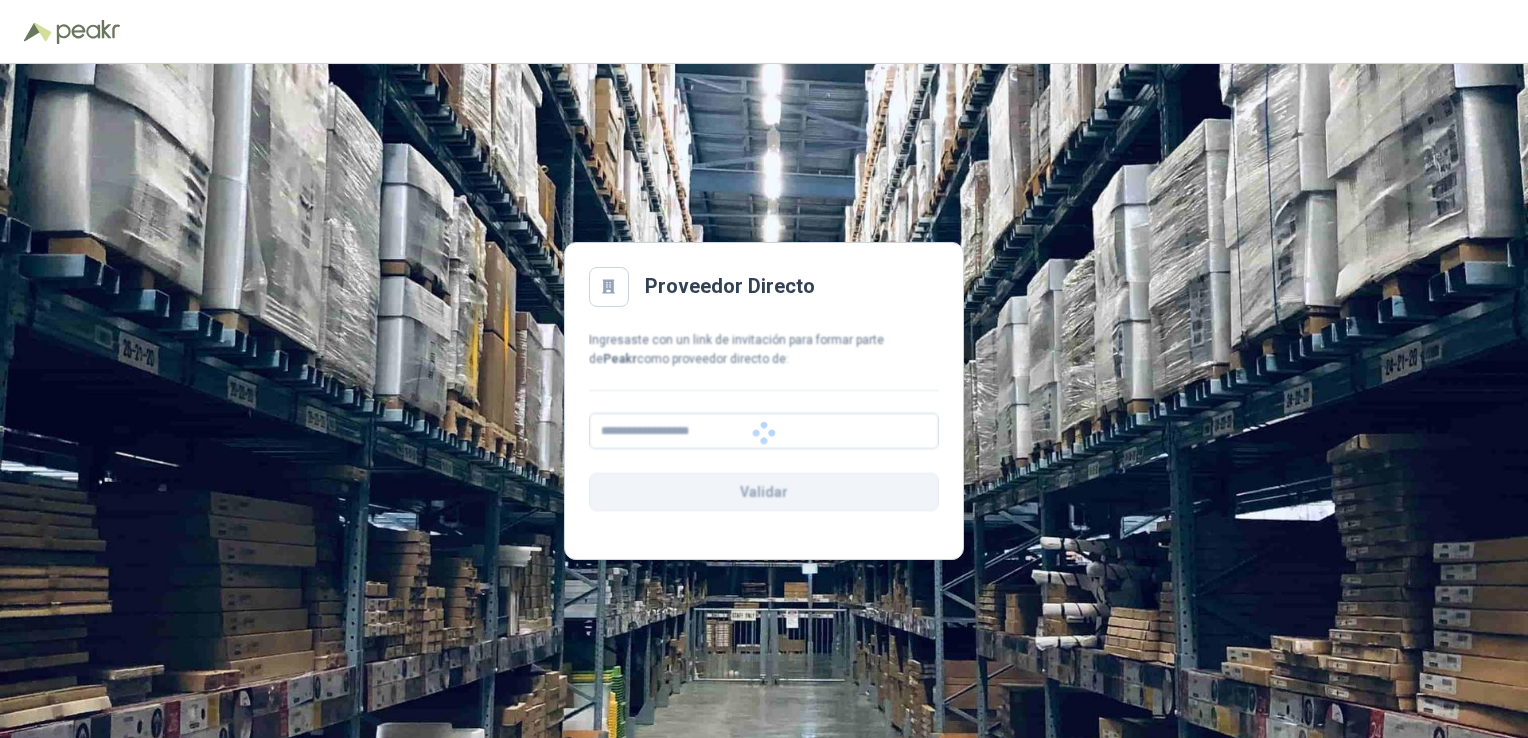 scroll, scrollTop: 0, scrollLeft: 0, axis: both 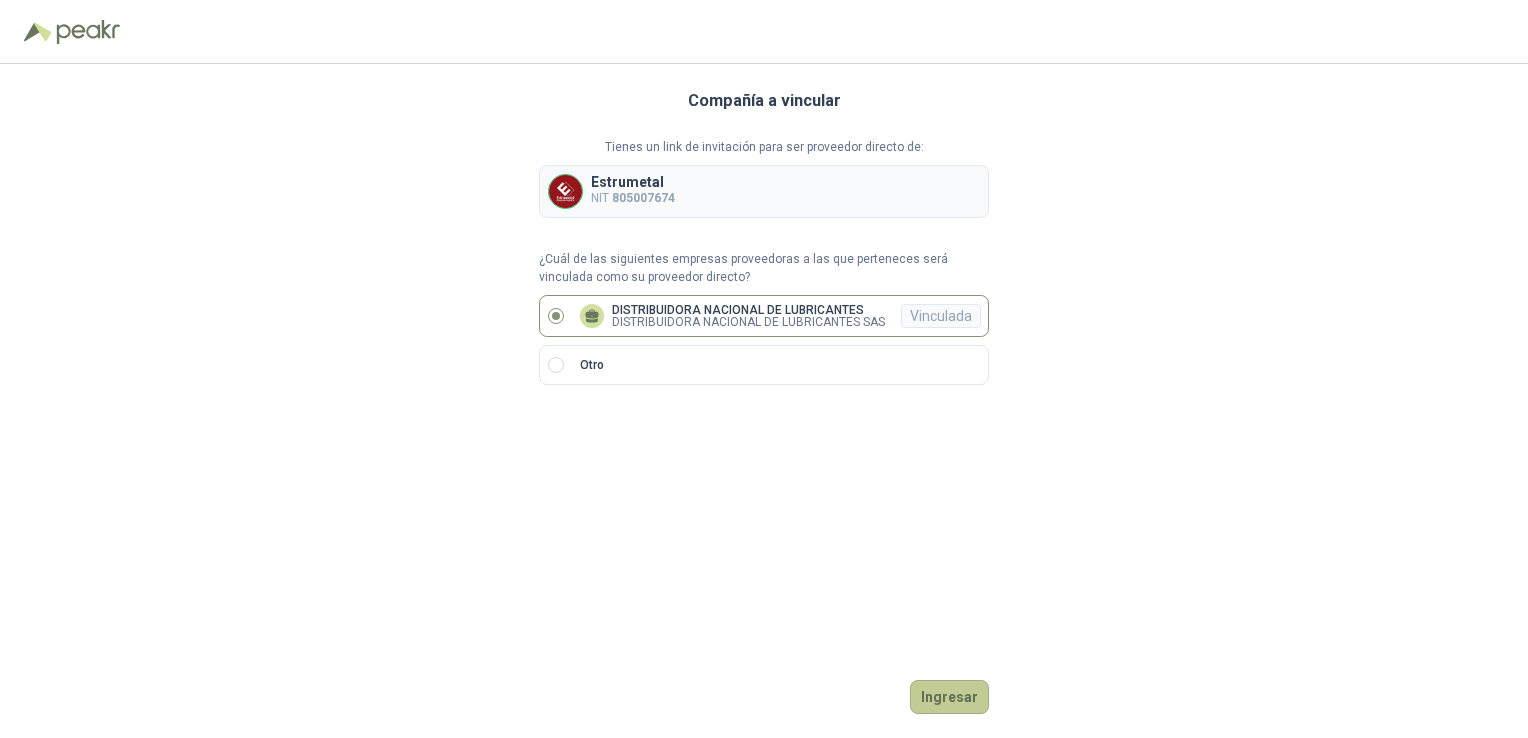 click on "Ingresar" at bounding box center (949, 697) 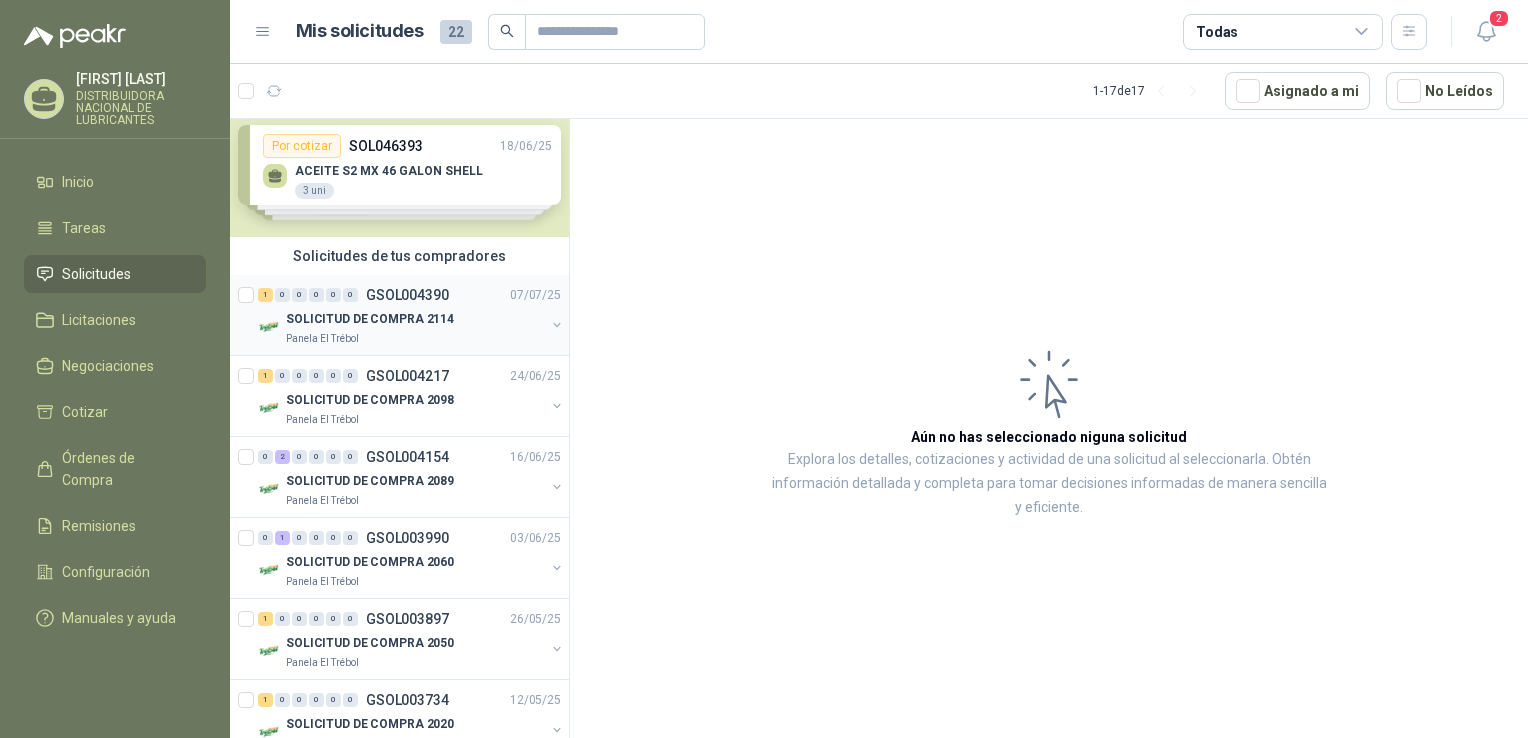 scroll, scrollTop: 0, scrollLeft: 0, axis: both 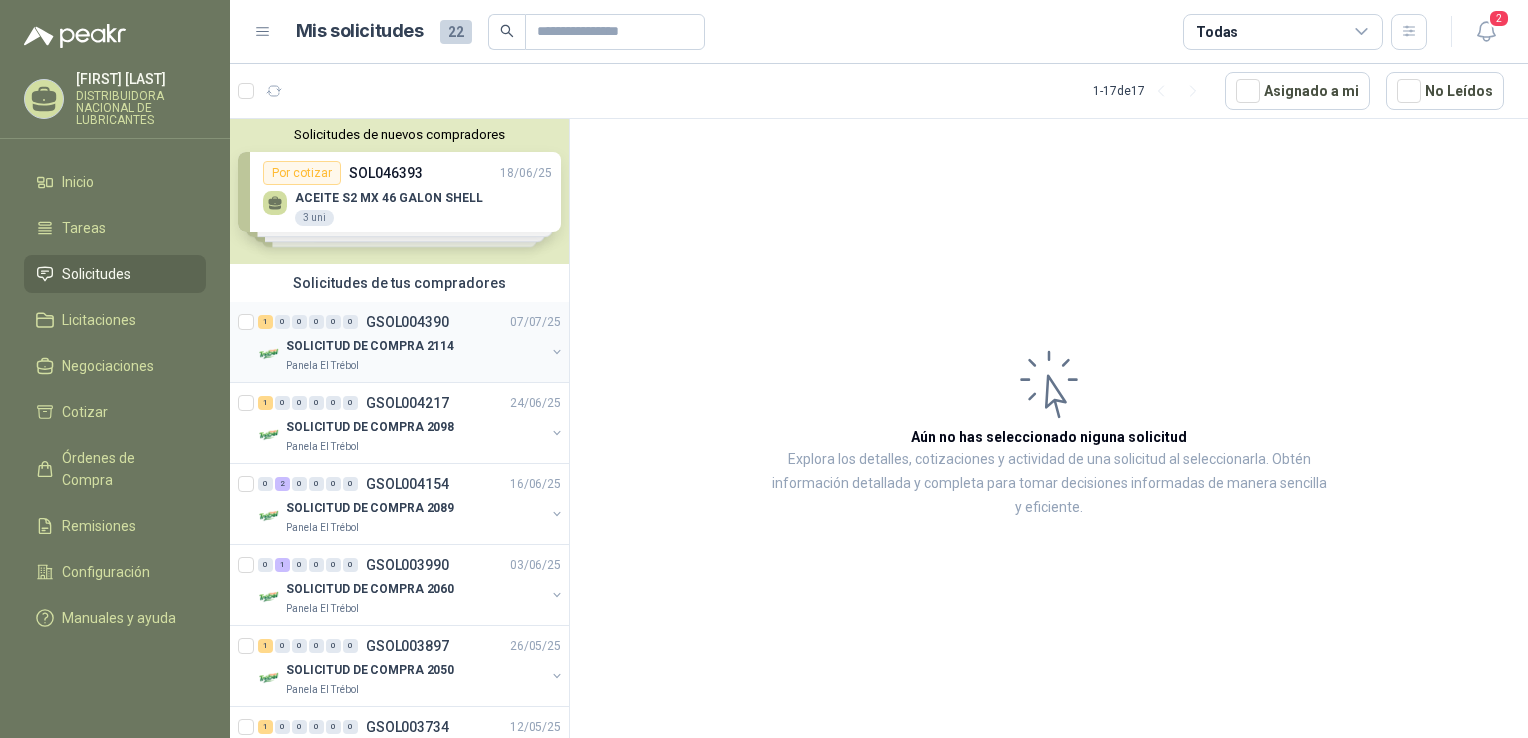 click on "Panela El Trébol" at bounding box center (415, 366) 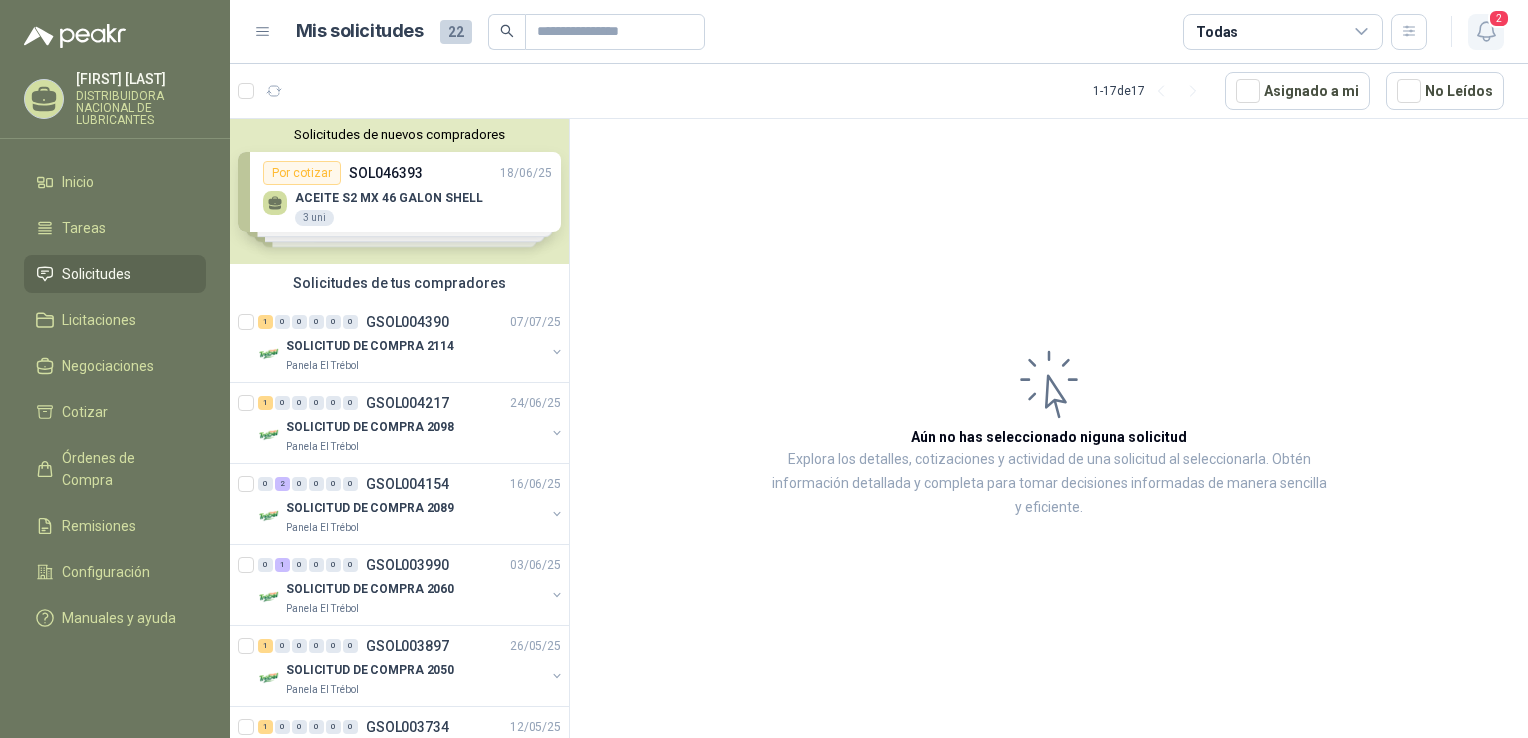 click on "2" at bounding box center (1486, 32) 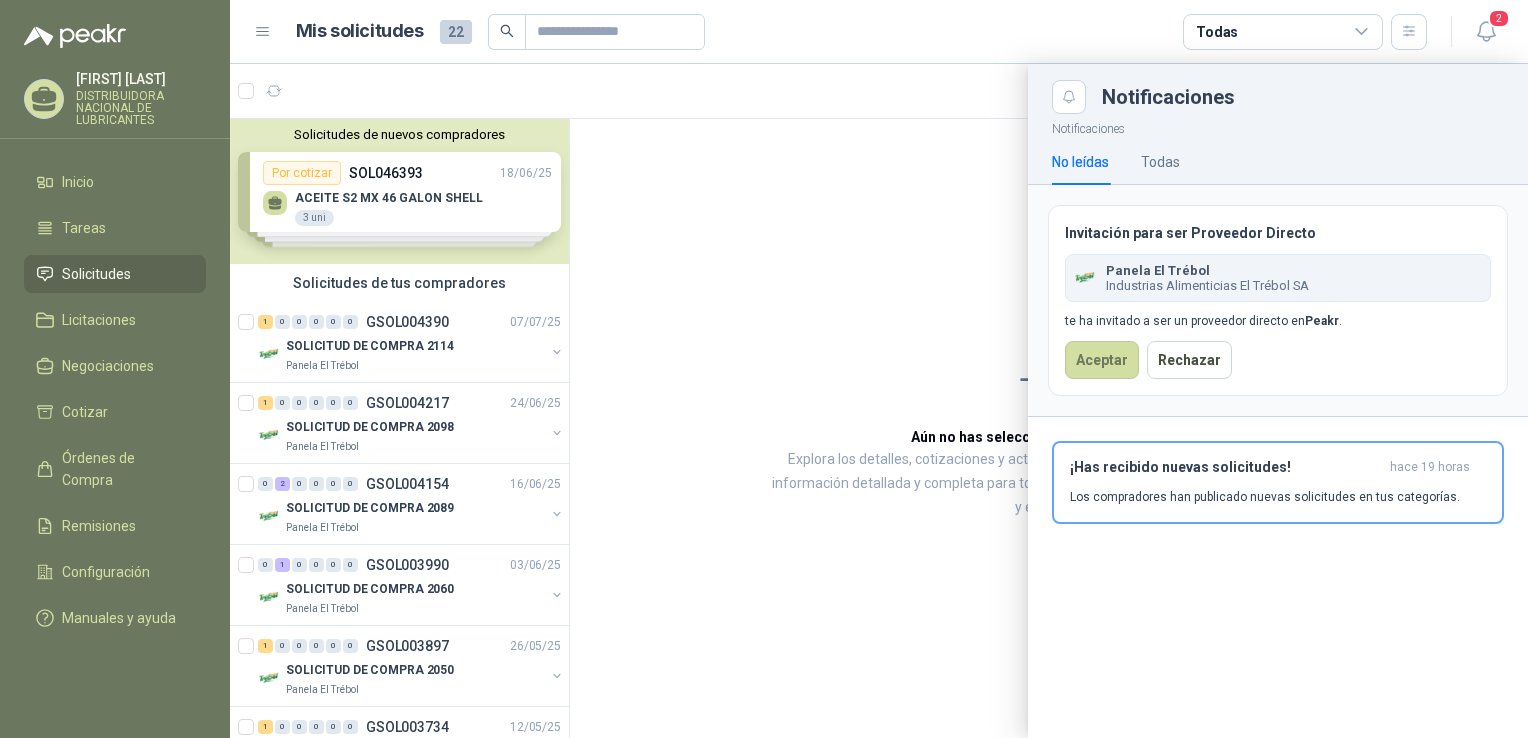 click at bounding box center (263, 32) 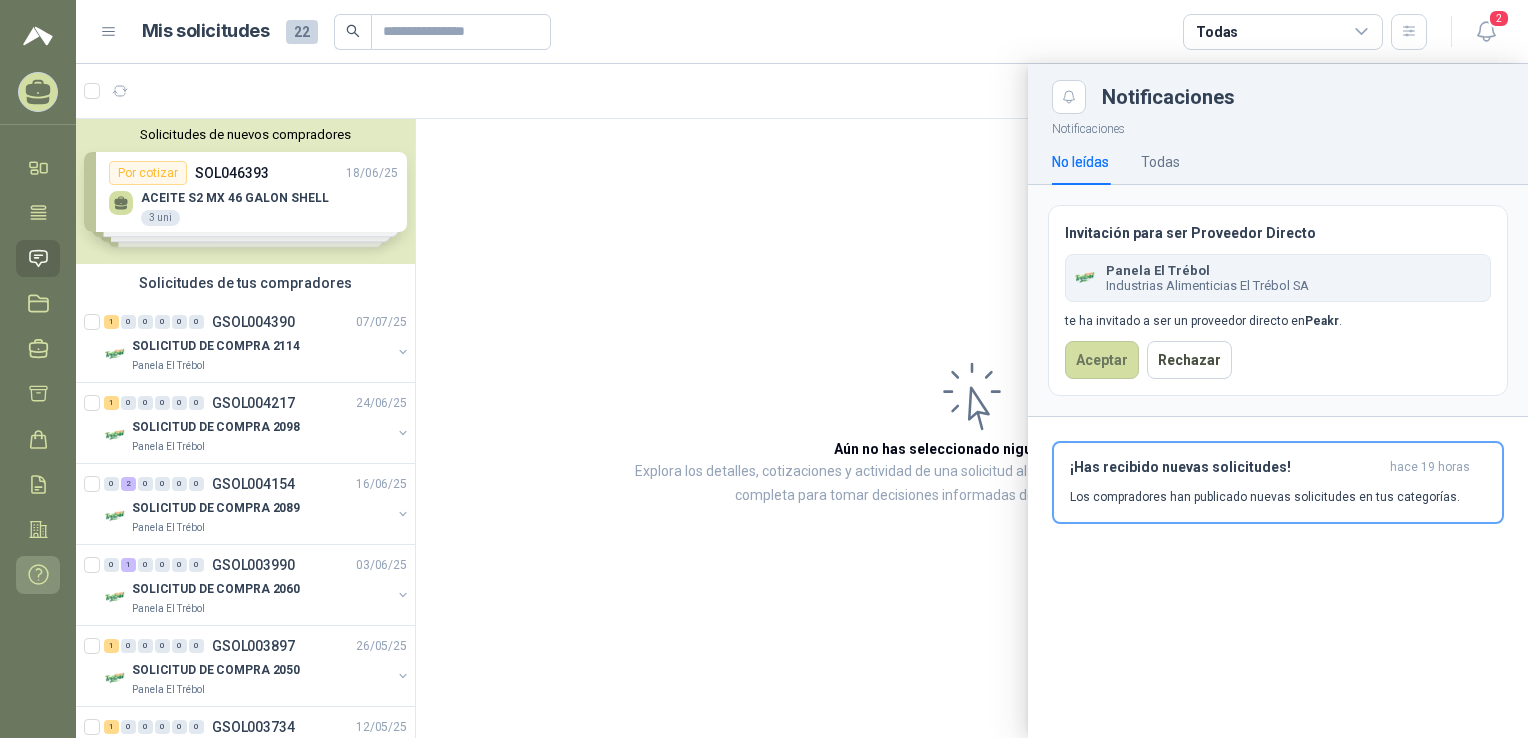 click at bounding box center [38, 574] 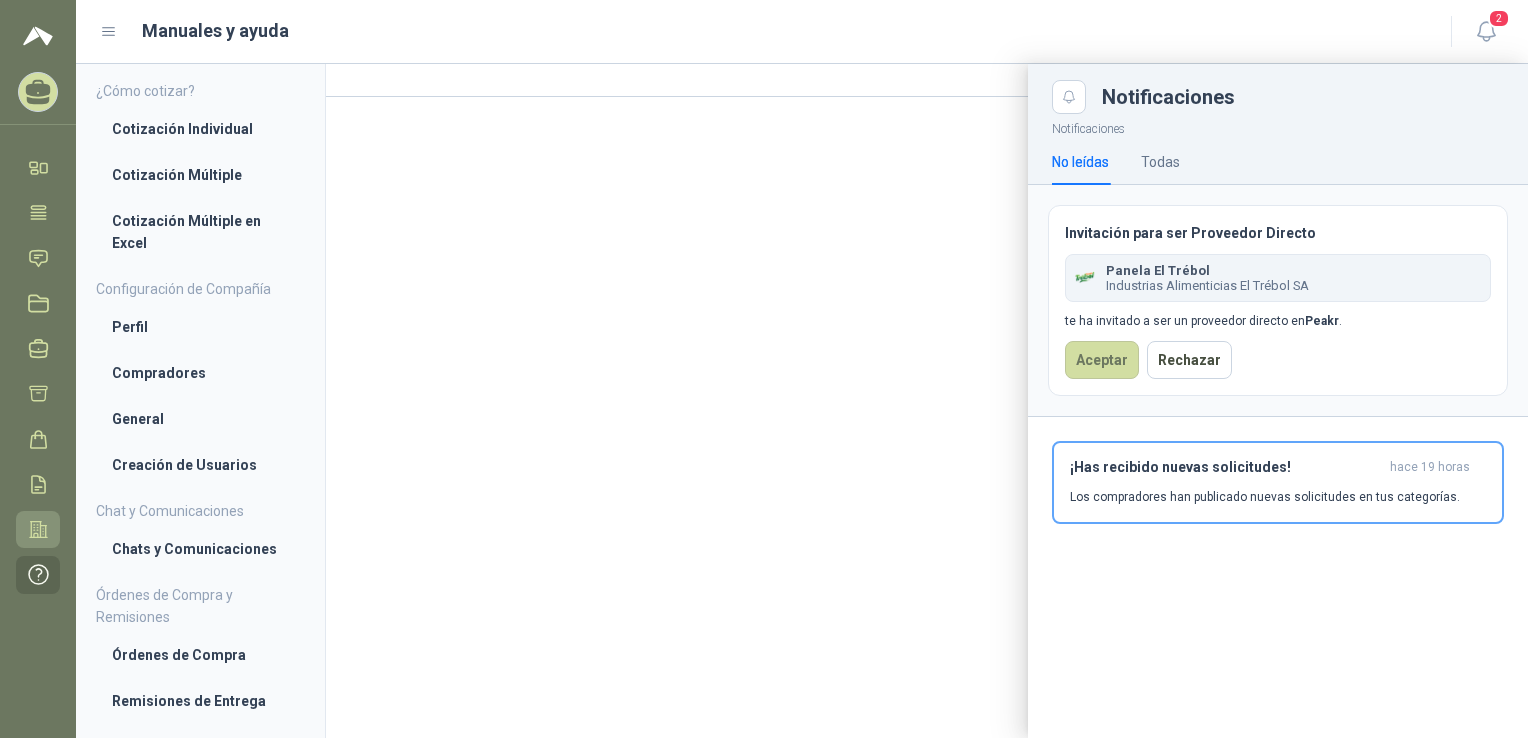 click at bounding box center [38, 529] 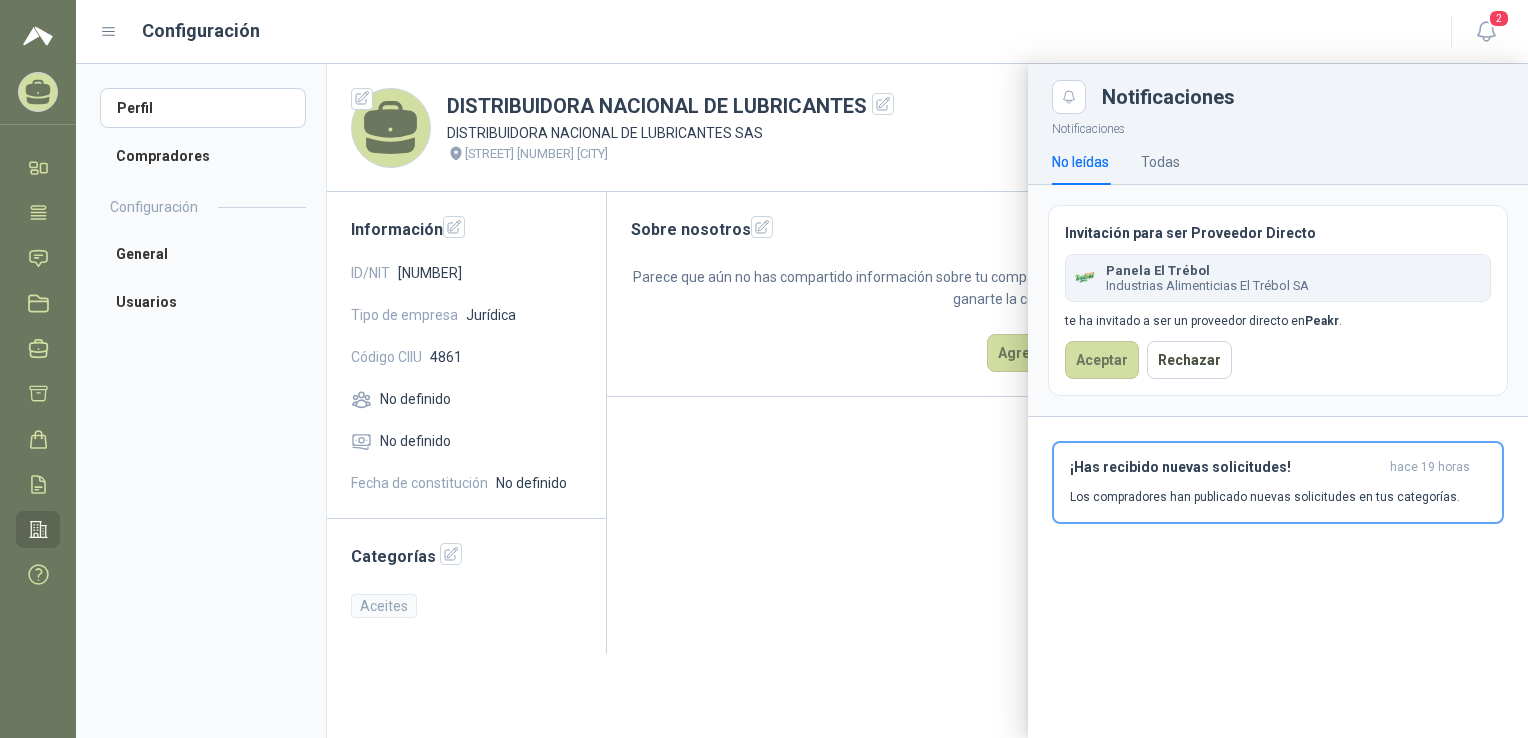 click at bounding box center [802, 401] 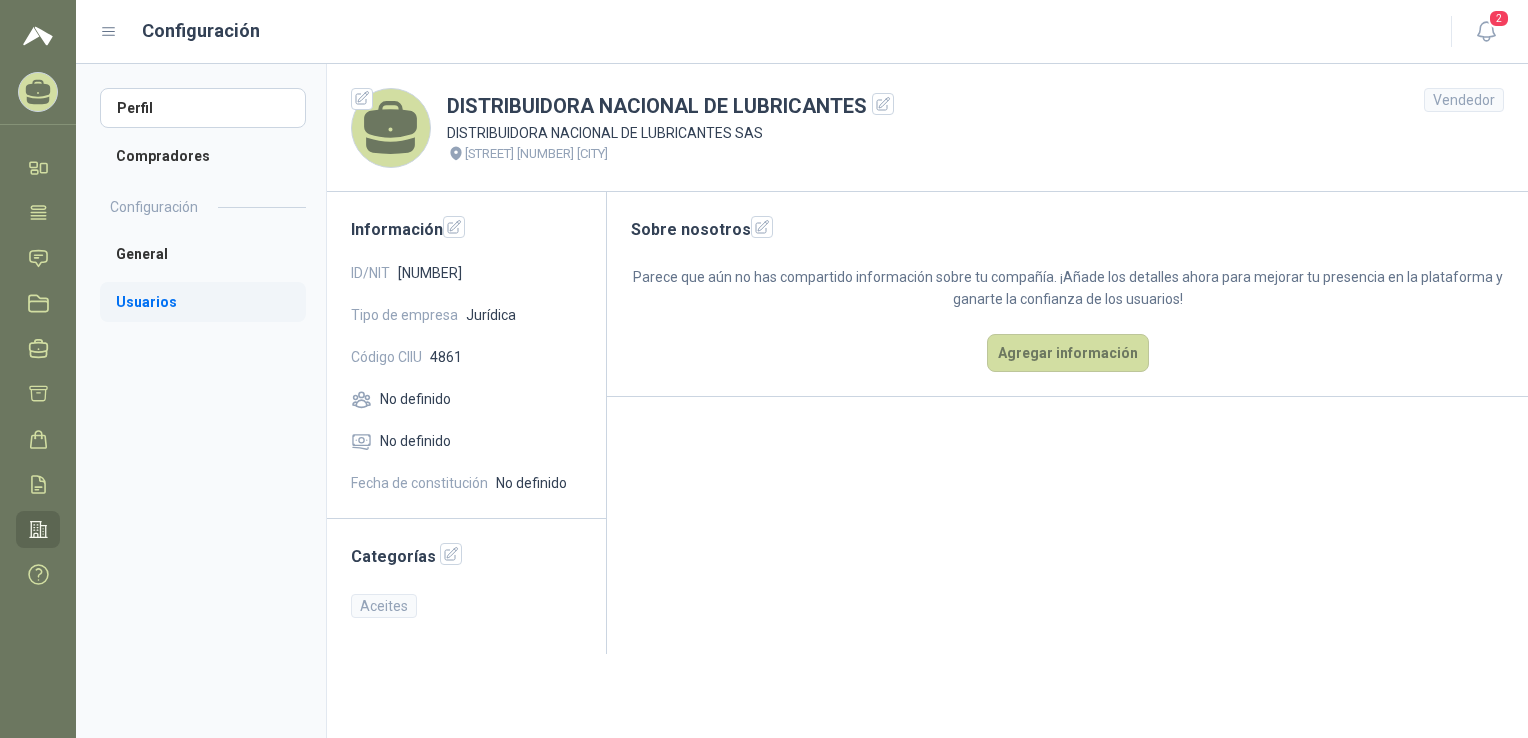 click on "Usuarios" at bounding box center (203, 302) 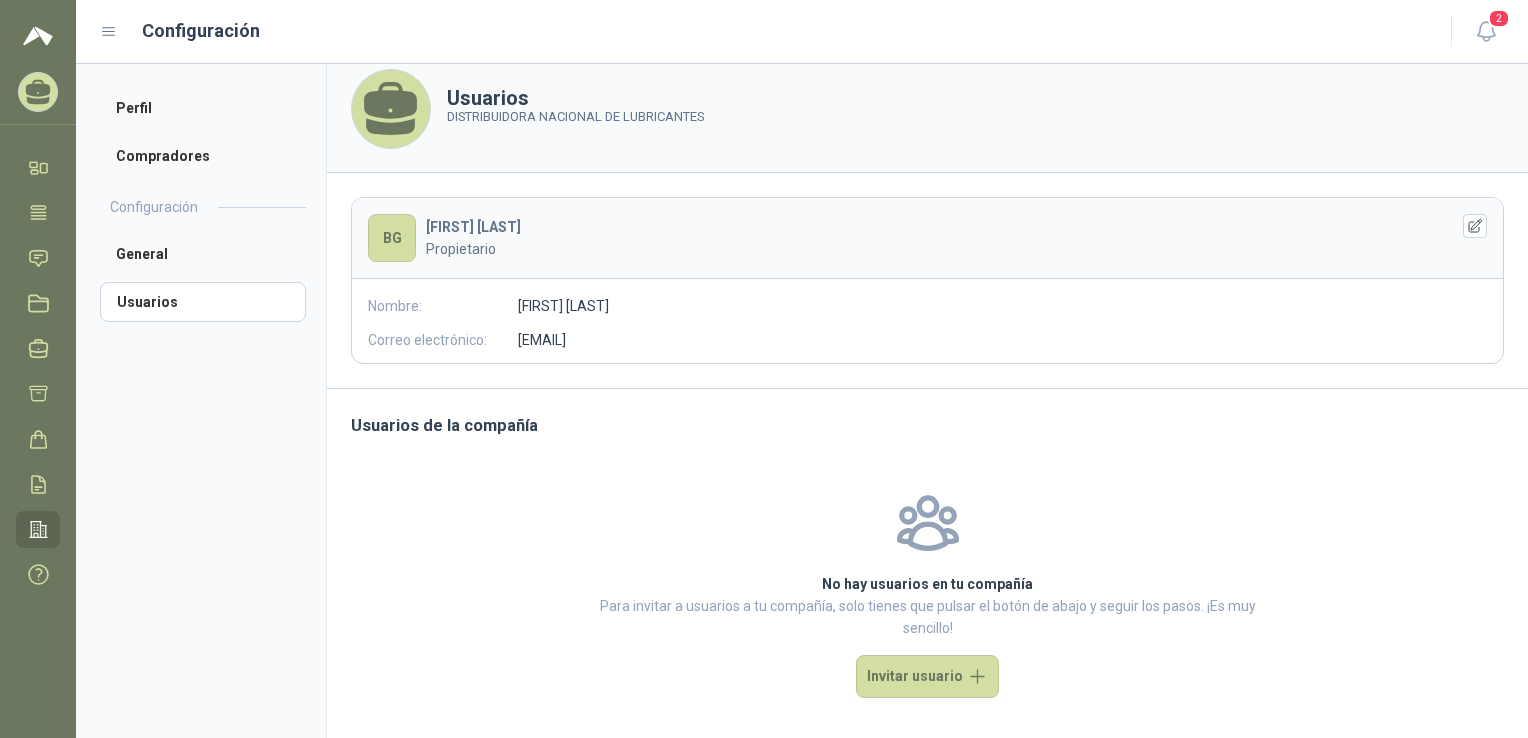 scroll, scrollTop: 24, scrollLeft: 0, axis: vertical 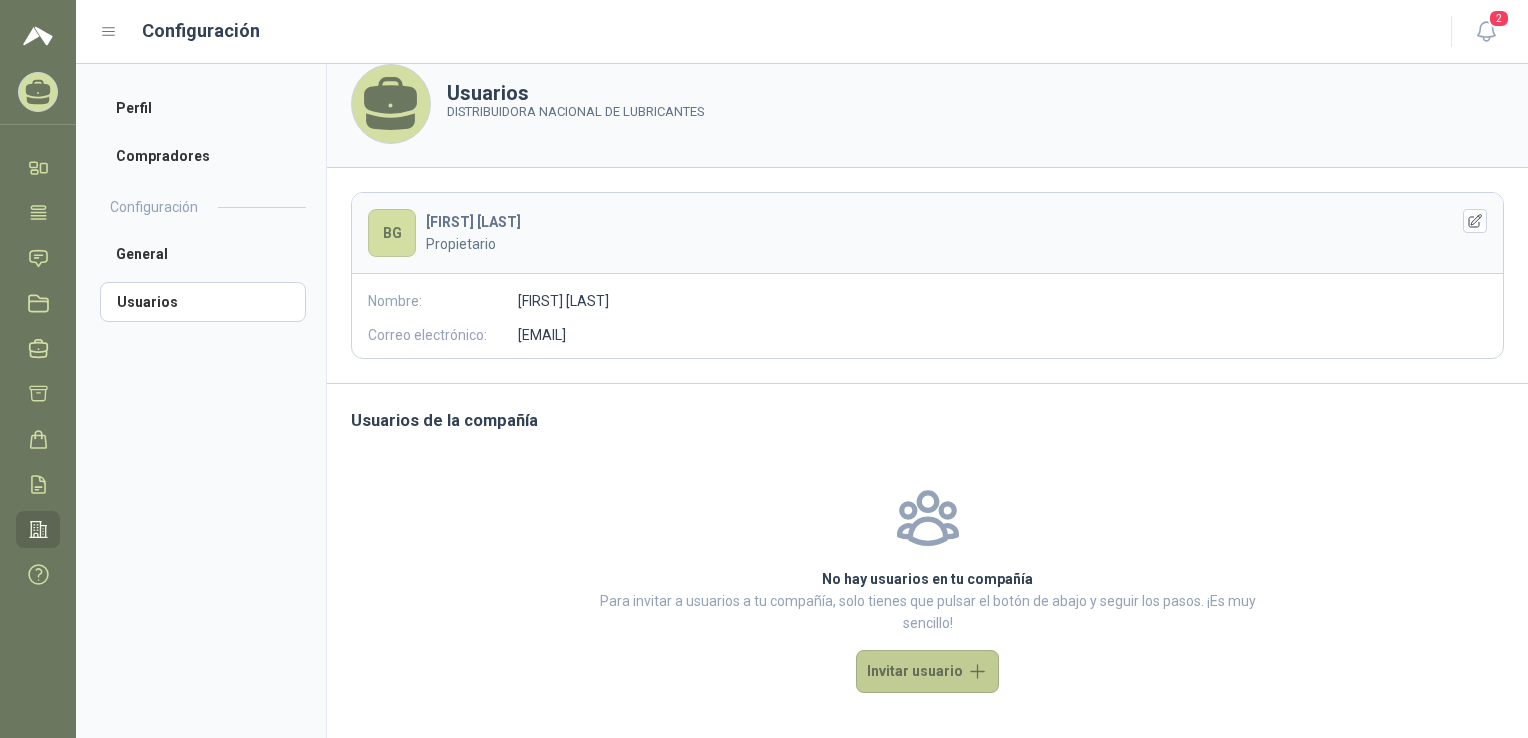 click on "Invitar usuario" at bounding box center [927, 671] 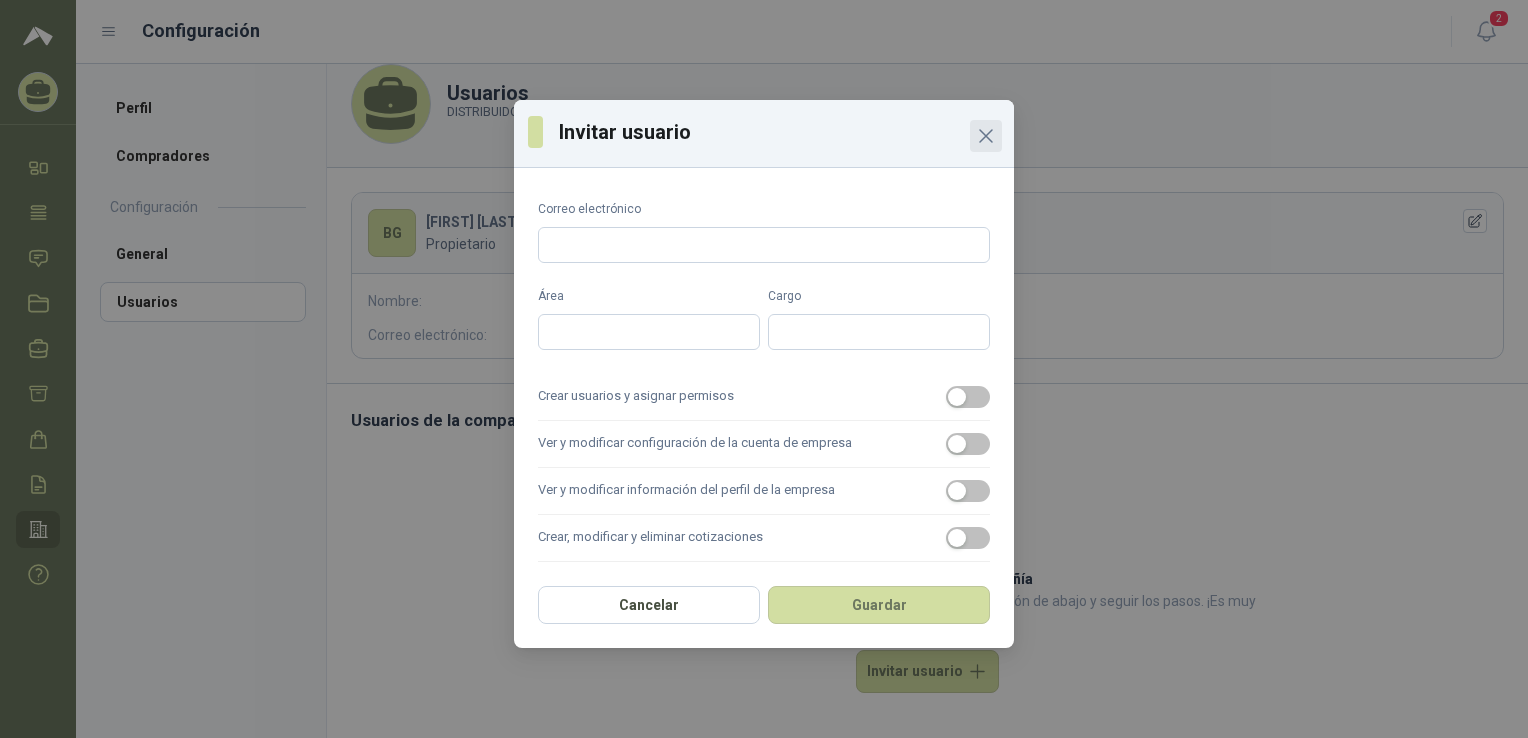 click at bounding box center [986, 136] 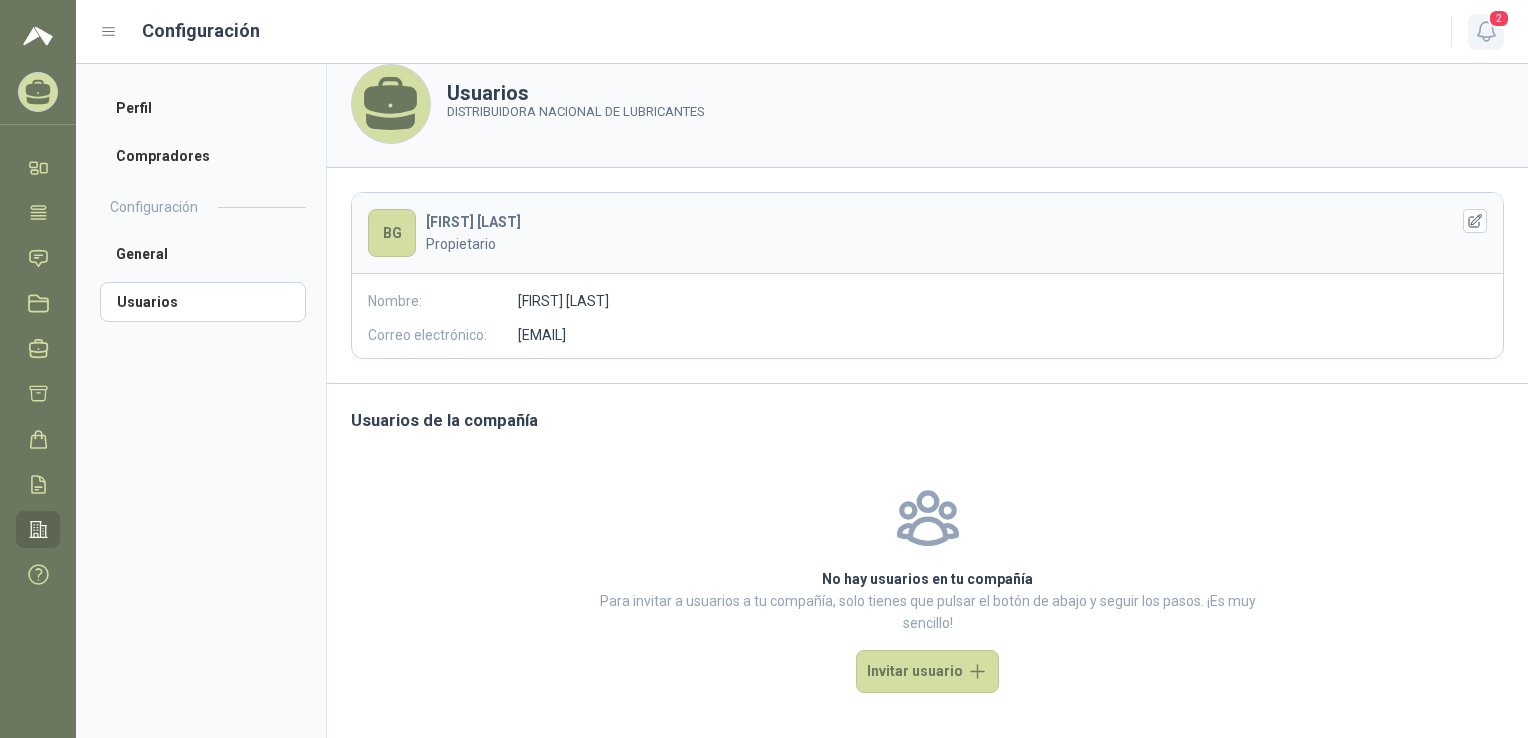 click at bounding box center [1486, 31] 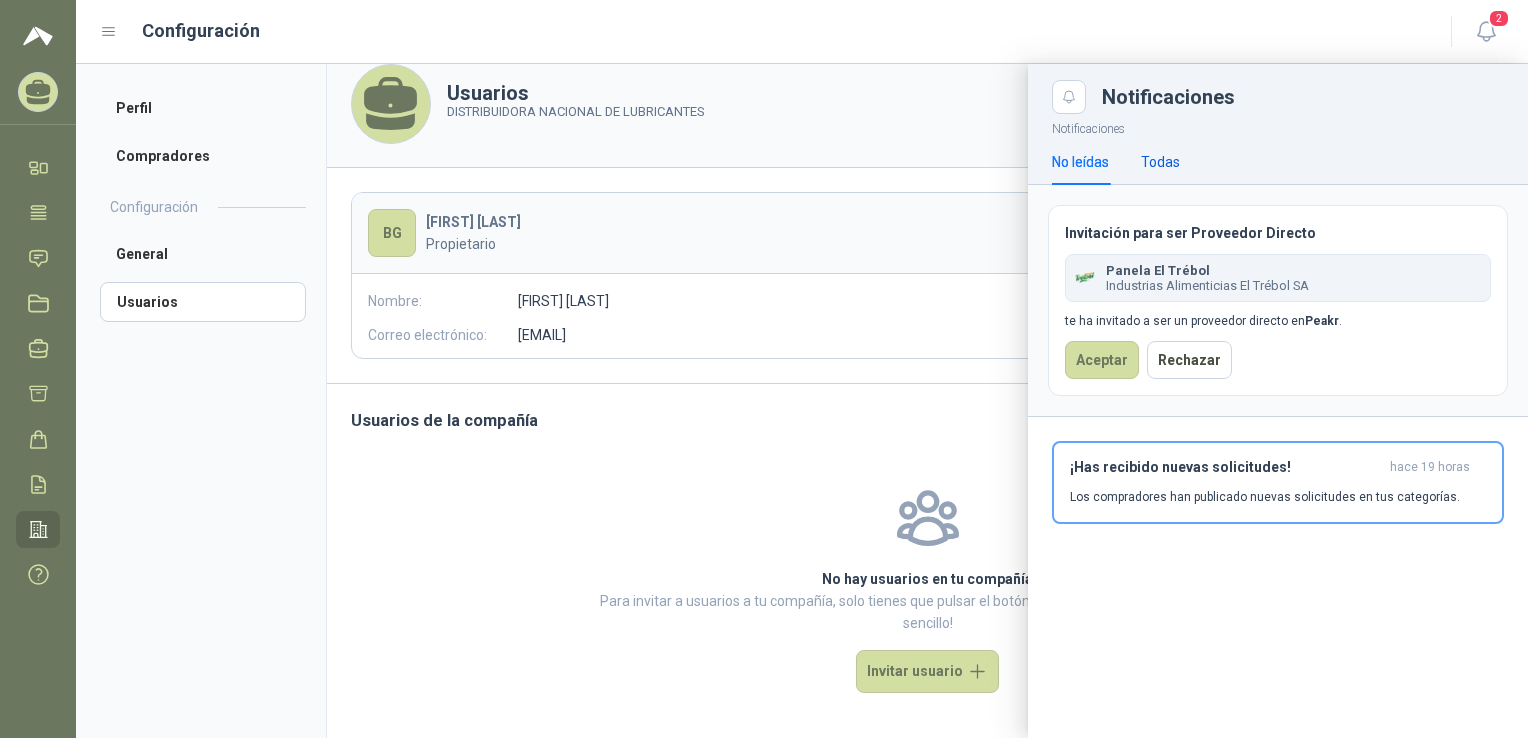 click on "Todas" at bounding box center (1160, 162) 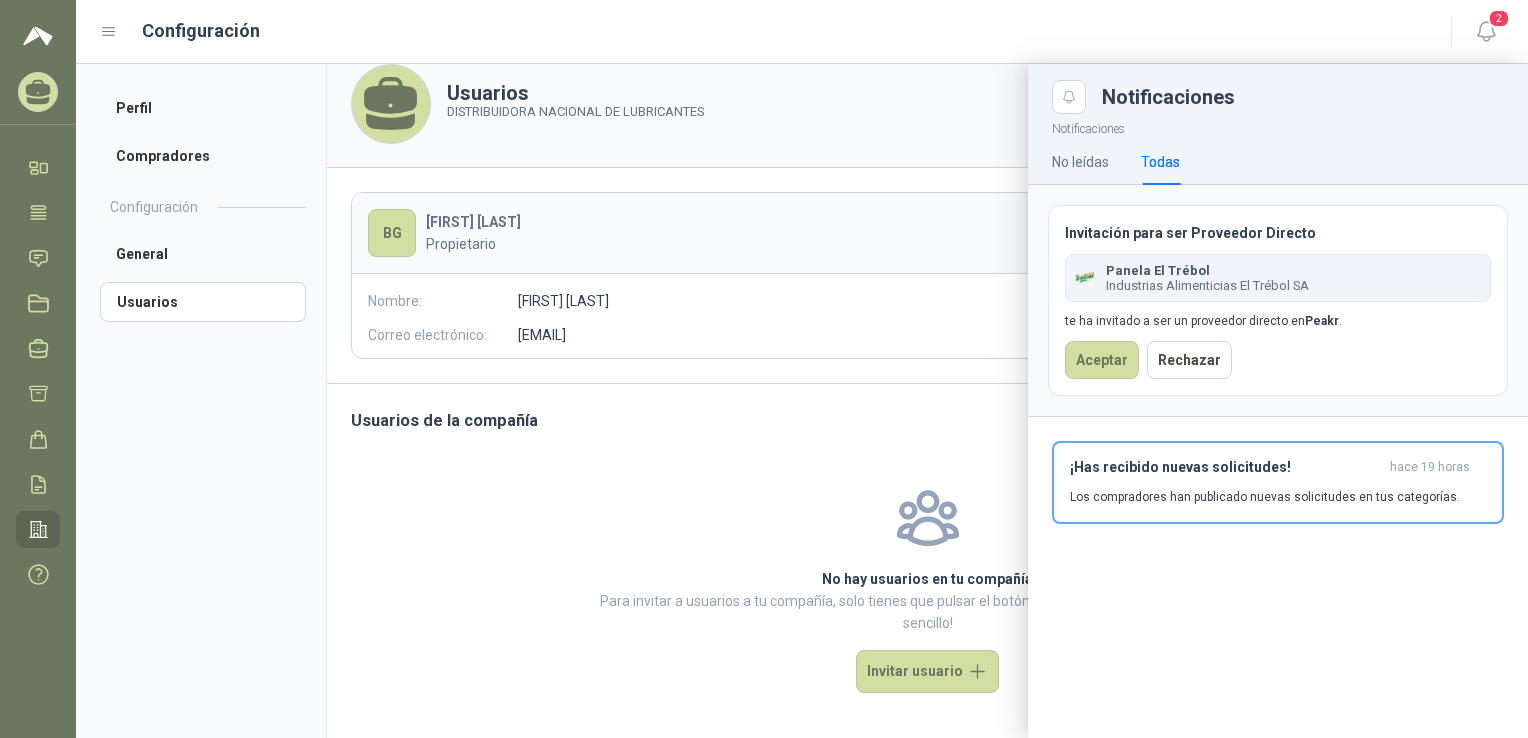 click on "No leídas Todas" at bounding box center (1116, 162) 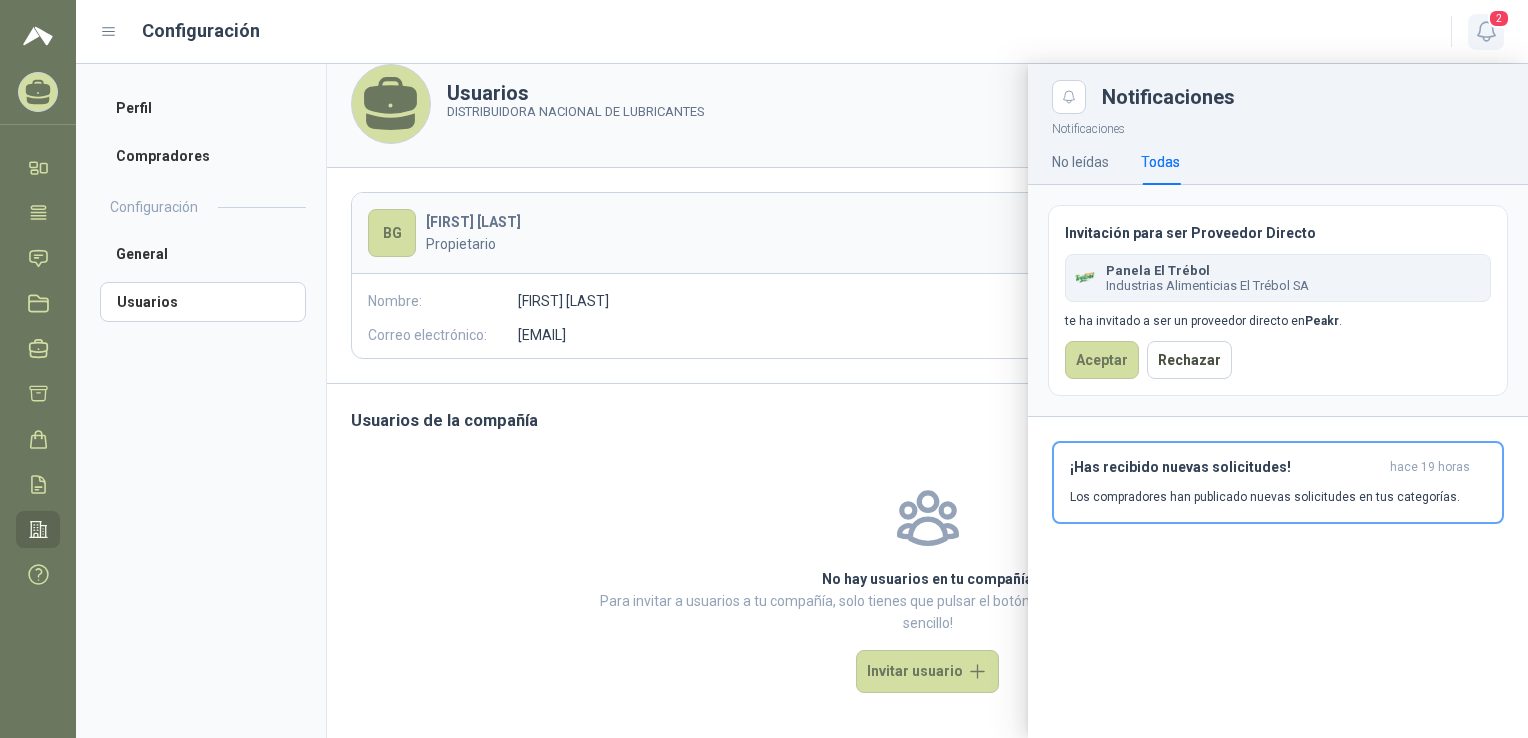 click on "2" at bounding box center [1486, 32] 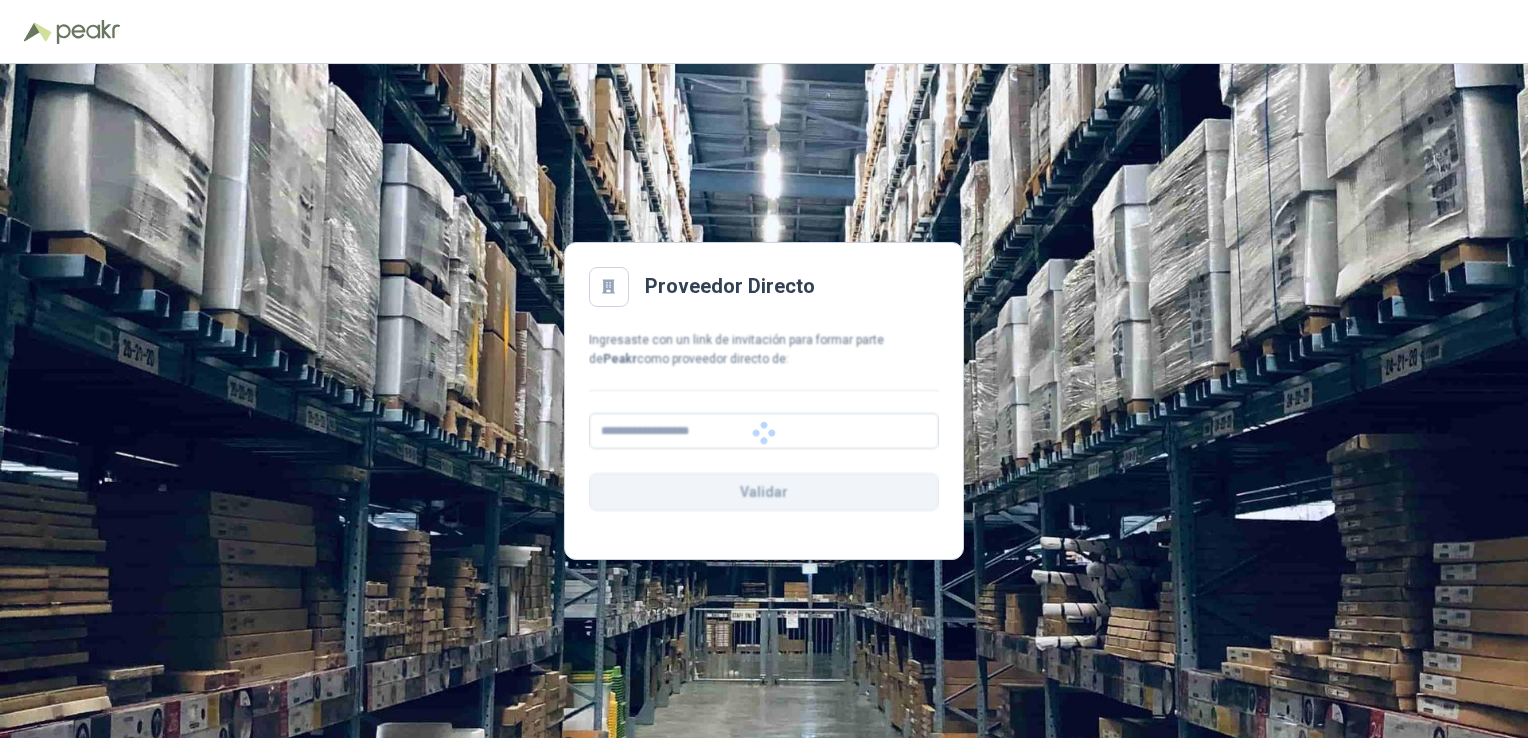 scroll, scrollTop: 0, scrollLeft: 0, axis: both 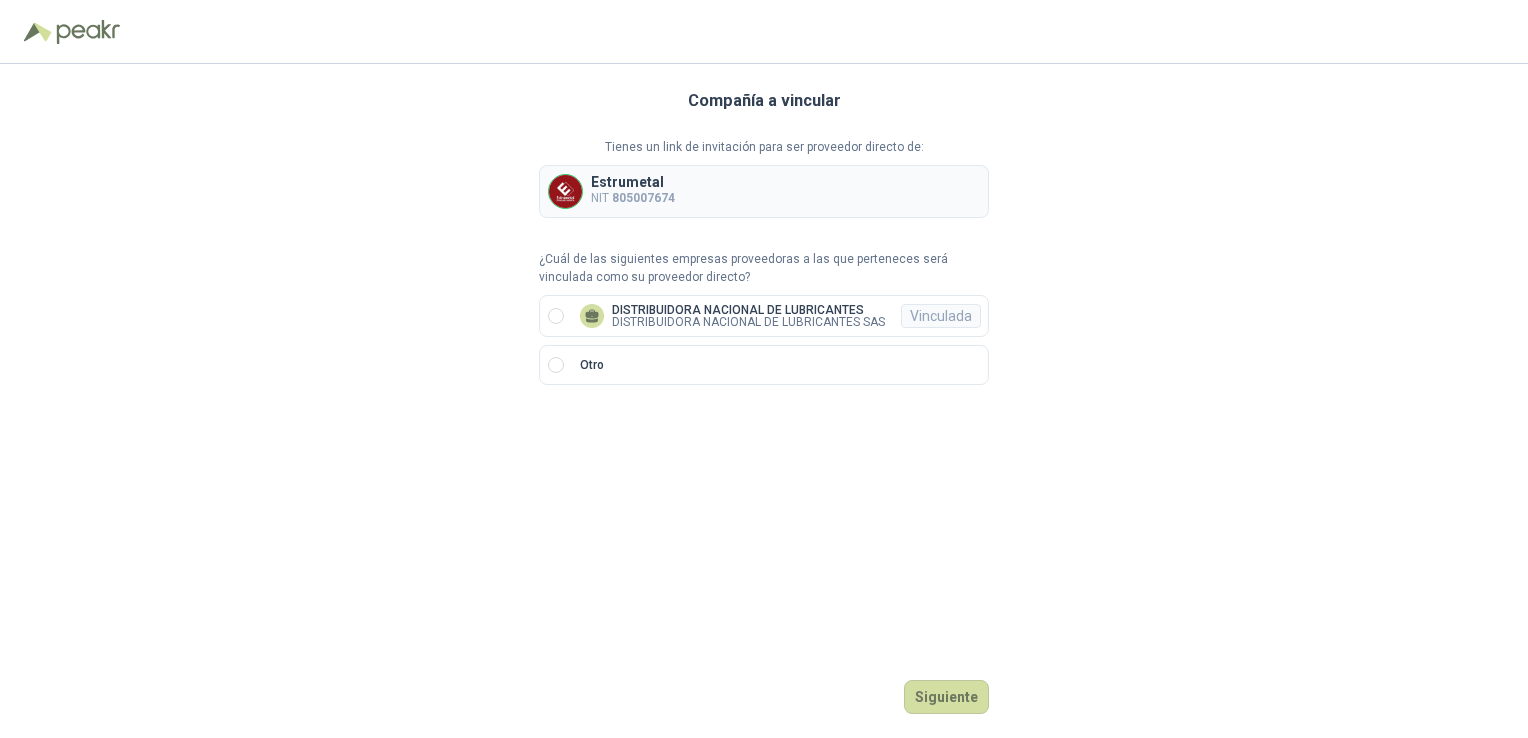 click on "NIT   [NIT]" at bounding box center (633, 198) 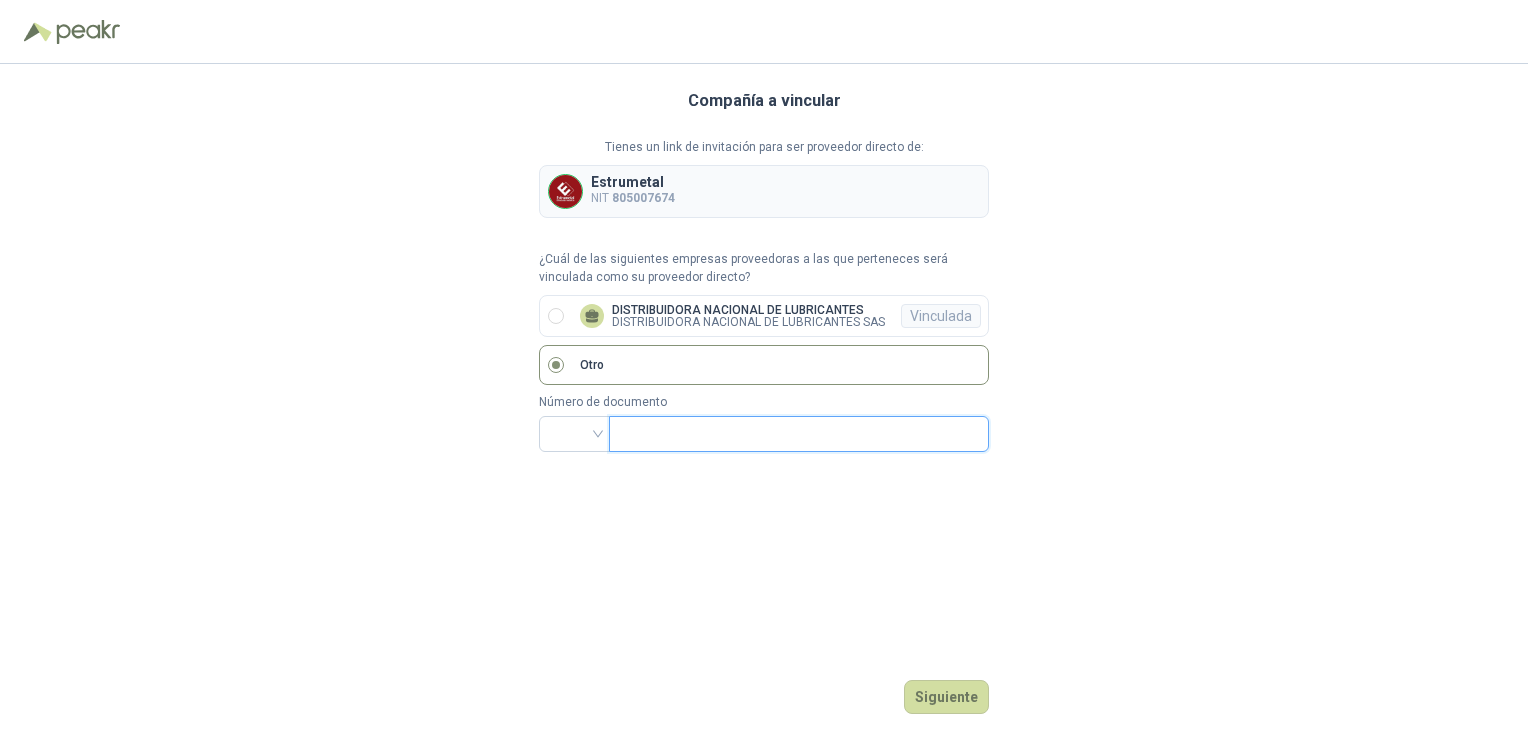 click at bounding box center [797, 434] 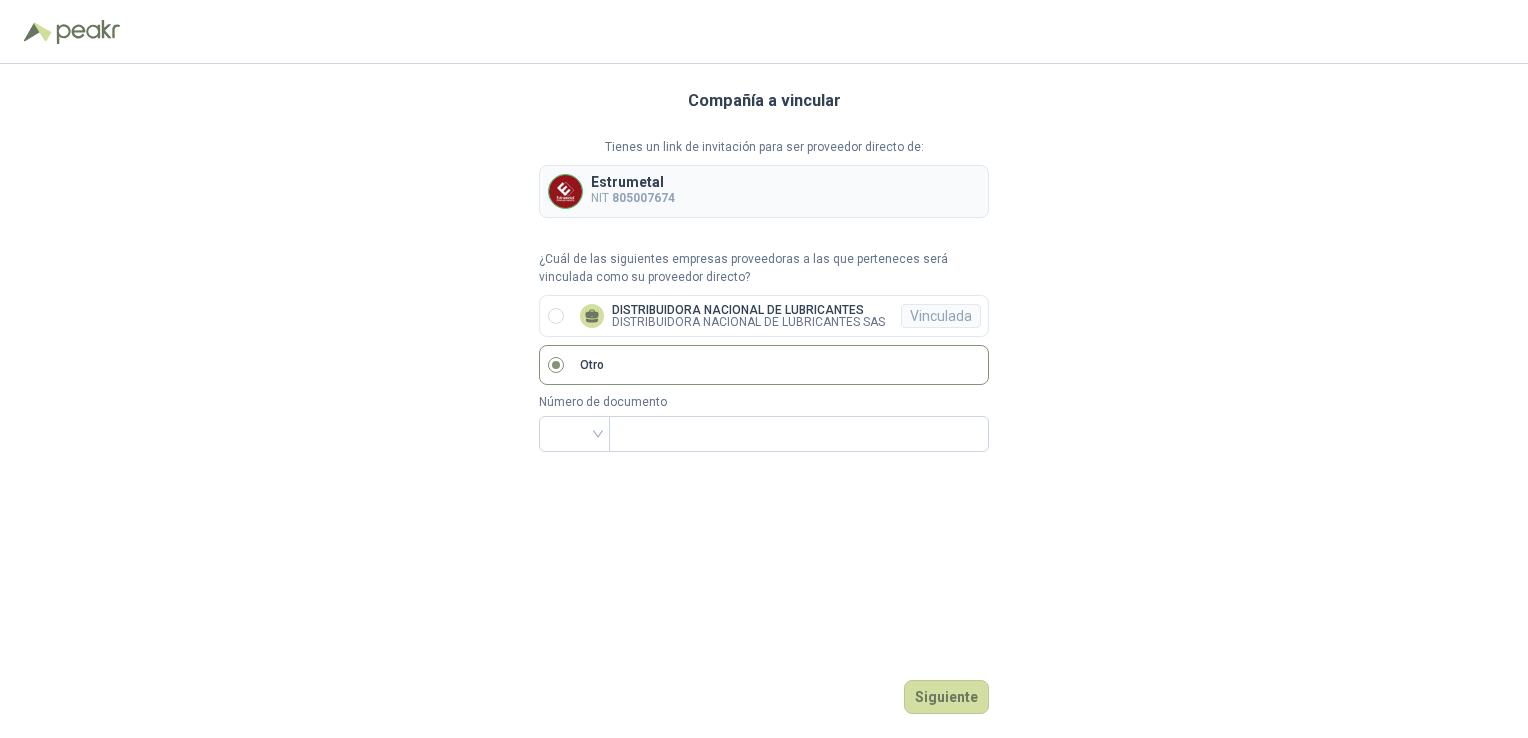 click on "805007674" at bounding box center (643, 198) 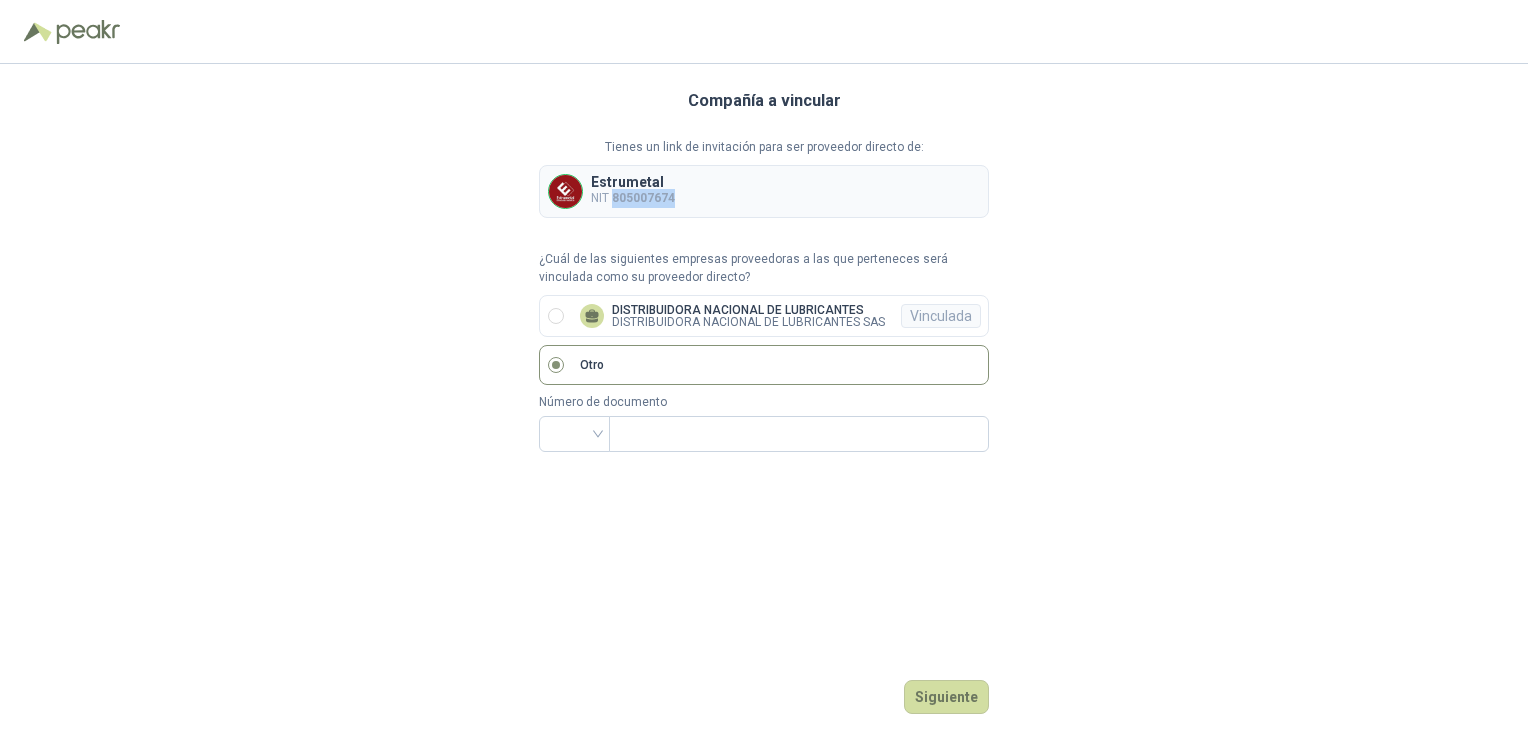 click on "805007674" at bounding box center (643, 198) 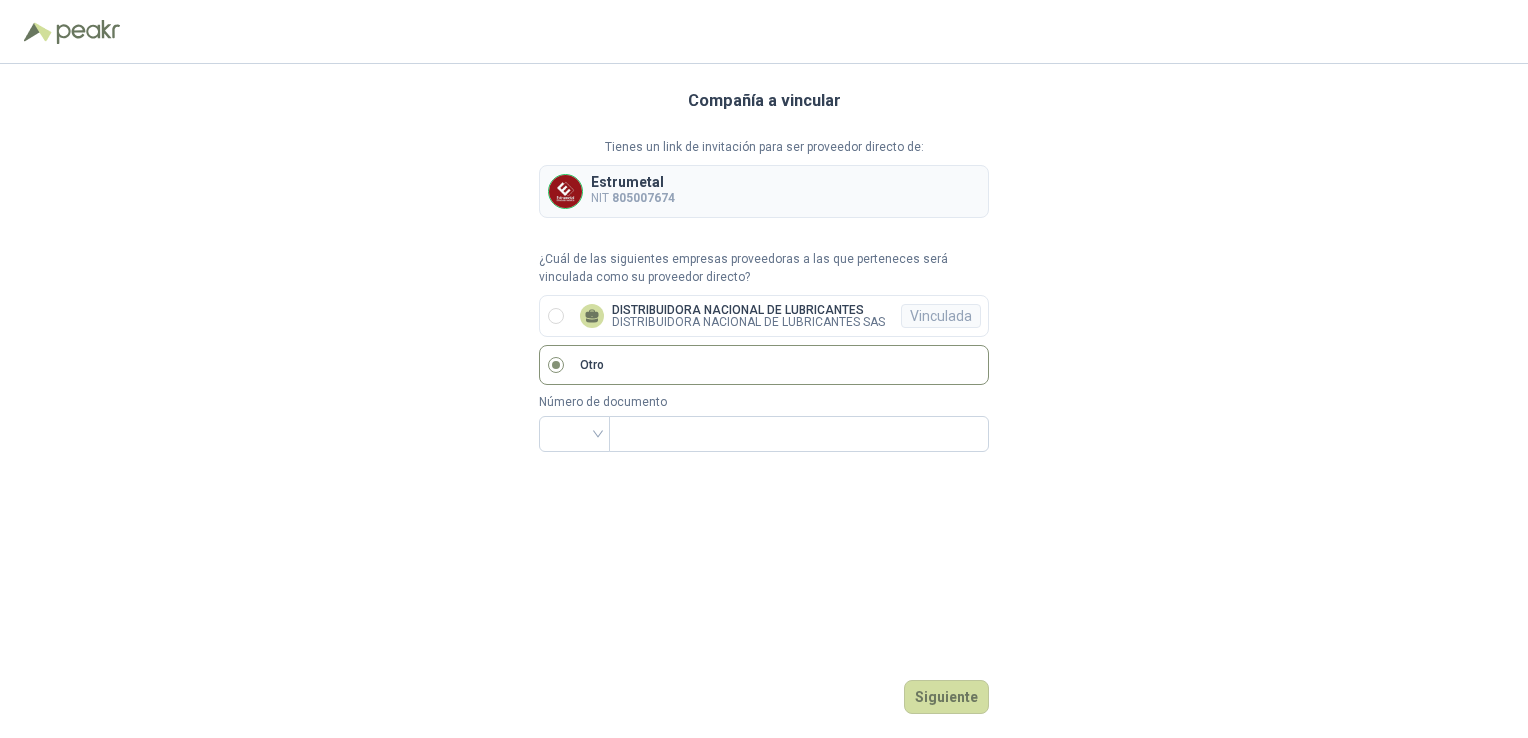 click on "Estrumetal NIT   [NIT]" at bounding box center (764, 191) 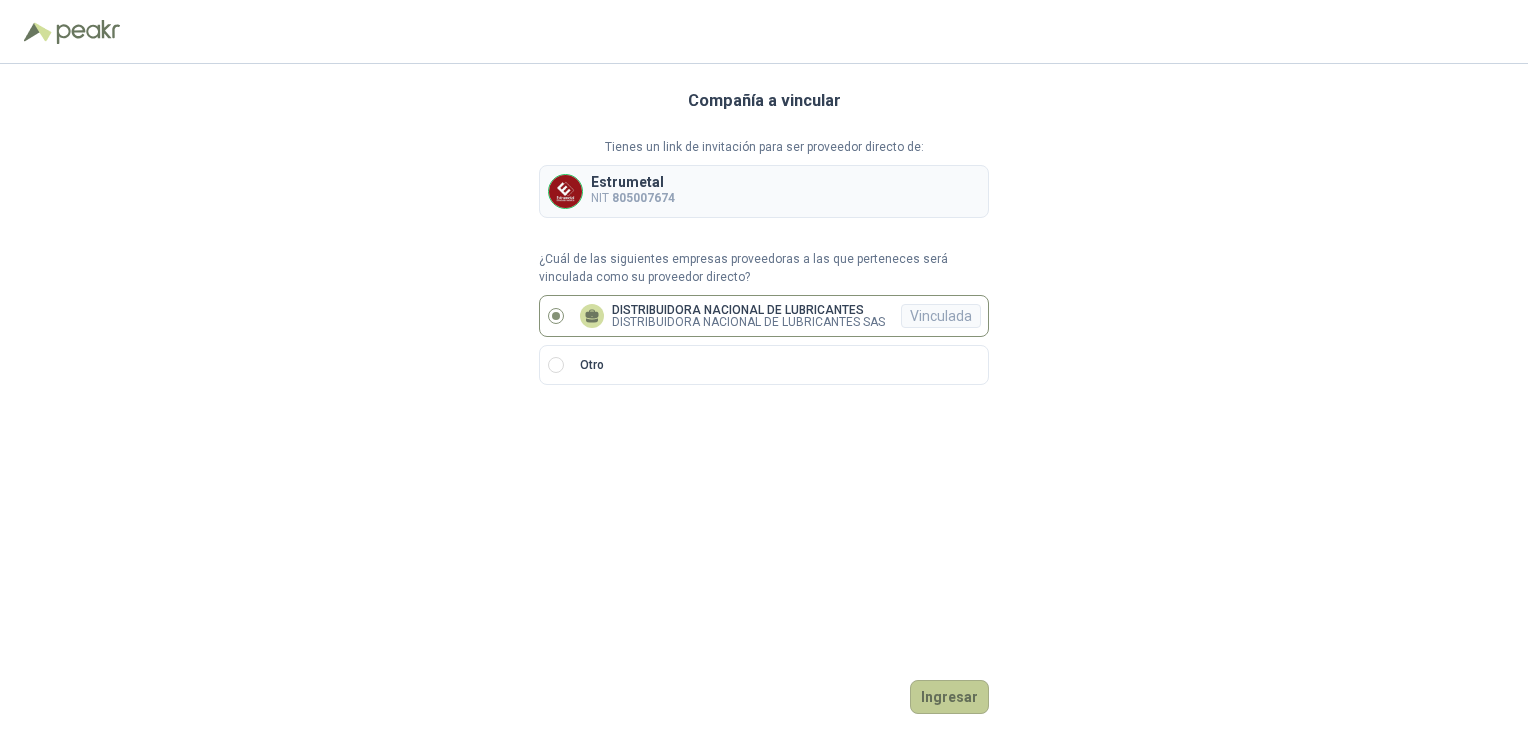 click on "Ingresar" at bounding box center (949, 697) 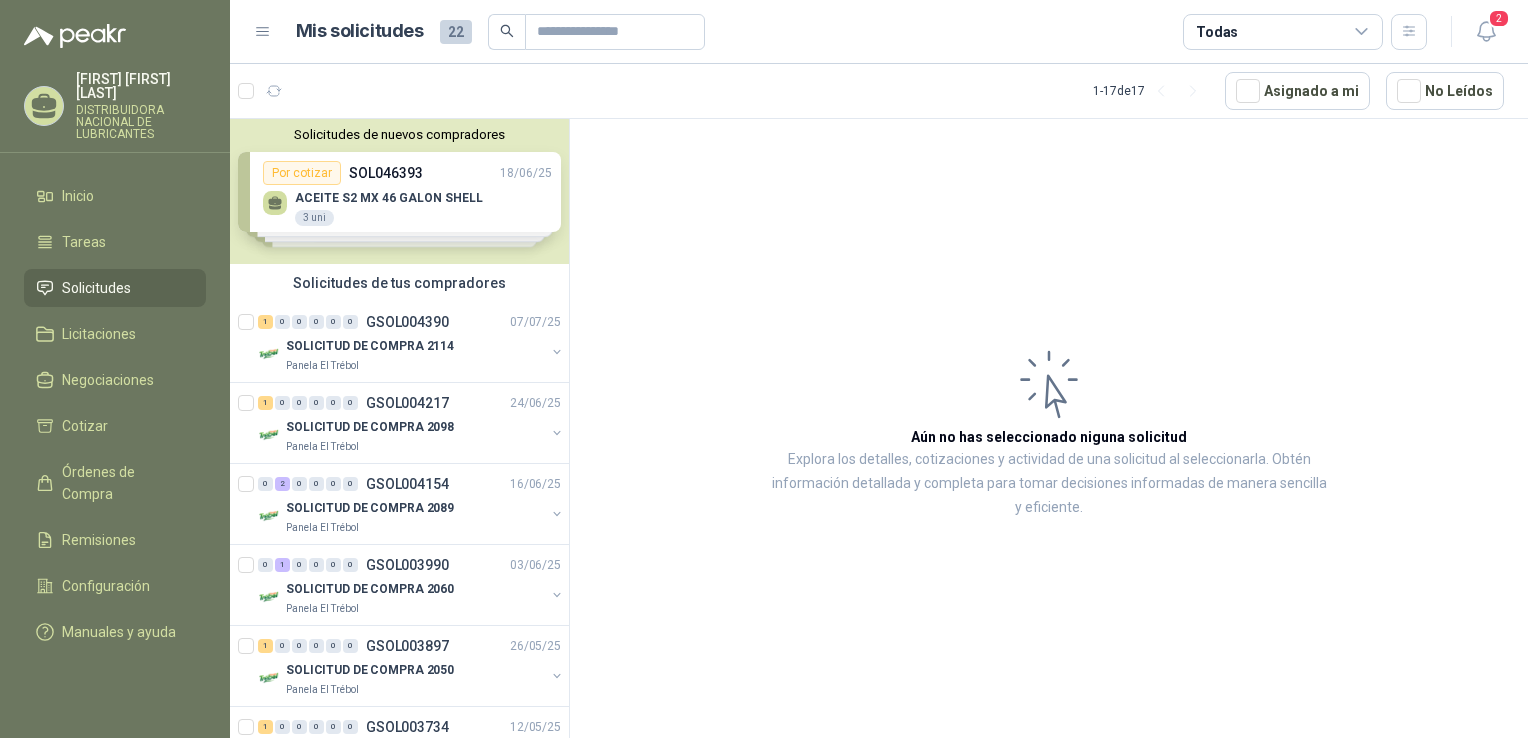 click on "Solicitudes" at bounding box center [115, 288] 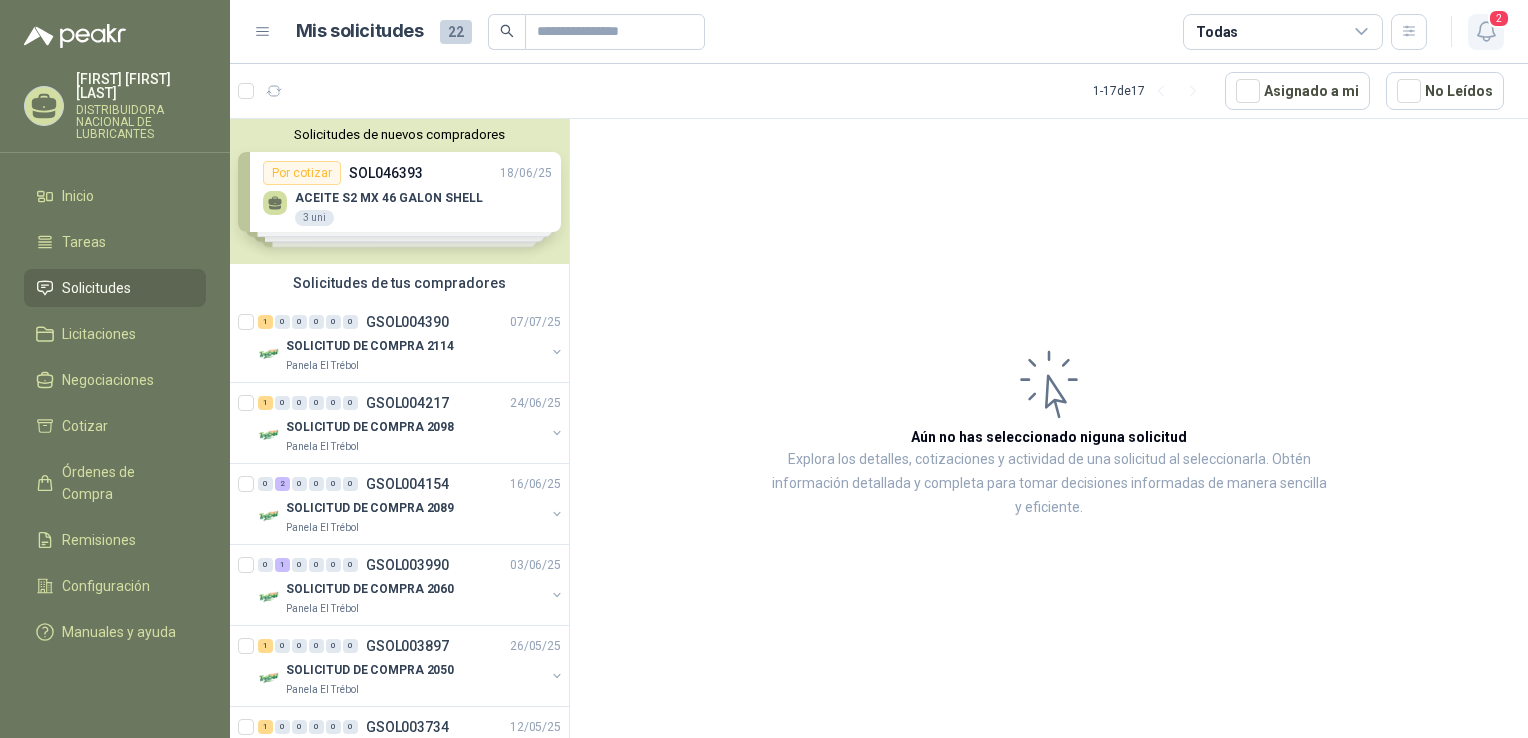 drag, startPoint x: 1510, startPoint y: 34, endPoint x: 1500, endPoint y: 29, distance: 11.18034 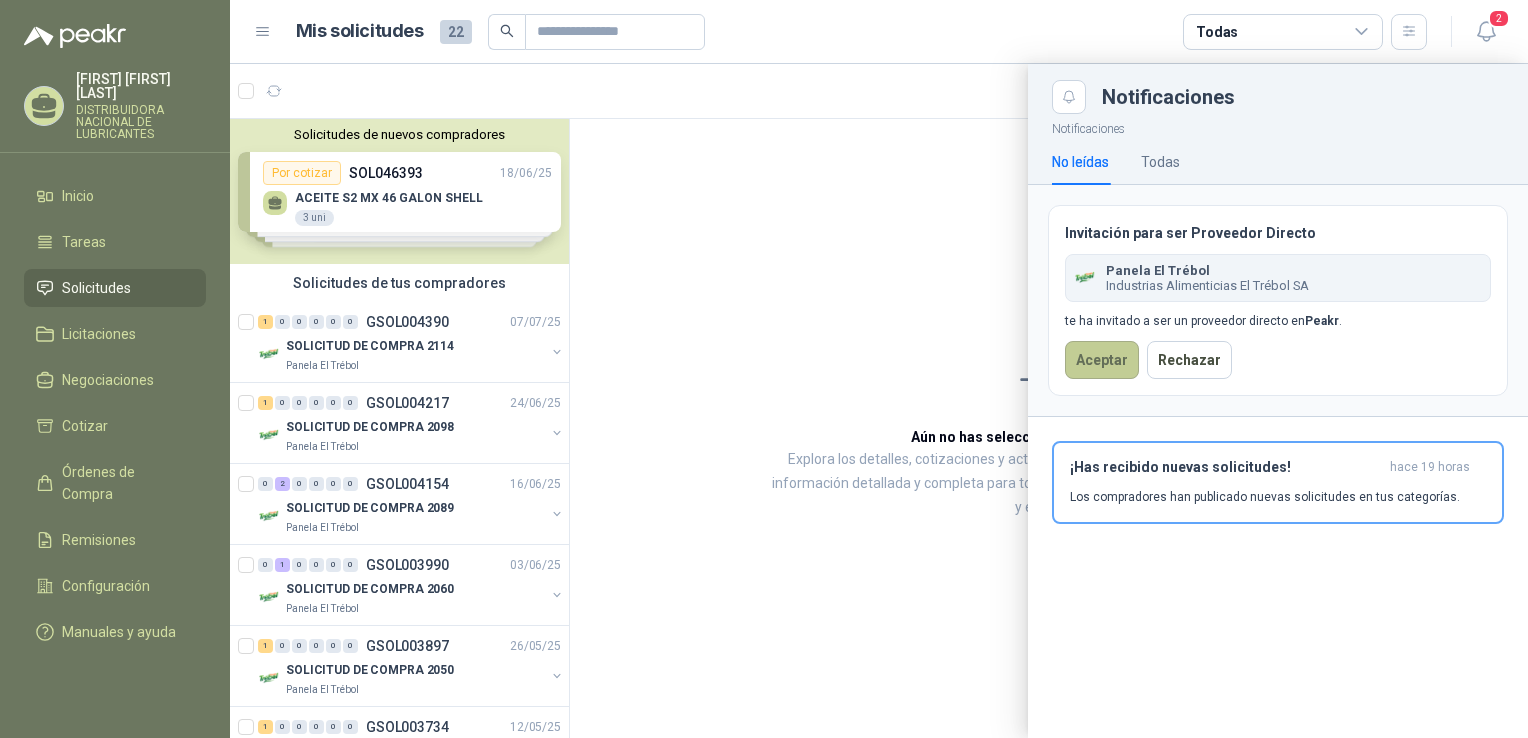 click on "Aceptar" at bounding box center (1102, 360) 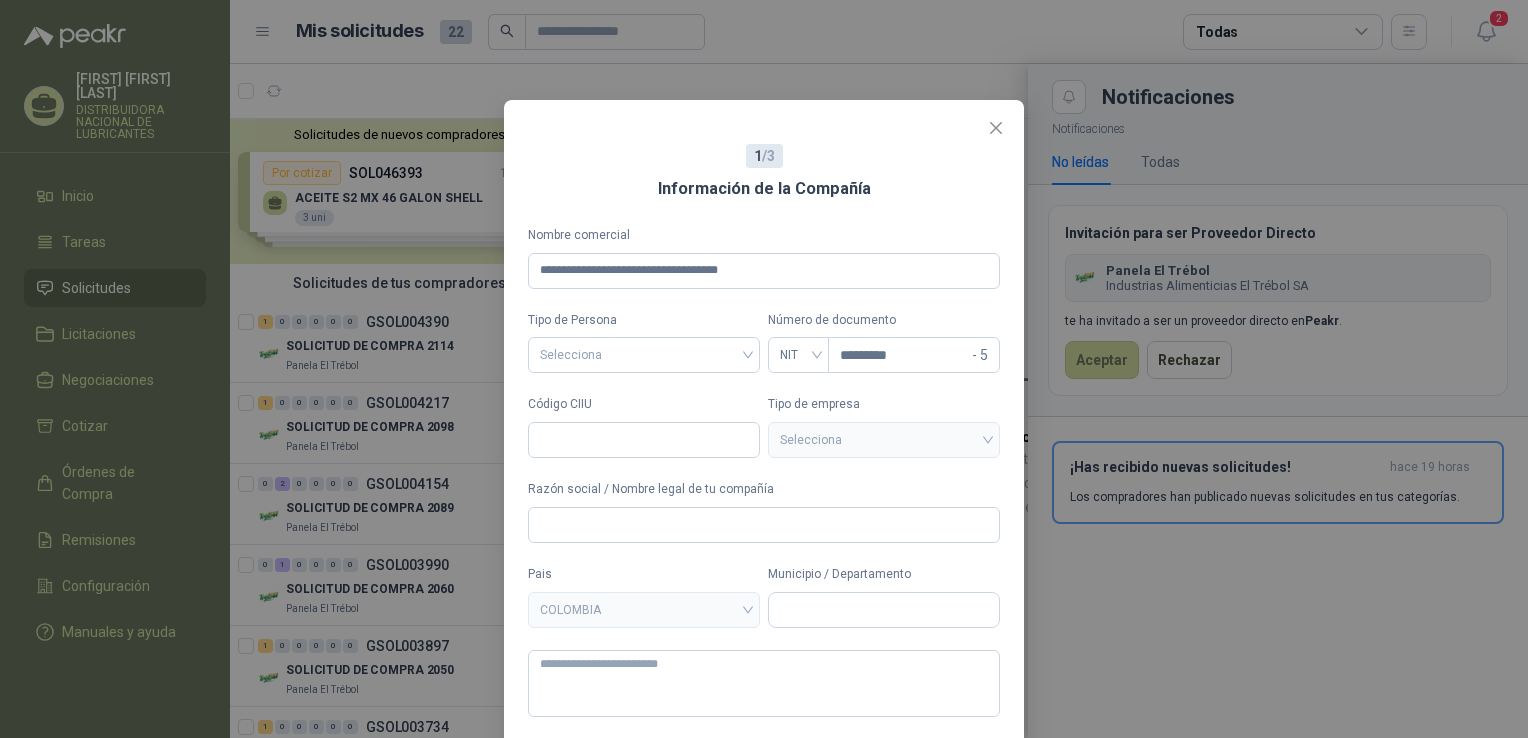 scroll, scrollTop: 80, scrollLeft: 0, axis: vertical 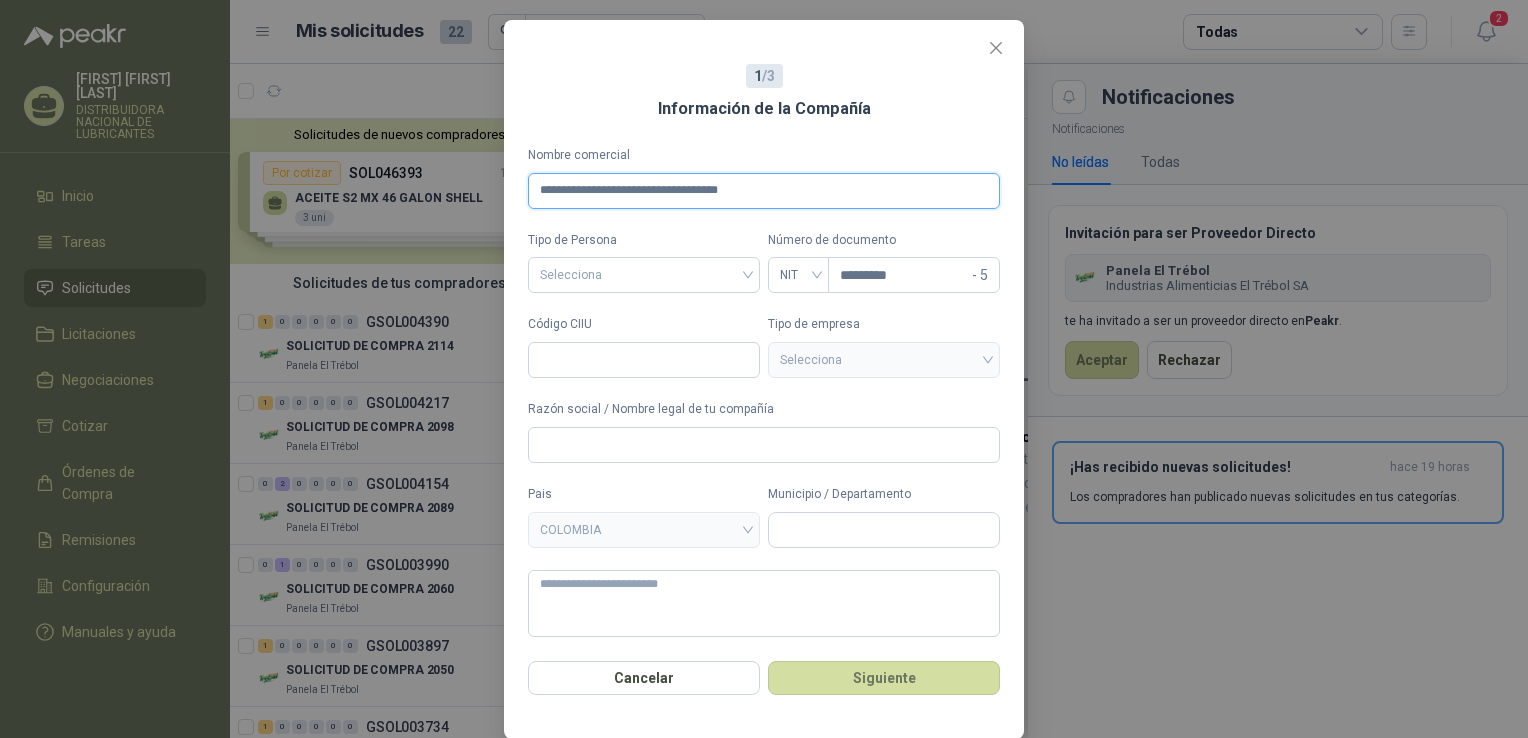 drag, startPoint x: 779, startPoint y: 193, endPoint x: 373, endPoint y: 199, distance: 406.04434 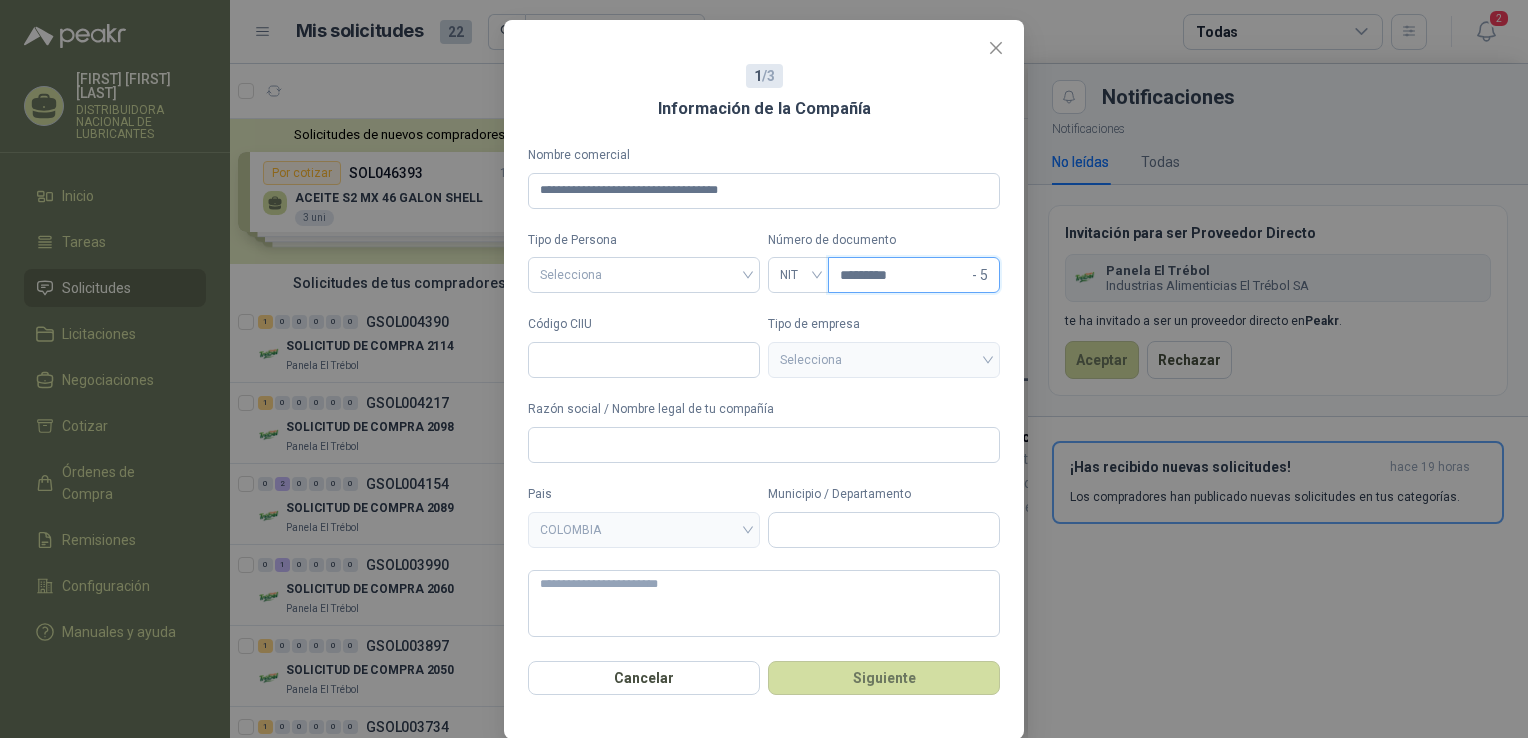 click on "*********" at bounding box center (904, 275) 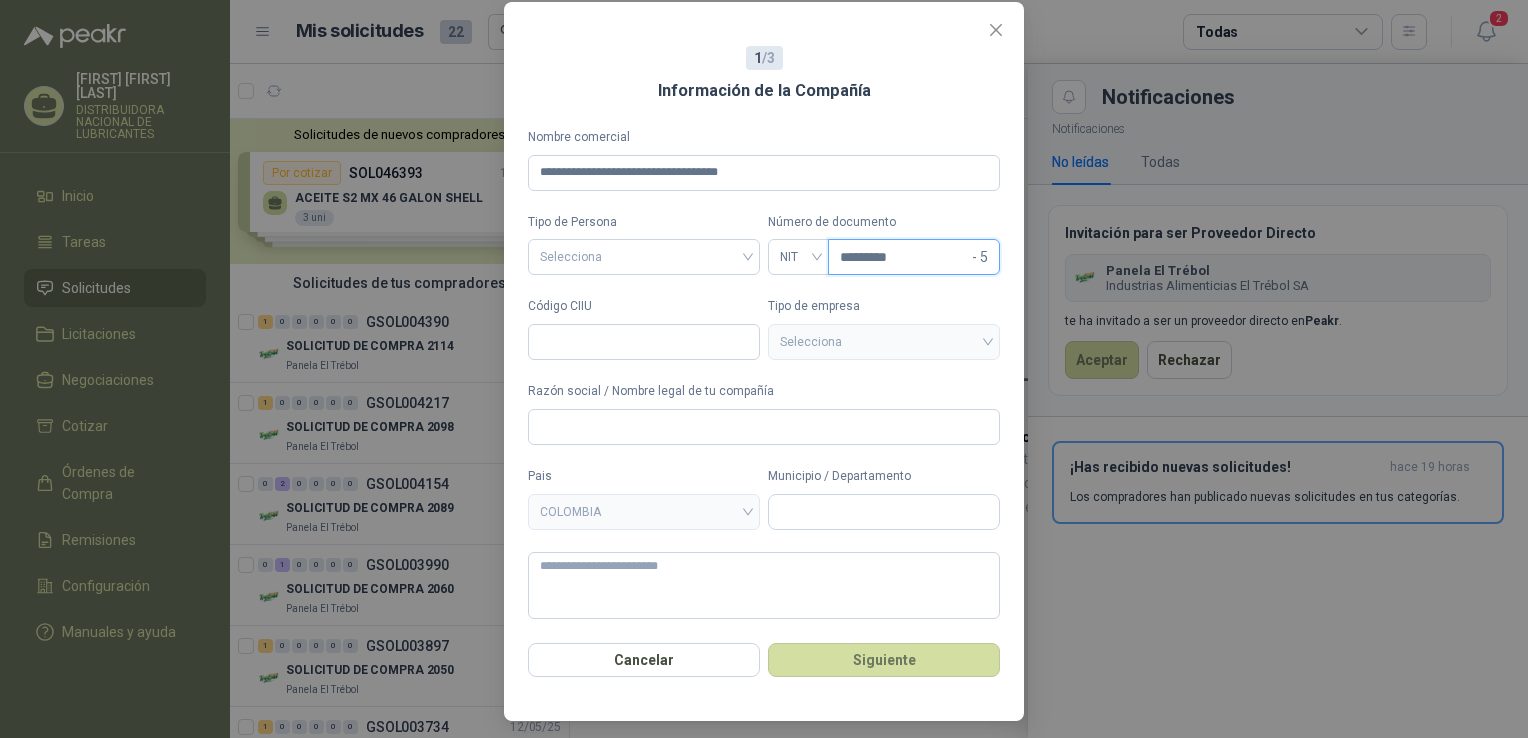 scroll, scrollTop: 104, scrollLeft: 0, axis: vertical 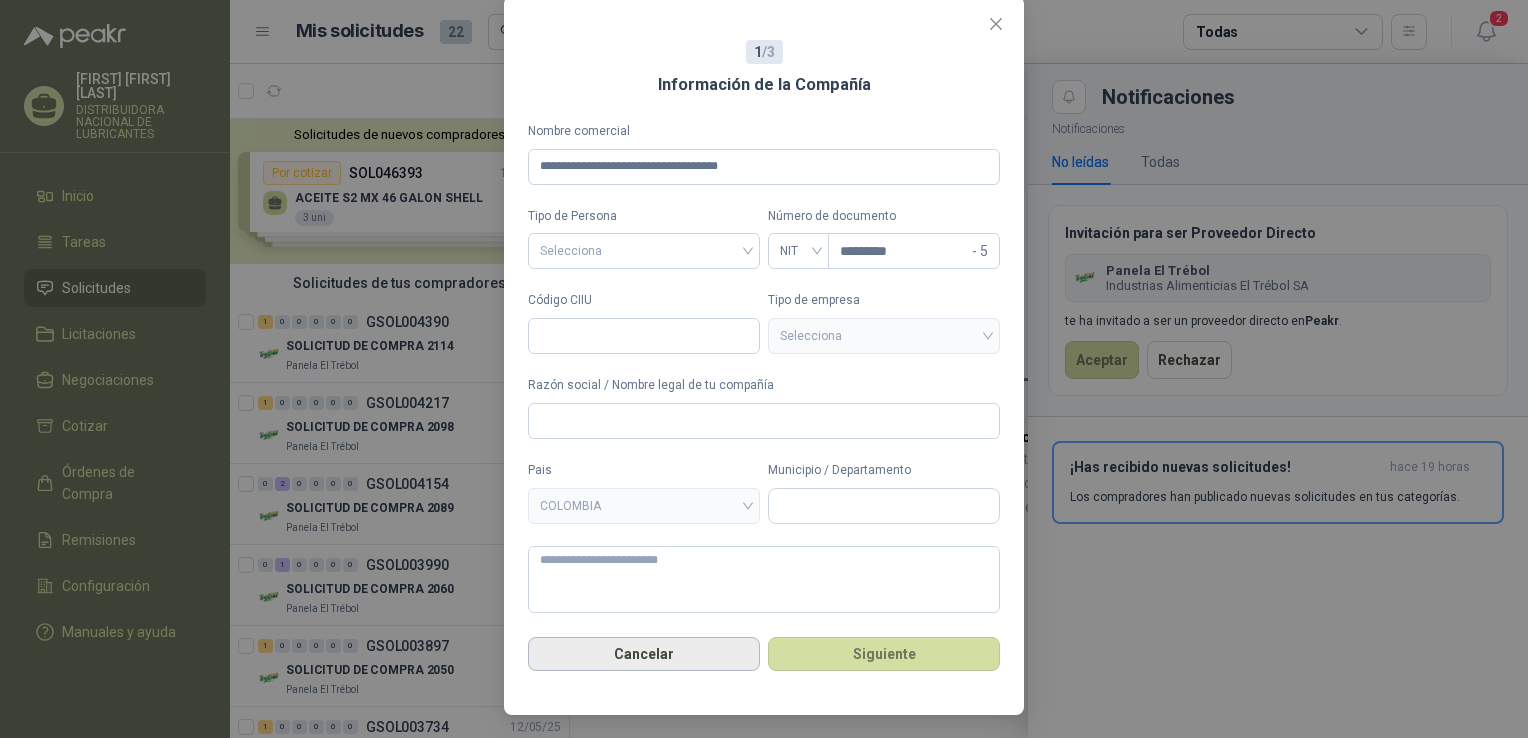 click on "Cancelar" at bounding box center (644, 654) 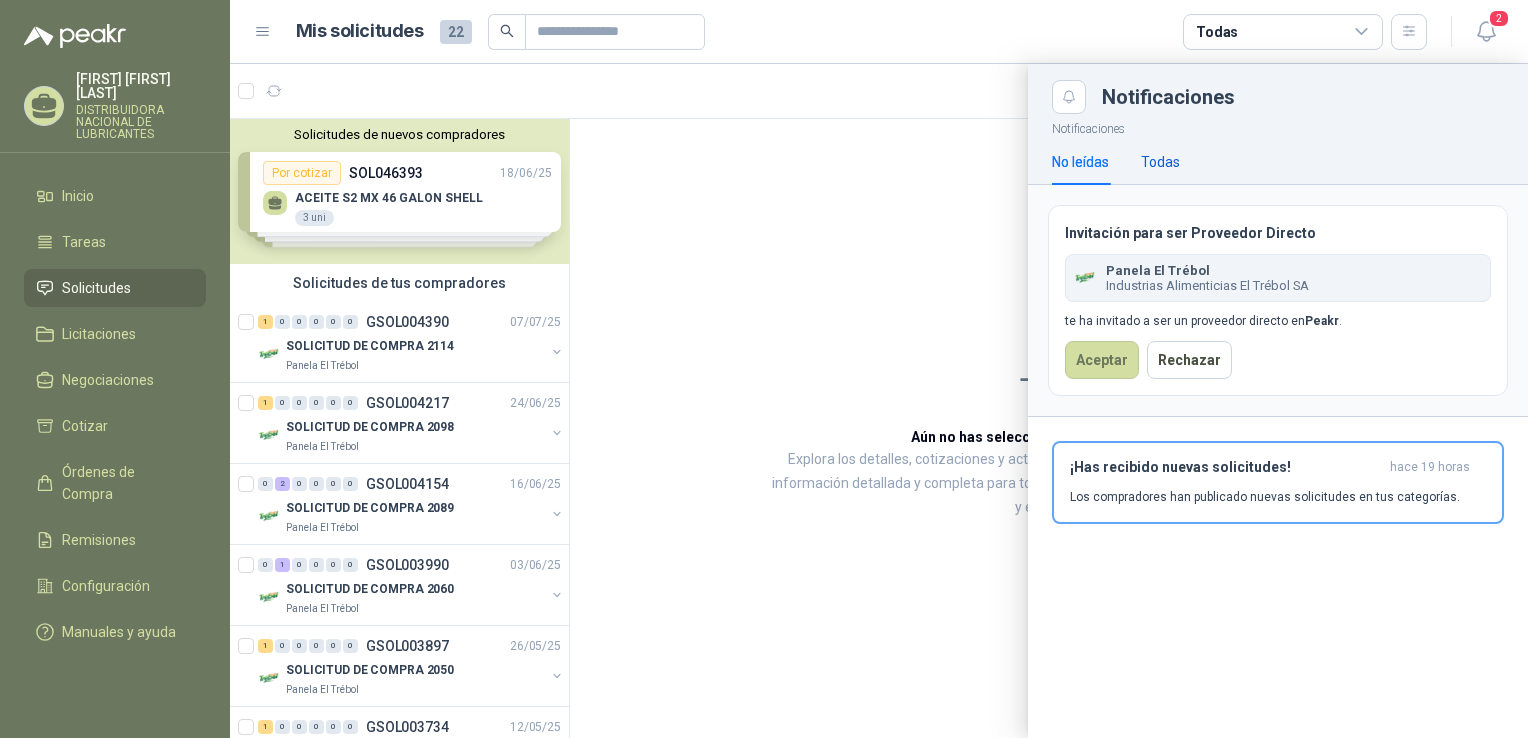 click on "Todas" at bounding box center (1160, 162) 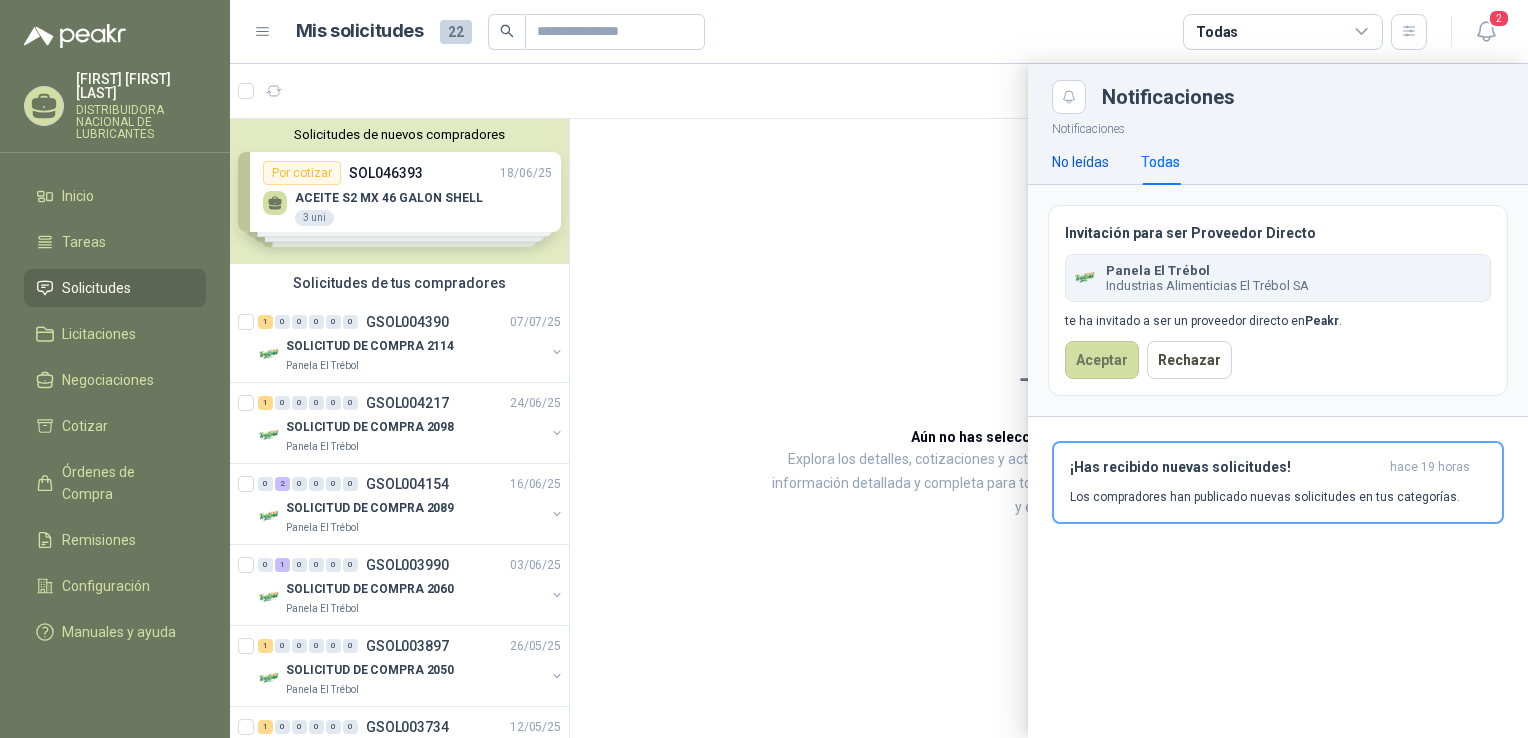 click on "No leídas" at bounding box center [1080, 162] 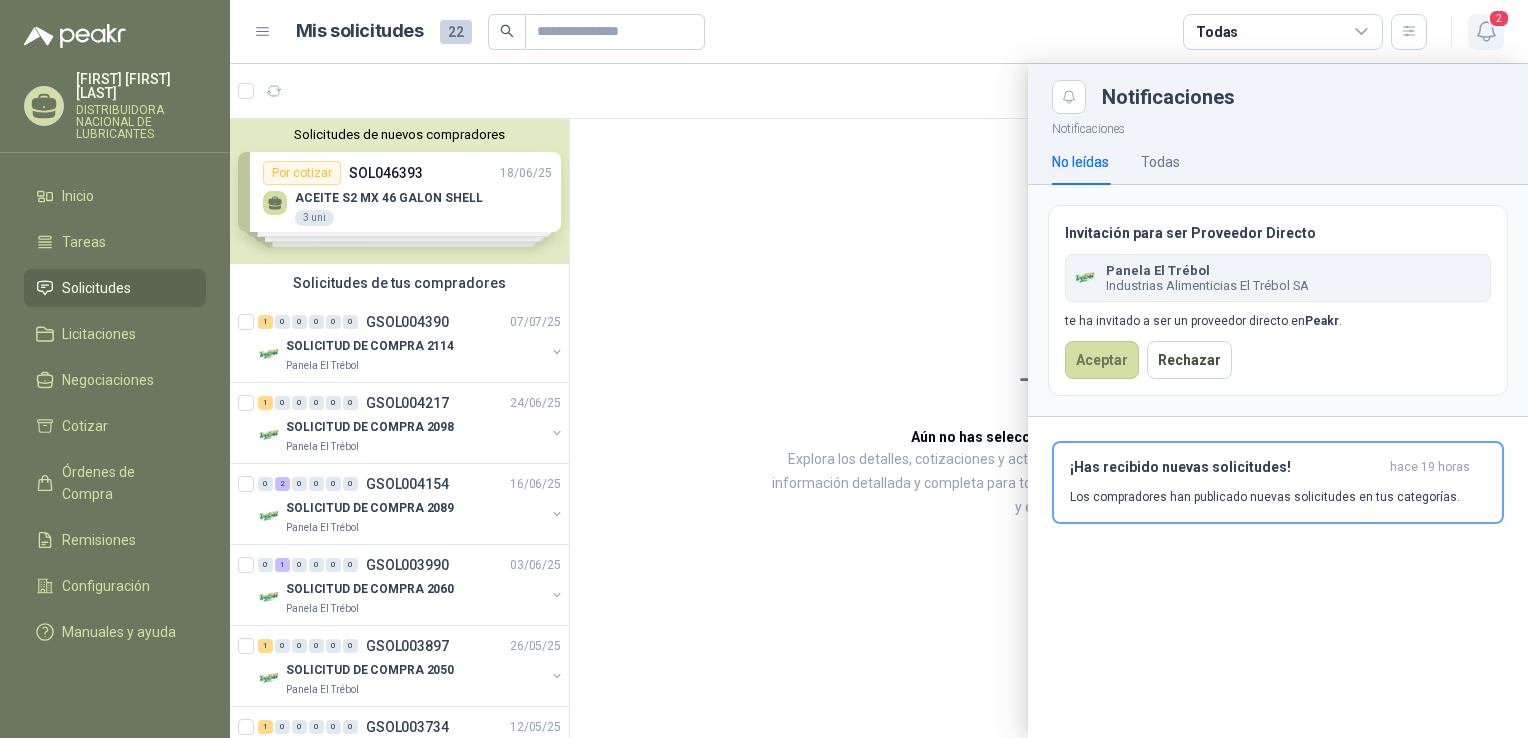 click at bounding box center (1486, 31) 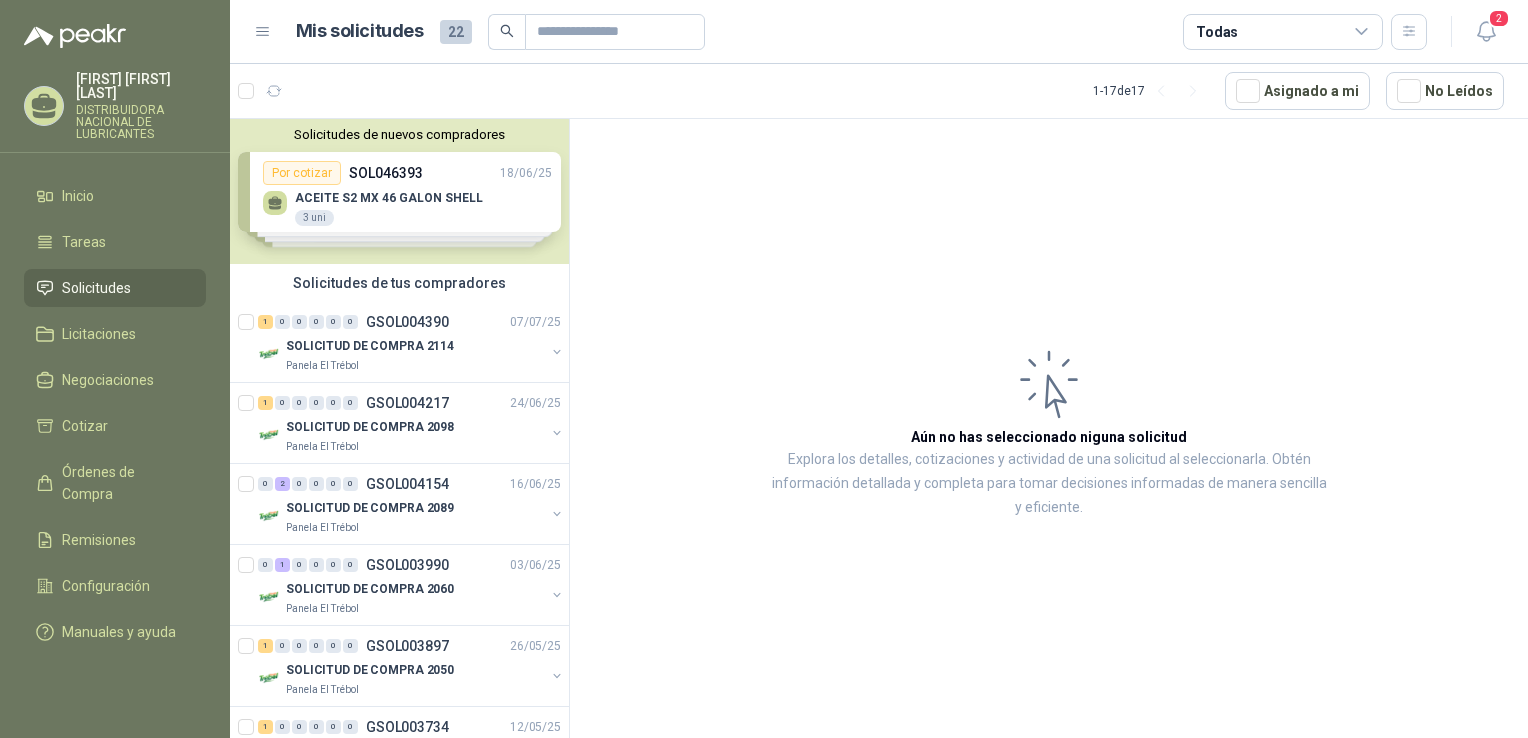 click on "BLANCA CECILIA    GOMEZ HENAO" at bounding box center (141, 86) 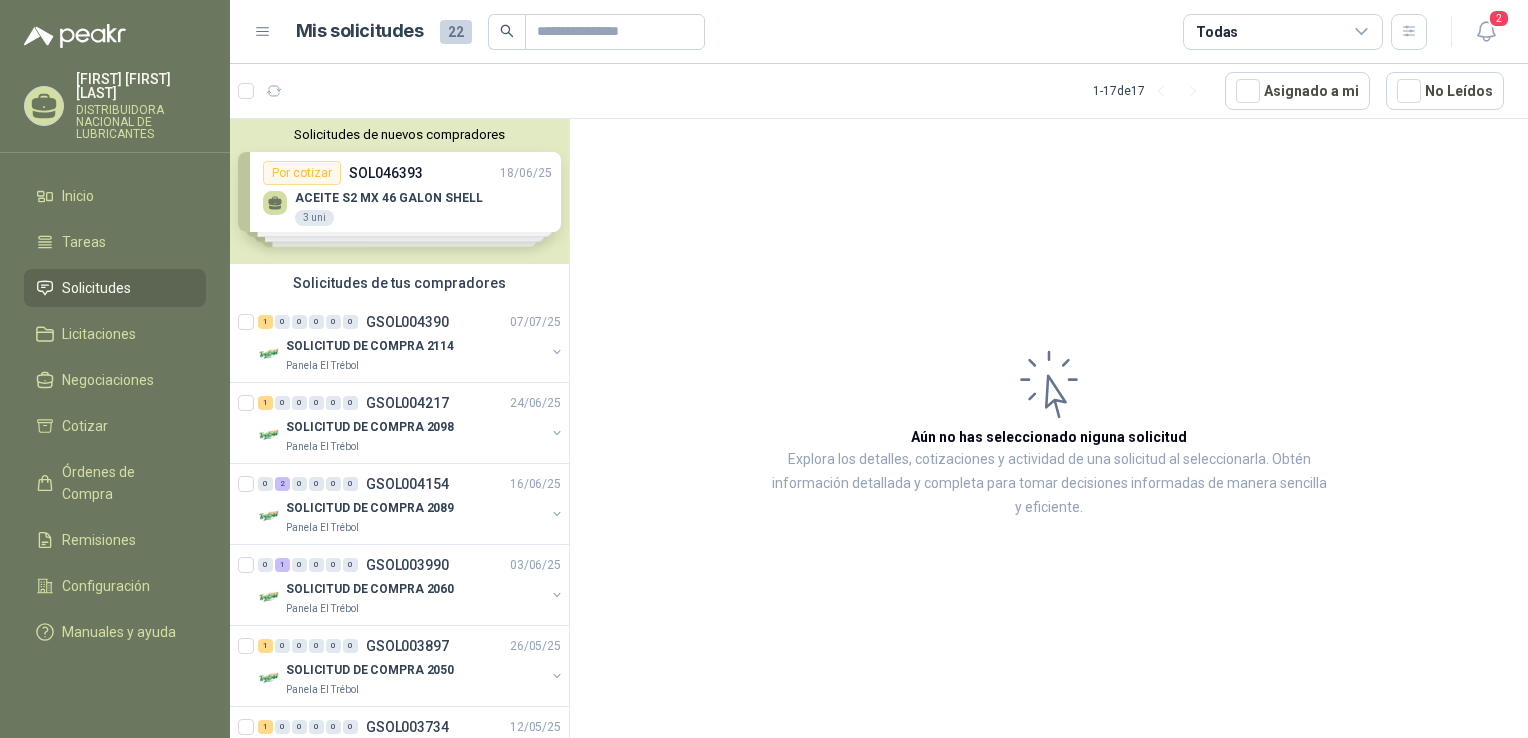 click on "Aún no has seleccionado niguna solicitud Explora los detalles, cotizaciones y actividad de una solicitud al seleccionarla. Obtén información detallada y   completa para tomar decisiones informadas de manera sencilla y eficiente." at bounding box center (1049, 432) 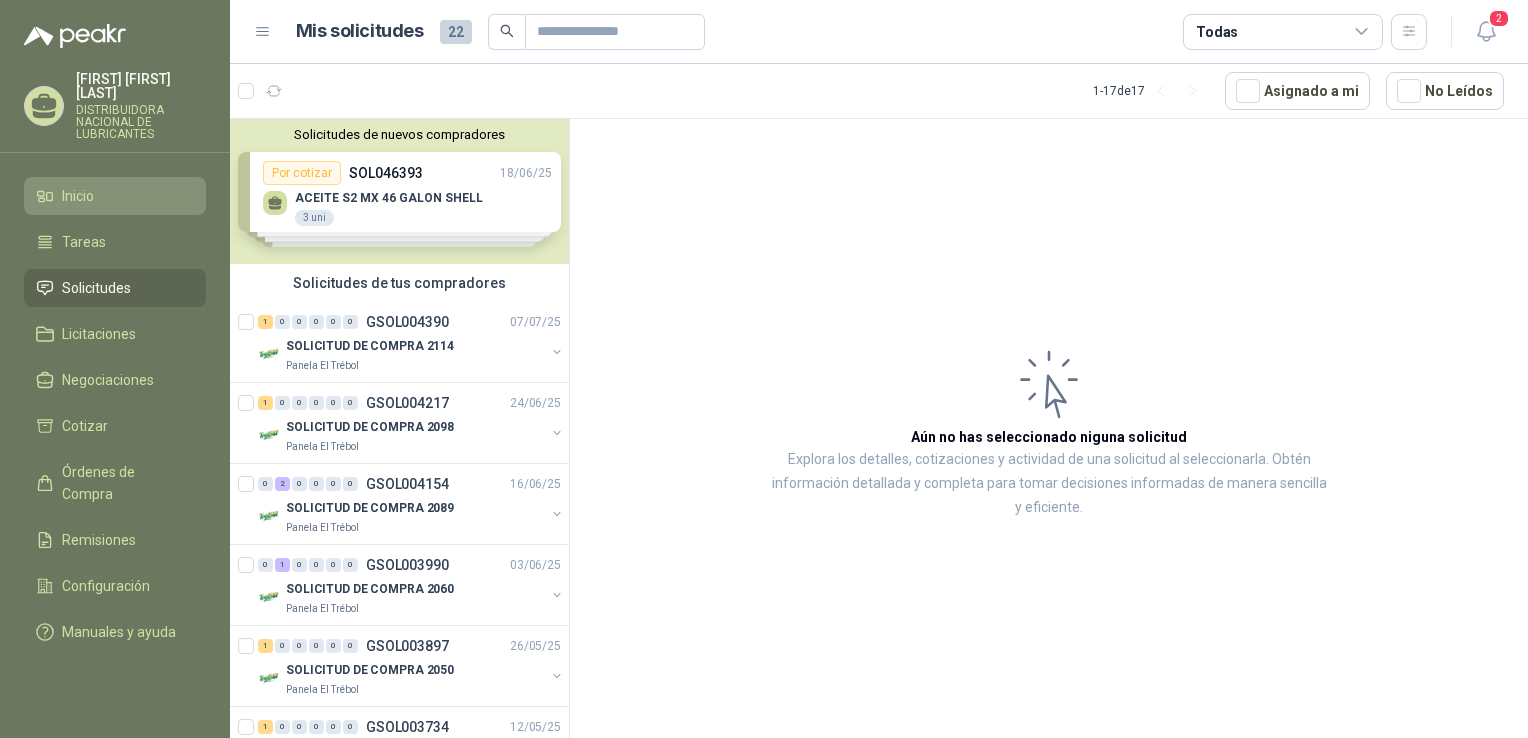 click on "Inicio" at bounding box center [115, 196] 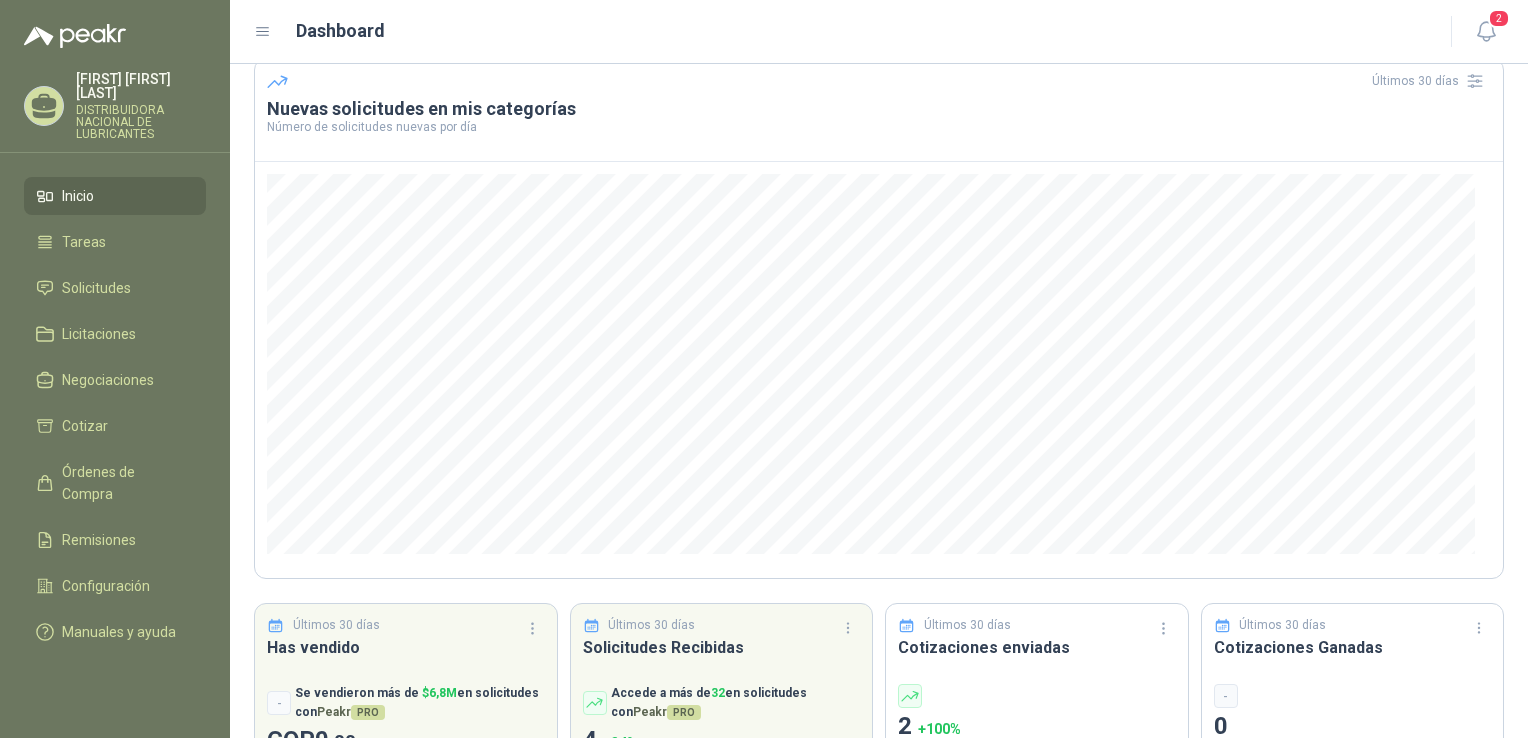scroll, scrollTop: 162, scrollLeft: 0, axis: vertical 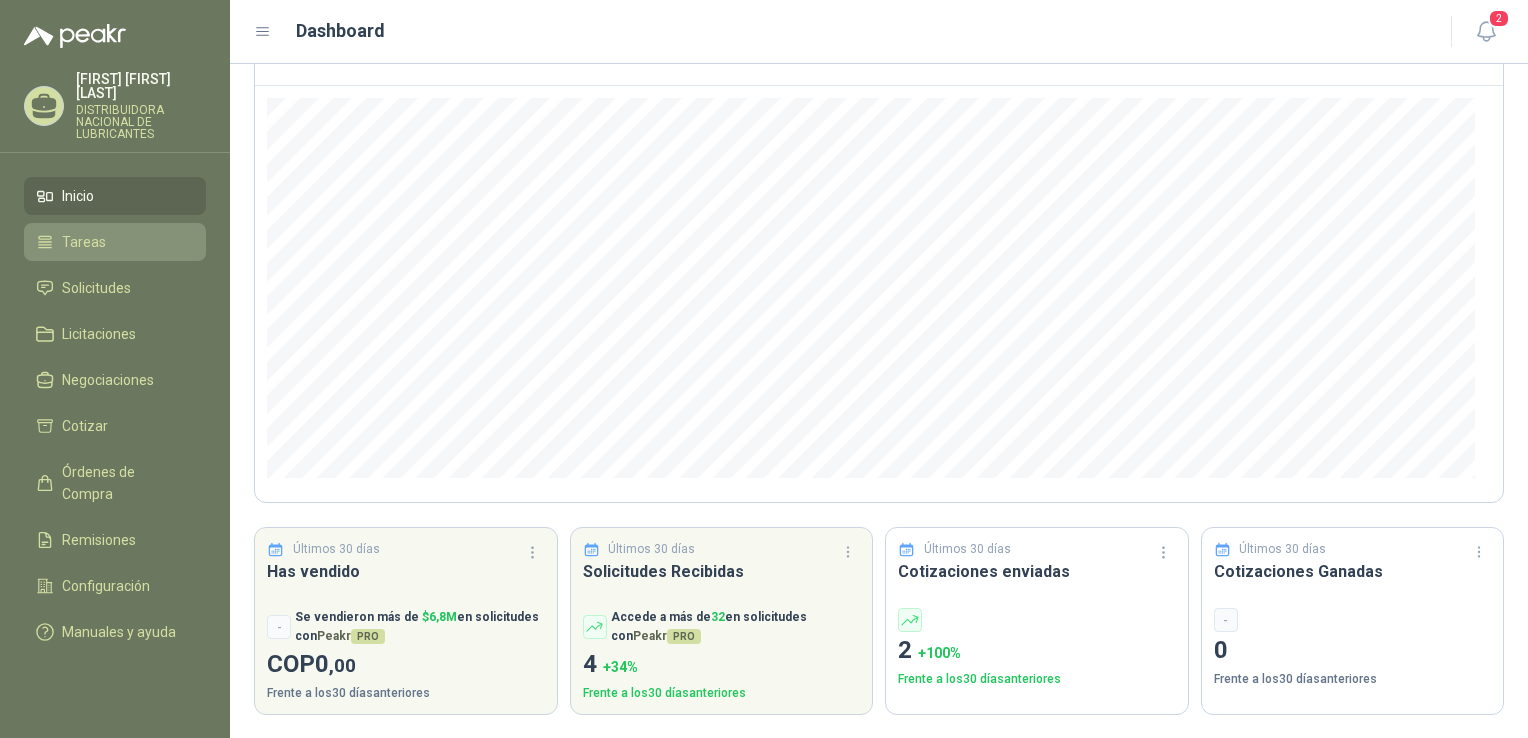 click on "Tareas" at bounding box center (115, 242) 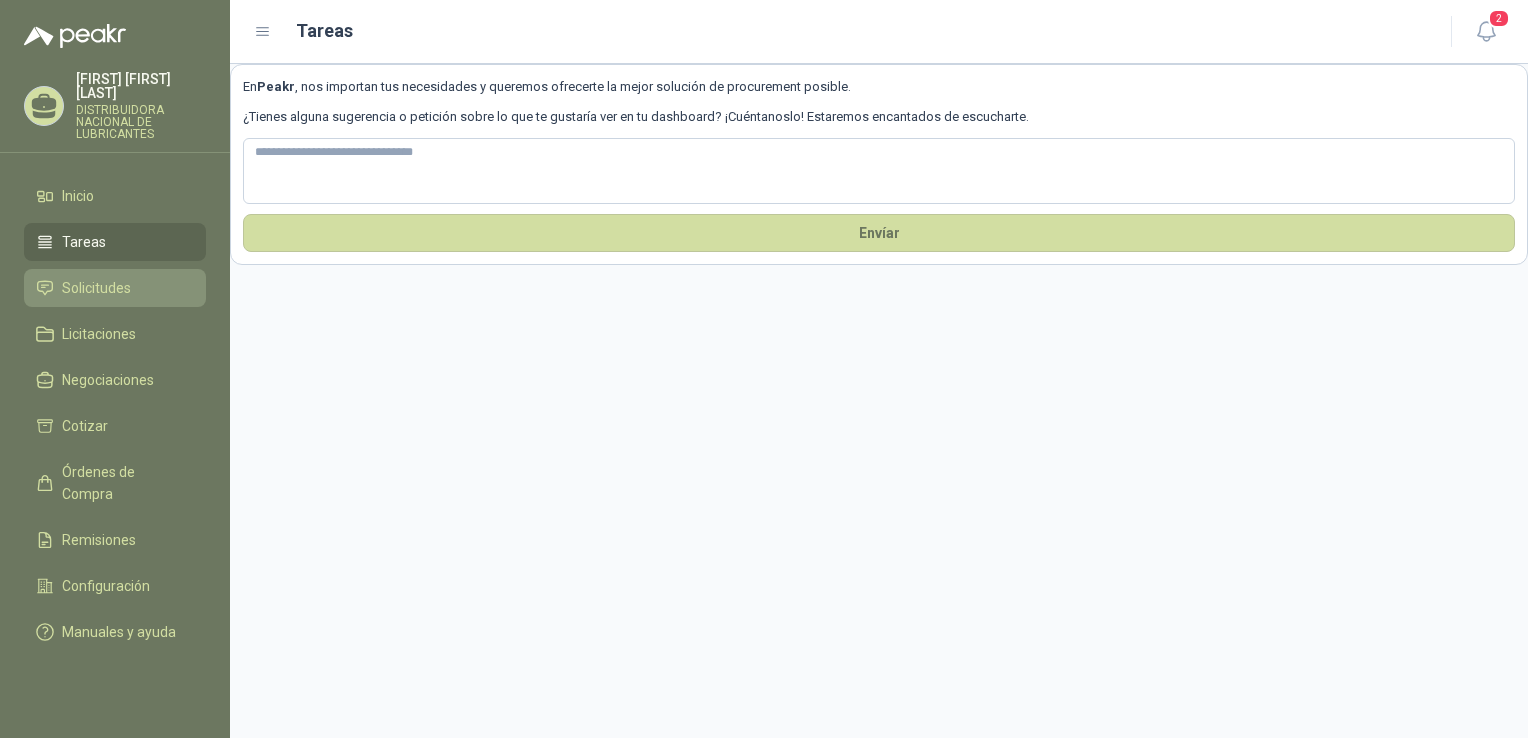 click on "Solicitudes" at bounding box center (115, 288) 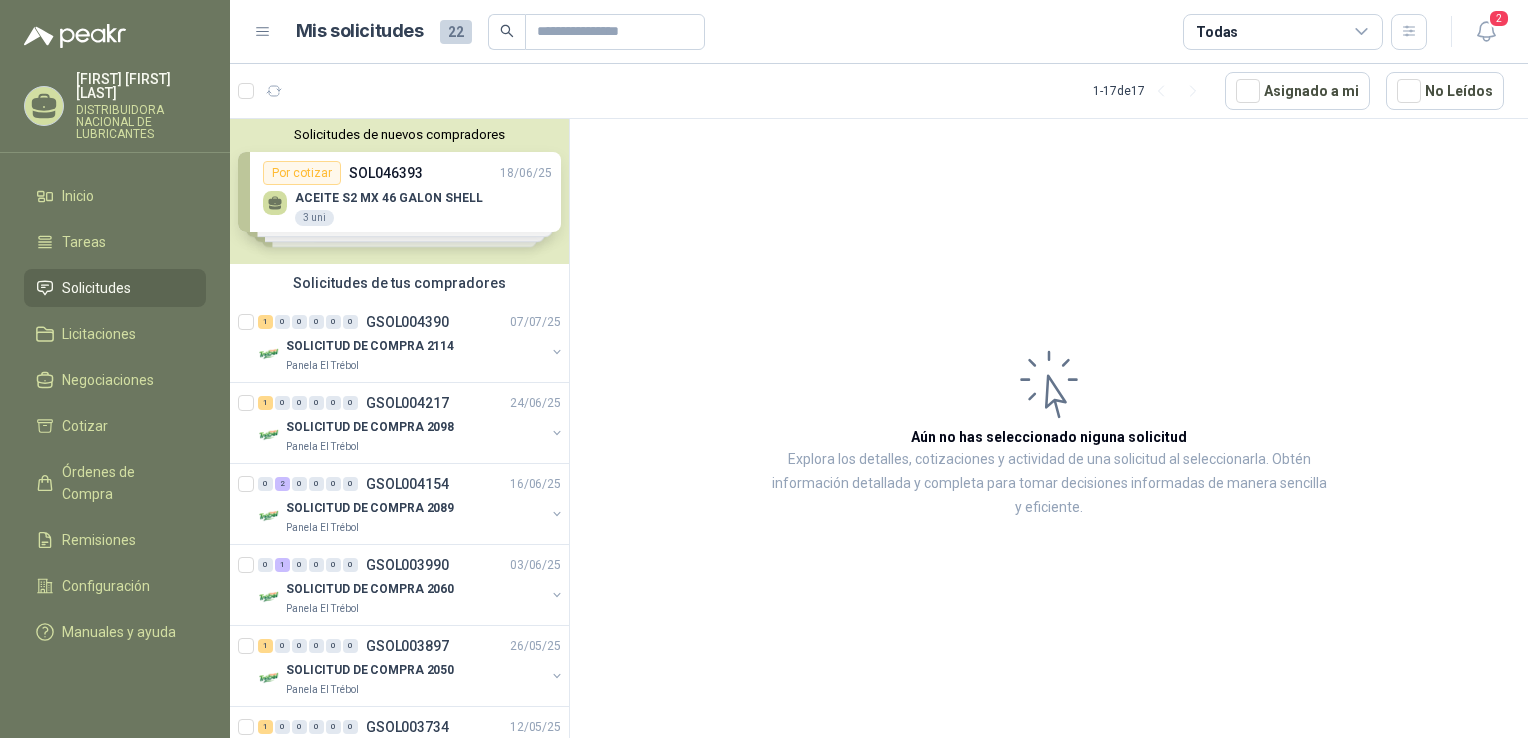 click on "Solicitudes de nuevos compradores" at bounding box center (399, 134) 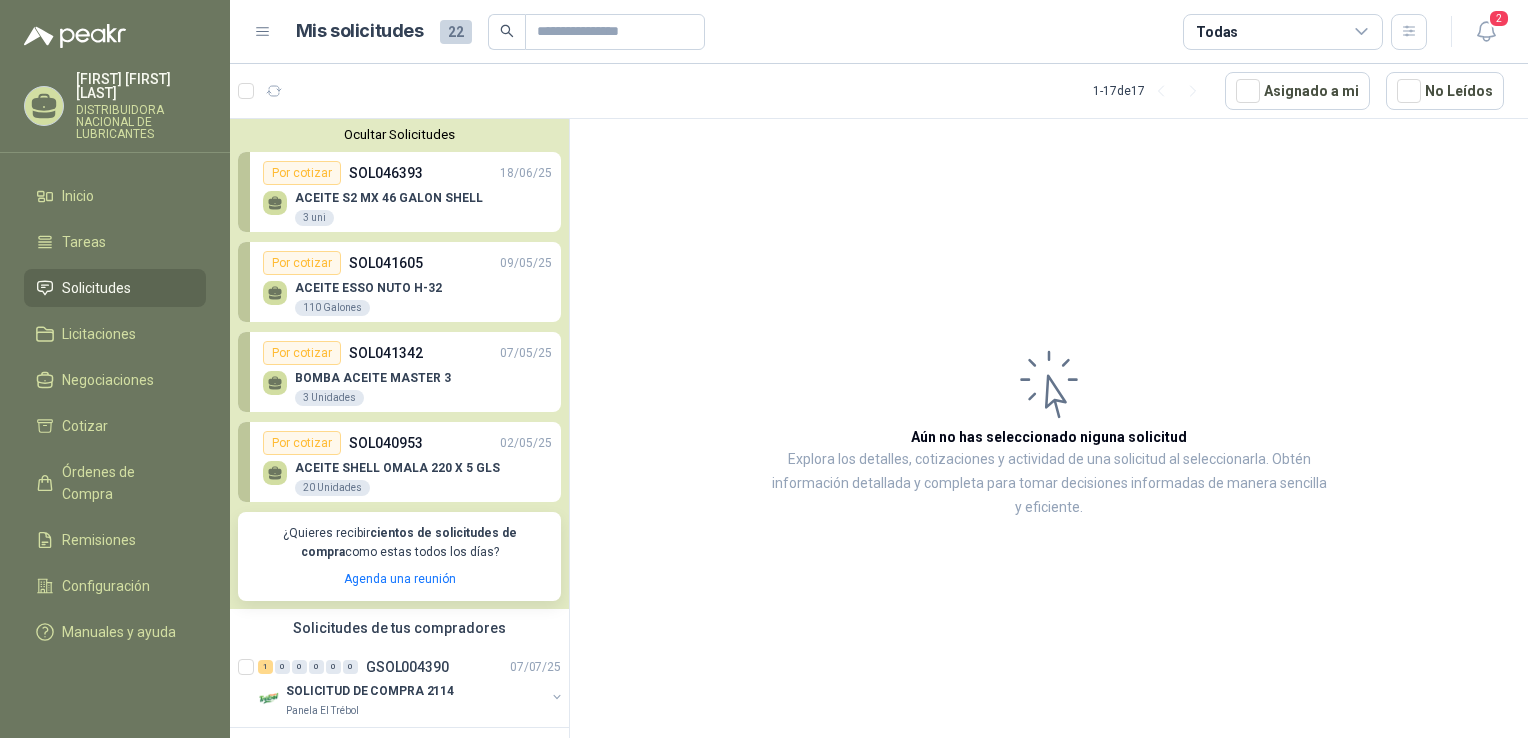 click on "ACEITE ESSO NUTO H-32 110   Galones" at bounding box center [407, 296] 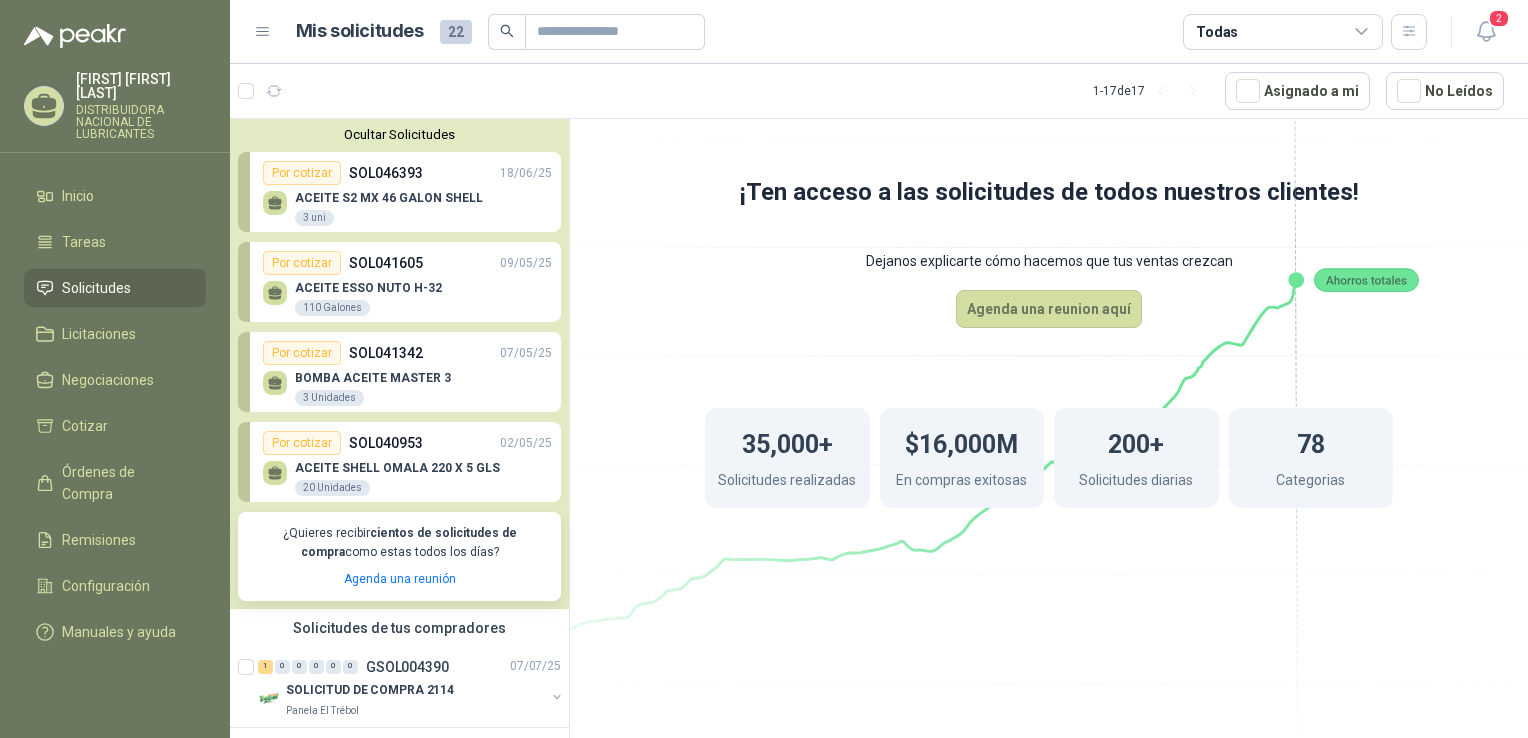 click on "SOL041605" at bounding box center [386, 263] 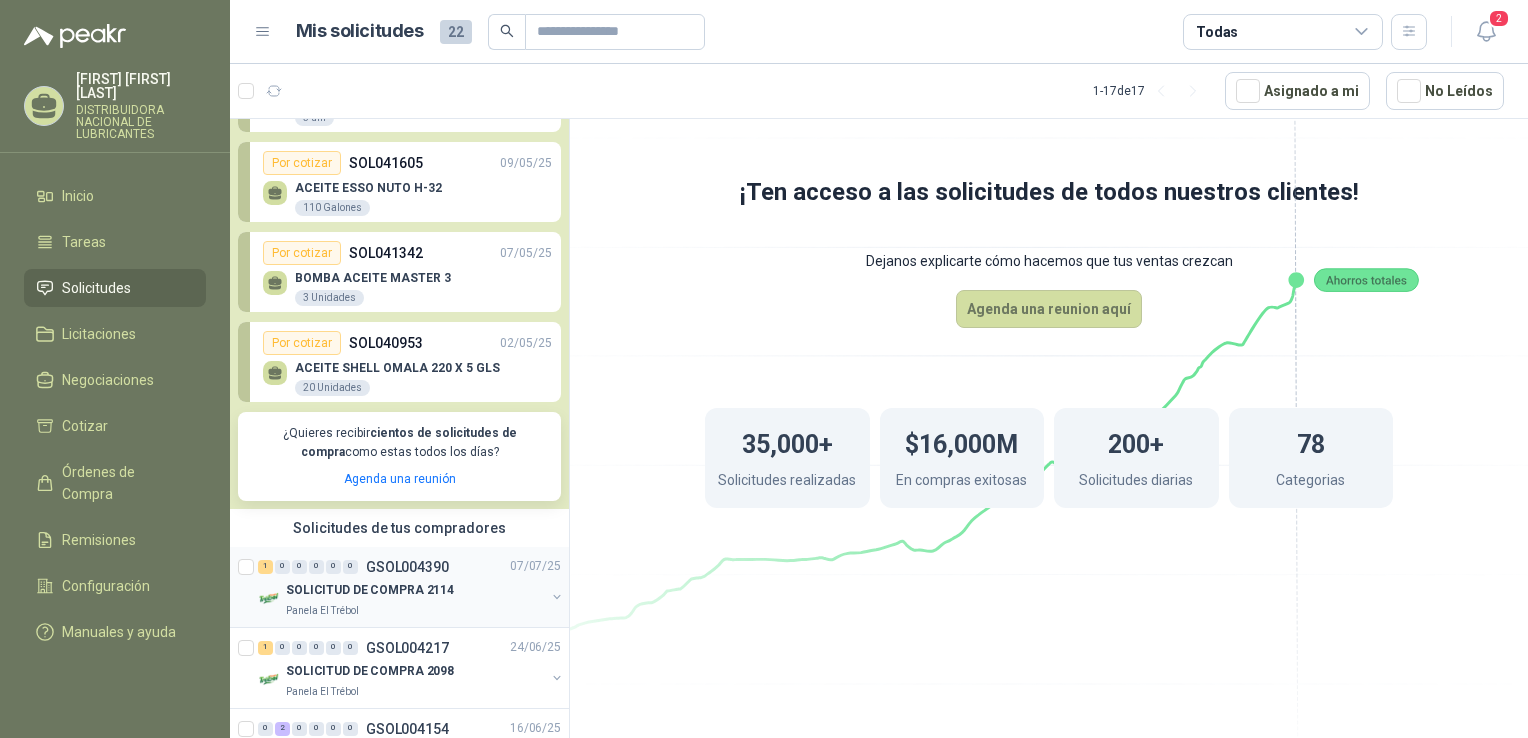 click on "Panela El Trébol" at bounding box center (415, 611) 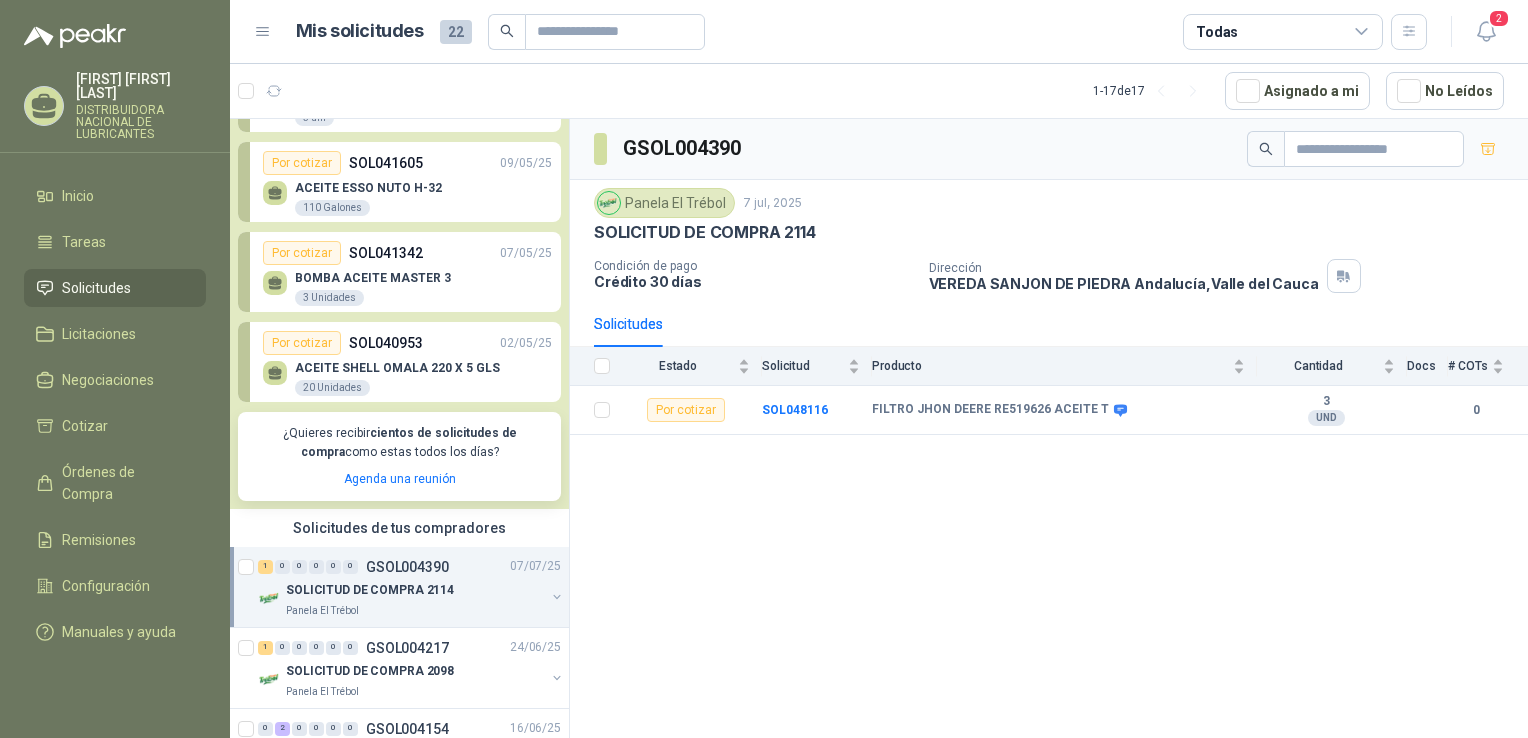 click on "ACEITE ESSO NUTO H-32 110   Galones" at bounding box center [407, 196] 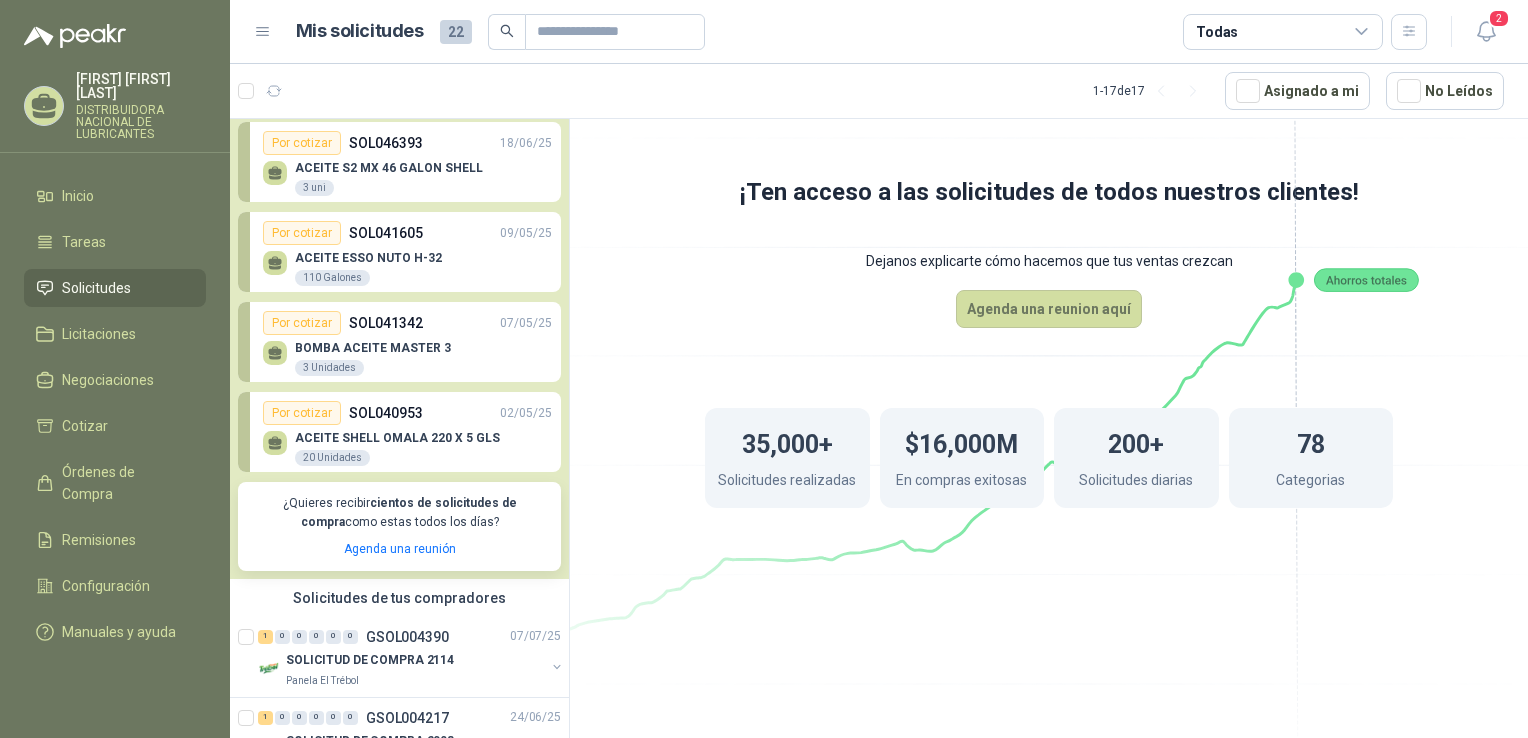 scroll, scrollTop: 0, scrollLeft: 0, axis: both 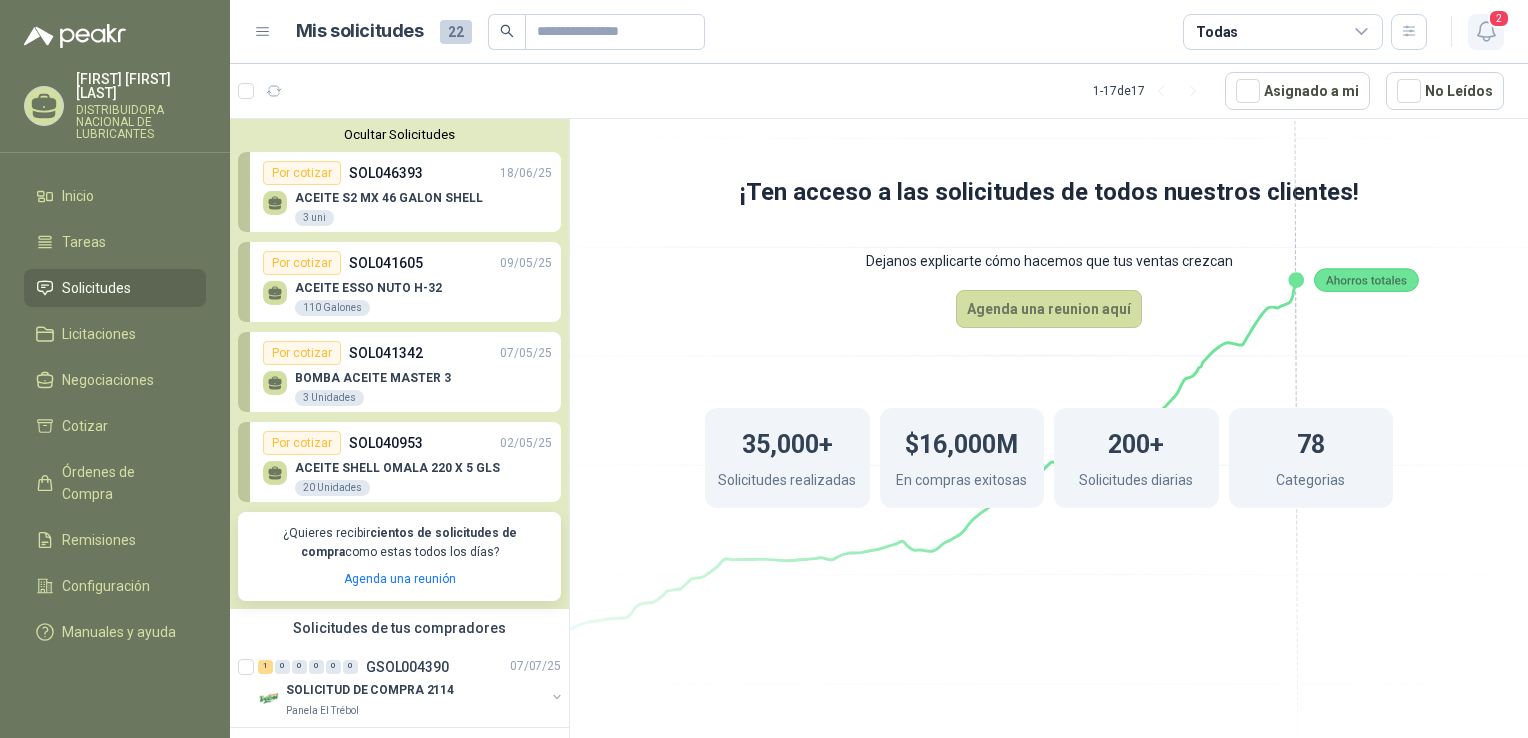 drag, startPoint x: 1510, startPoint y: 10, endPoint x: 1468, endPoint y: 38, distance: 50.47772 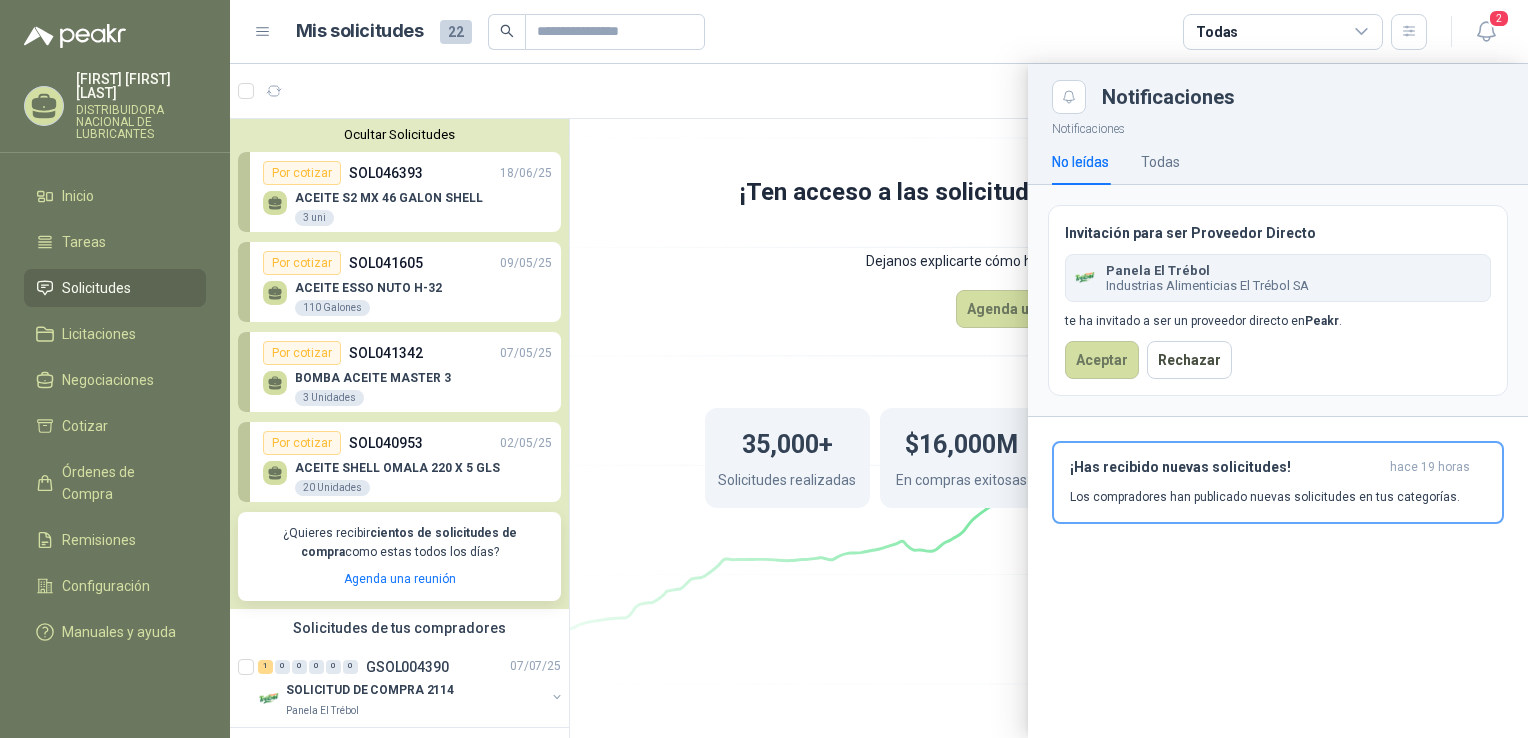 click at bounding box center (879, 401) 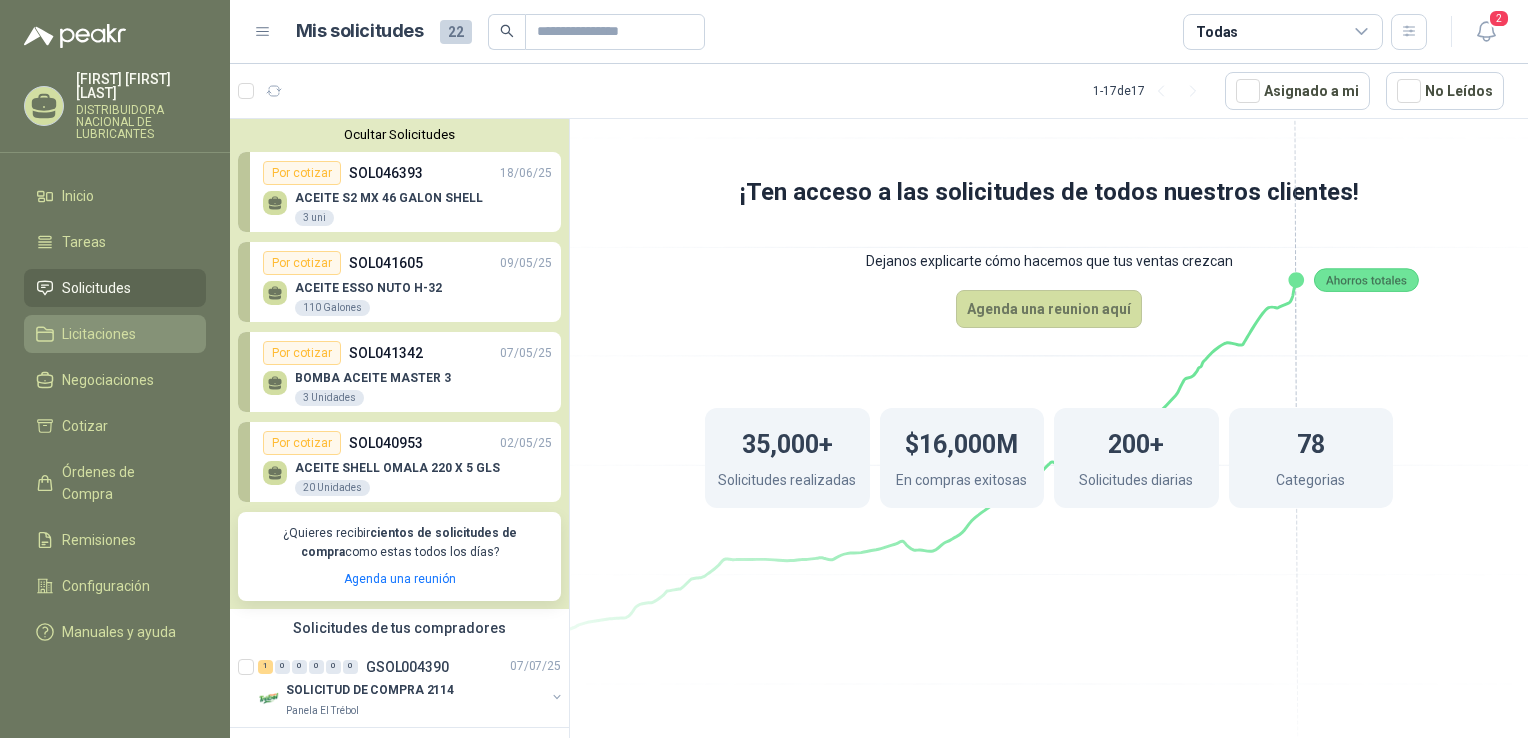 click on "Licitaciones" at bounding box center (115, 334) 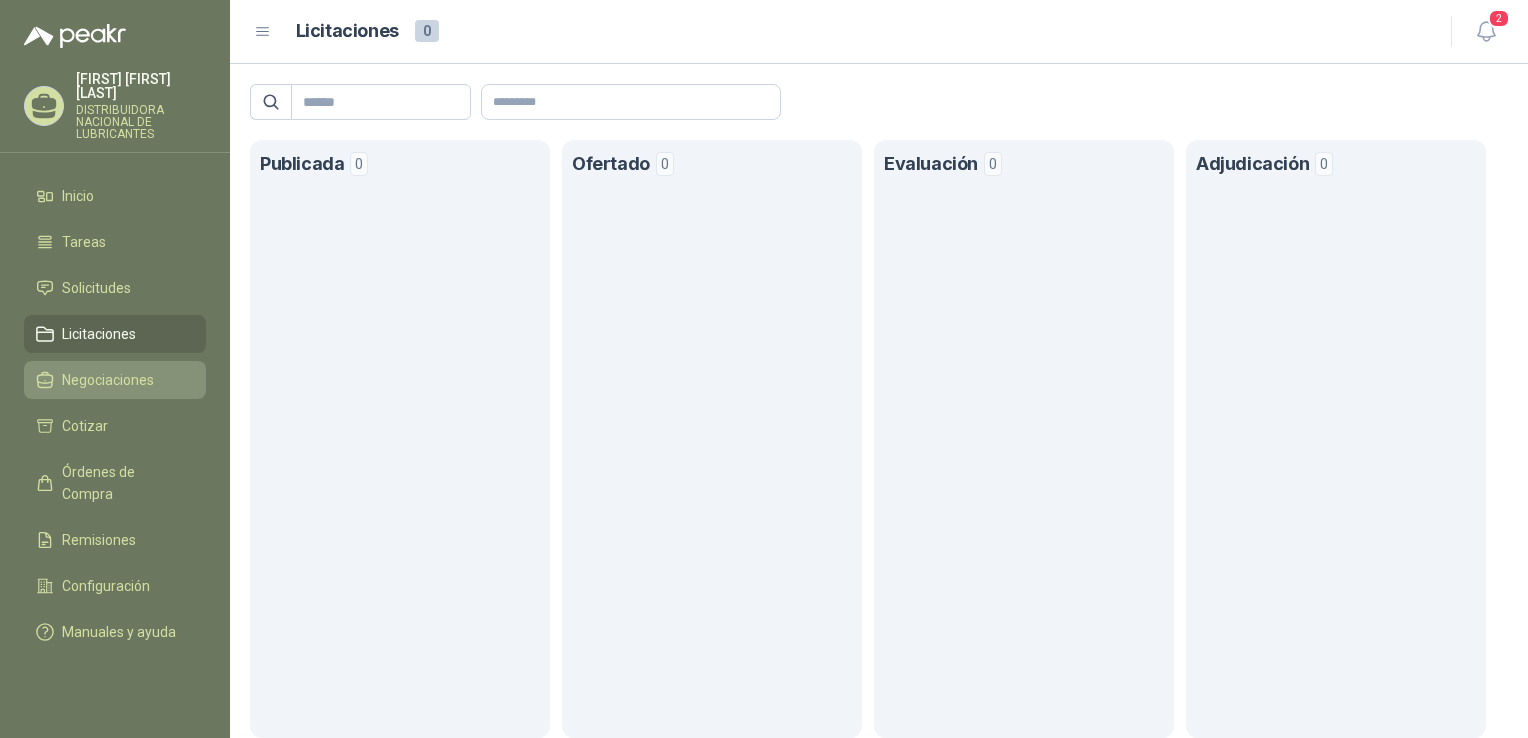 click on "Negociaciones" at bounding box center [108, 380] 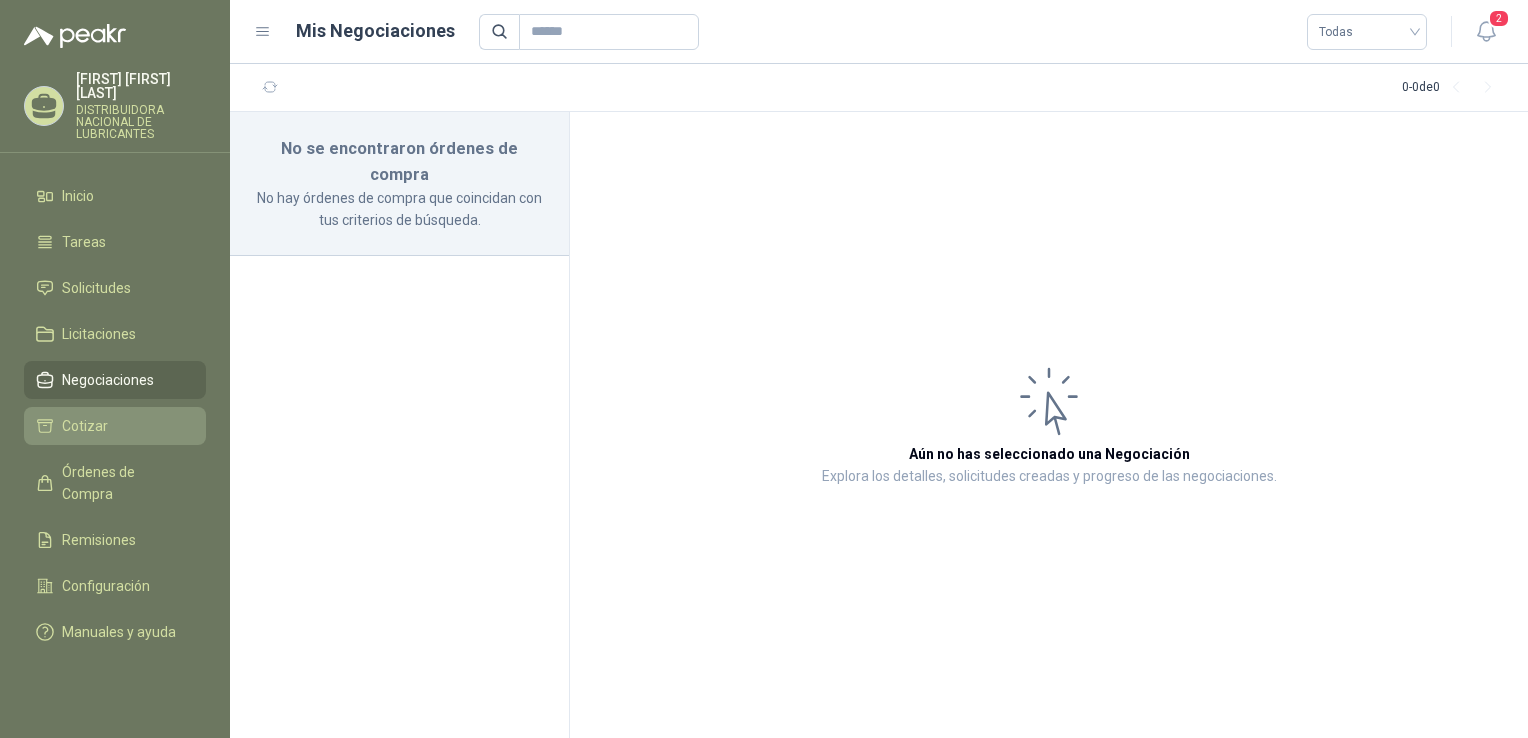 click on "Cotizar" at bounding box center (115, 426) 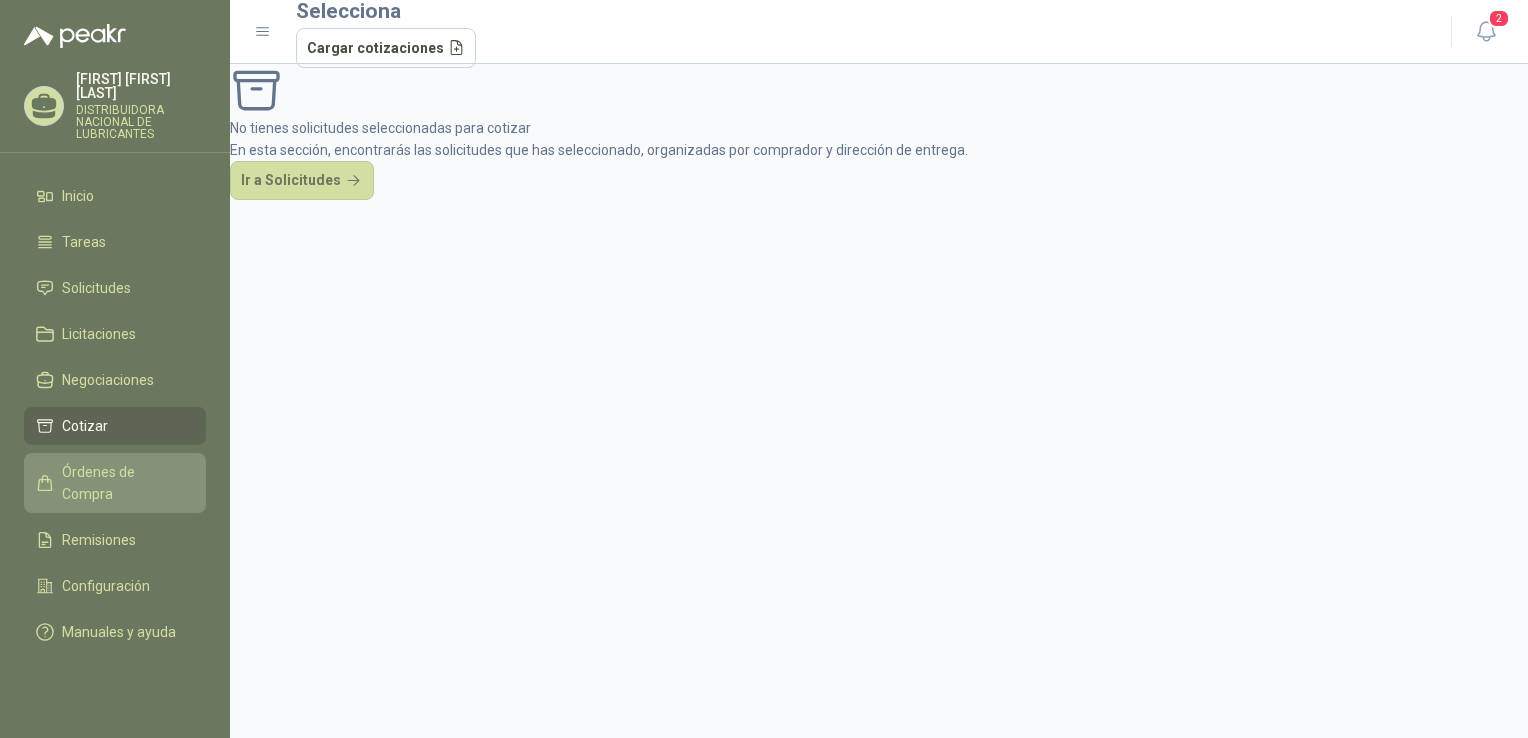 click on "Órdenes de Compra" at bounding box center [124, 483] 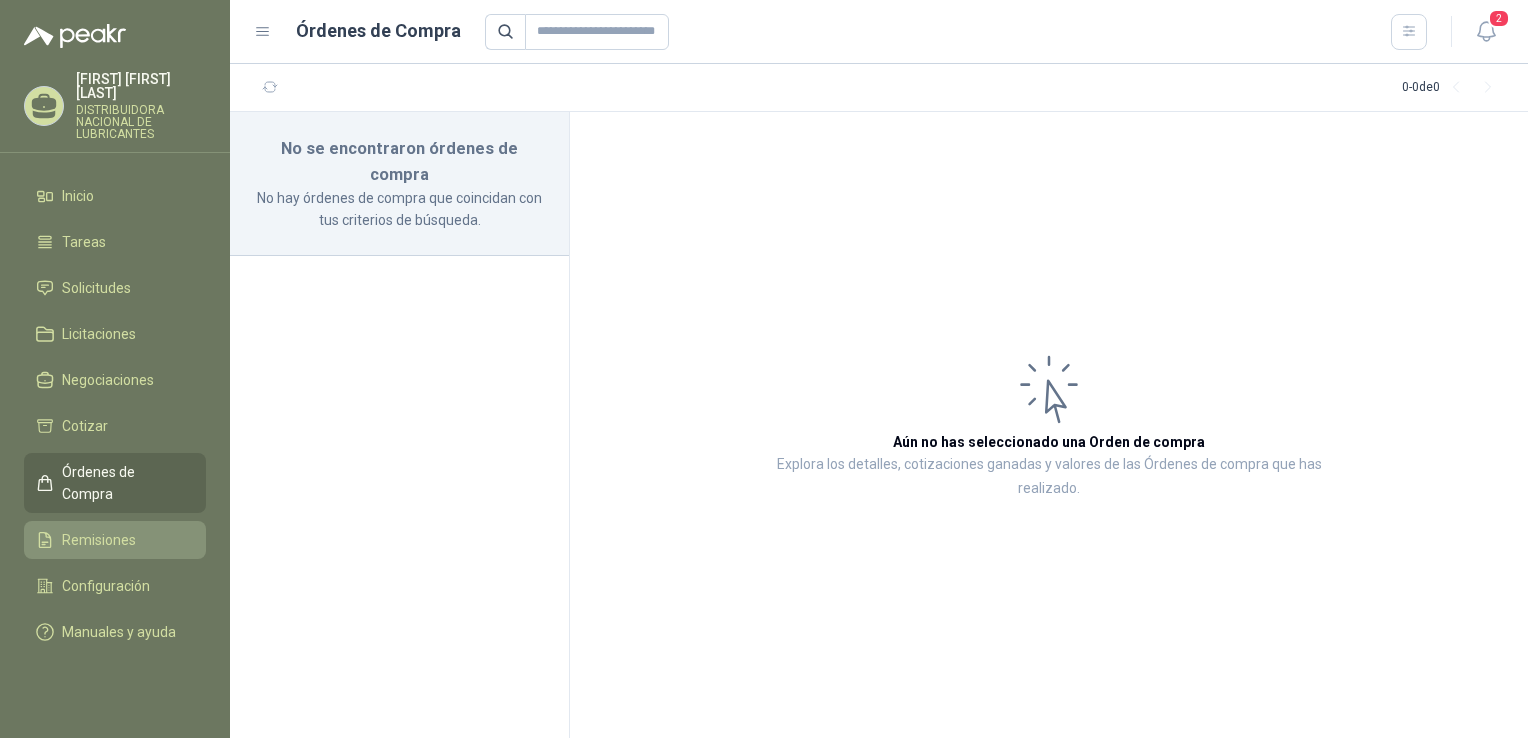 click on "Remisiones" at bounding box center (115, 540) 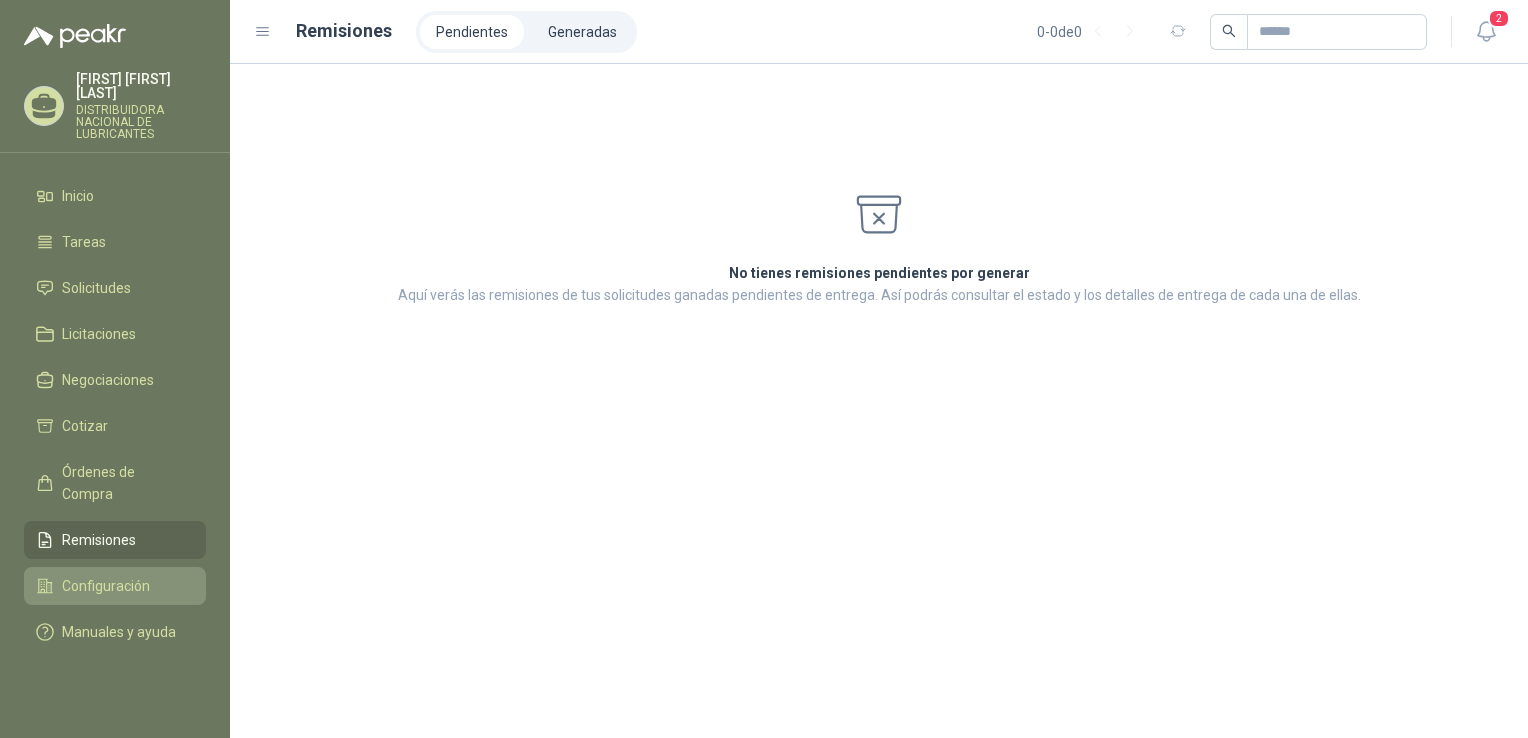 click on "Configuración" at bounding box center (115, 586) 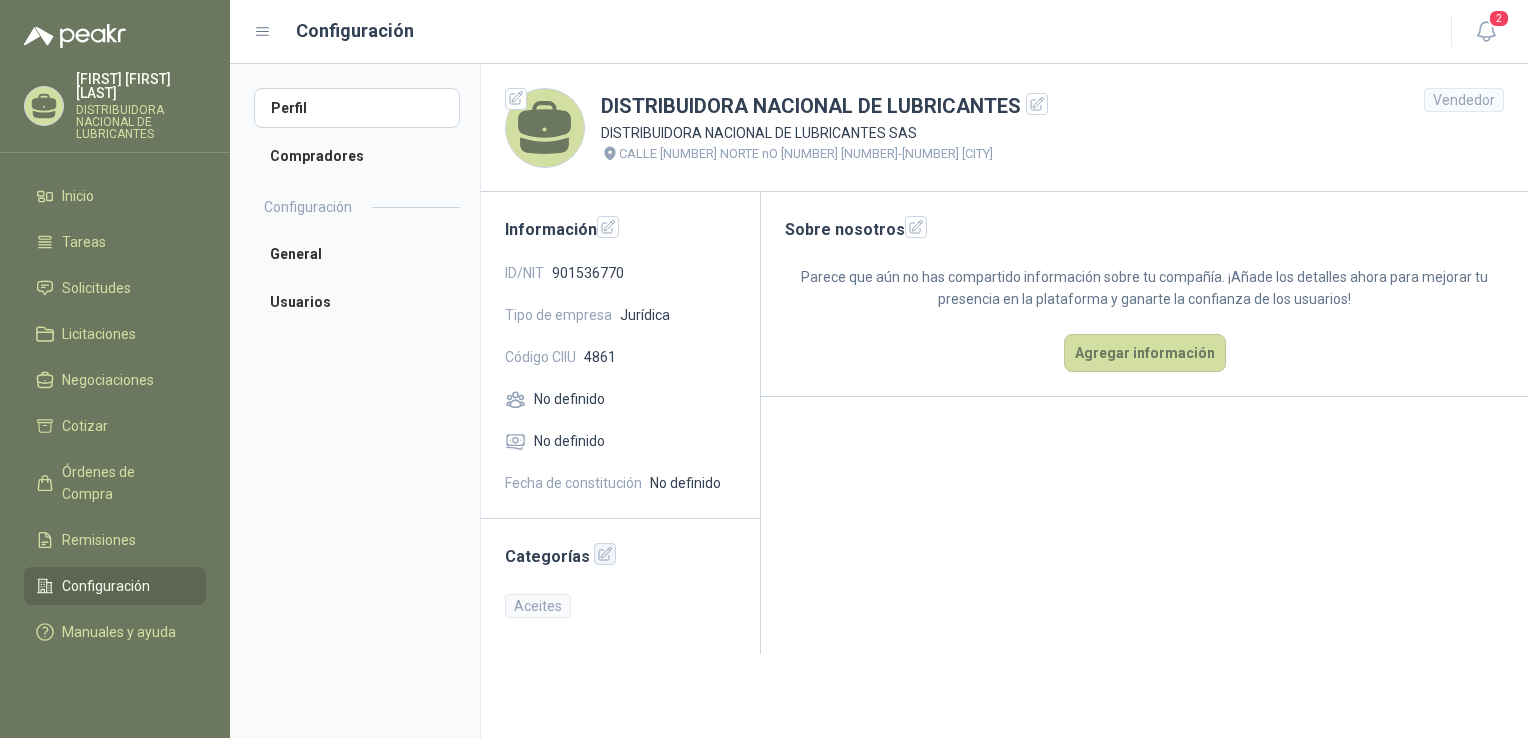 click at bounding box center [605, 554] 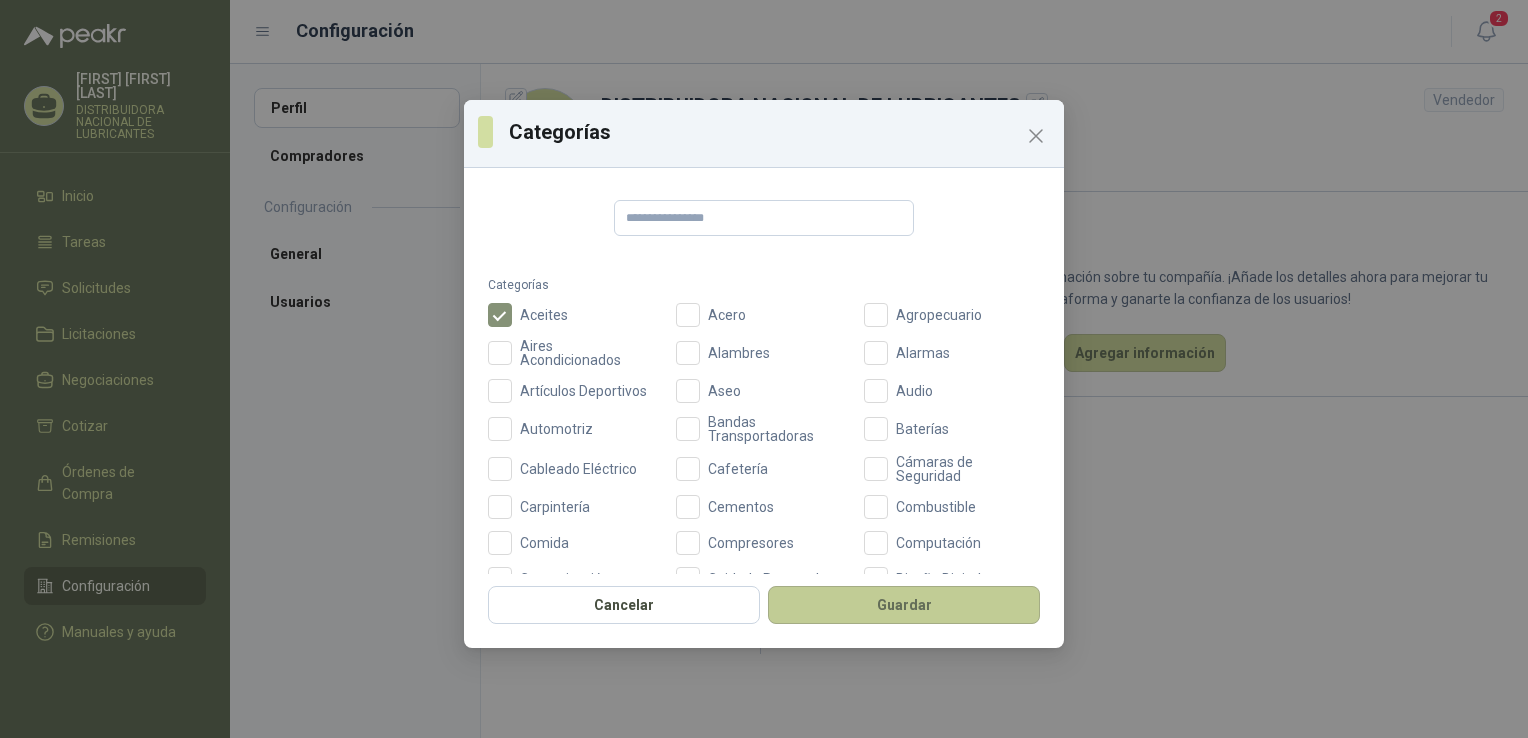 click on "Guardar" at bounding box center (904, 605) 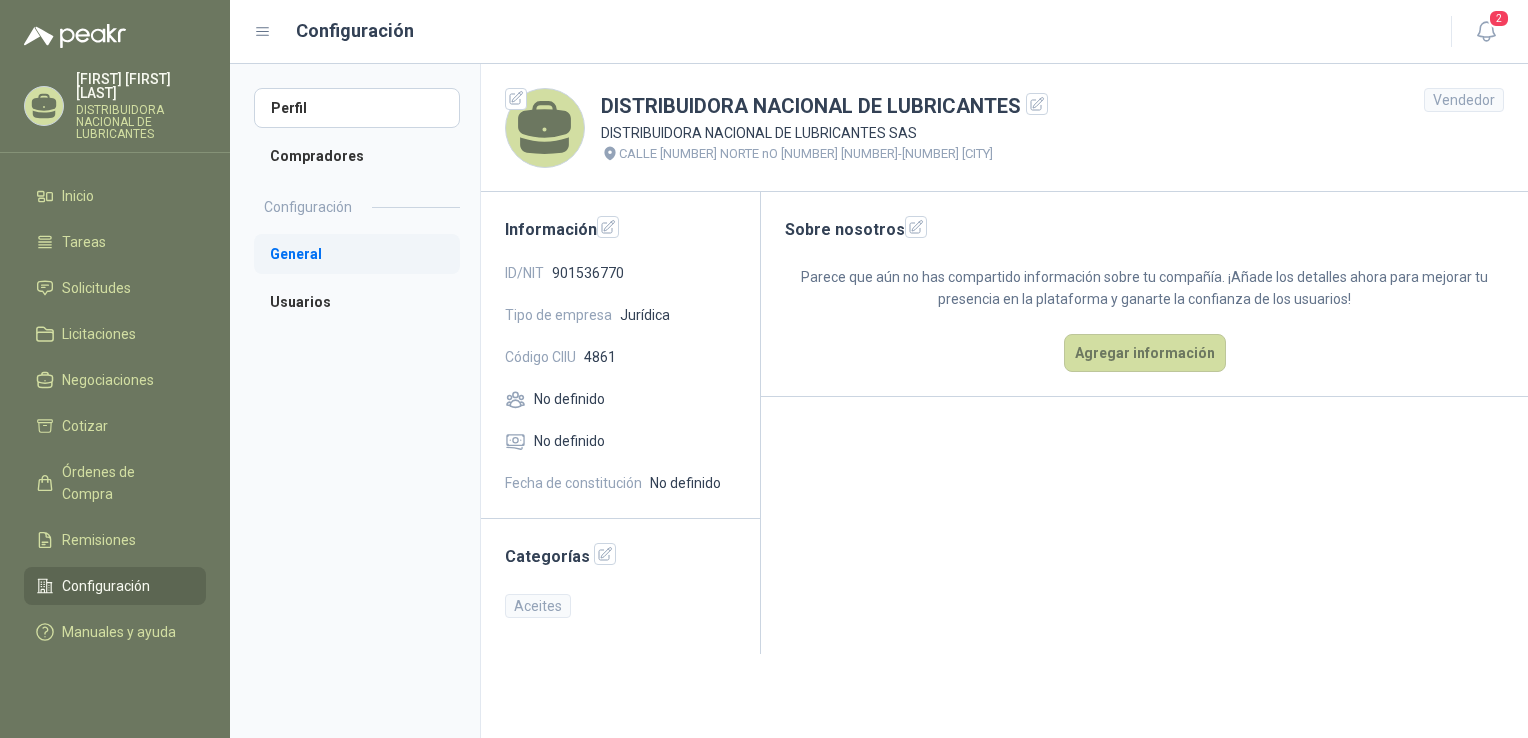 click on "General" at bounding box center (357, 254) 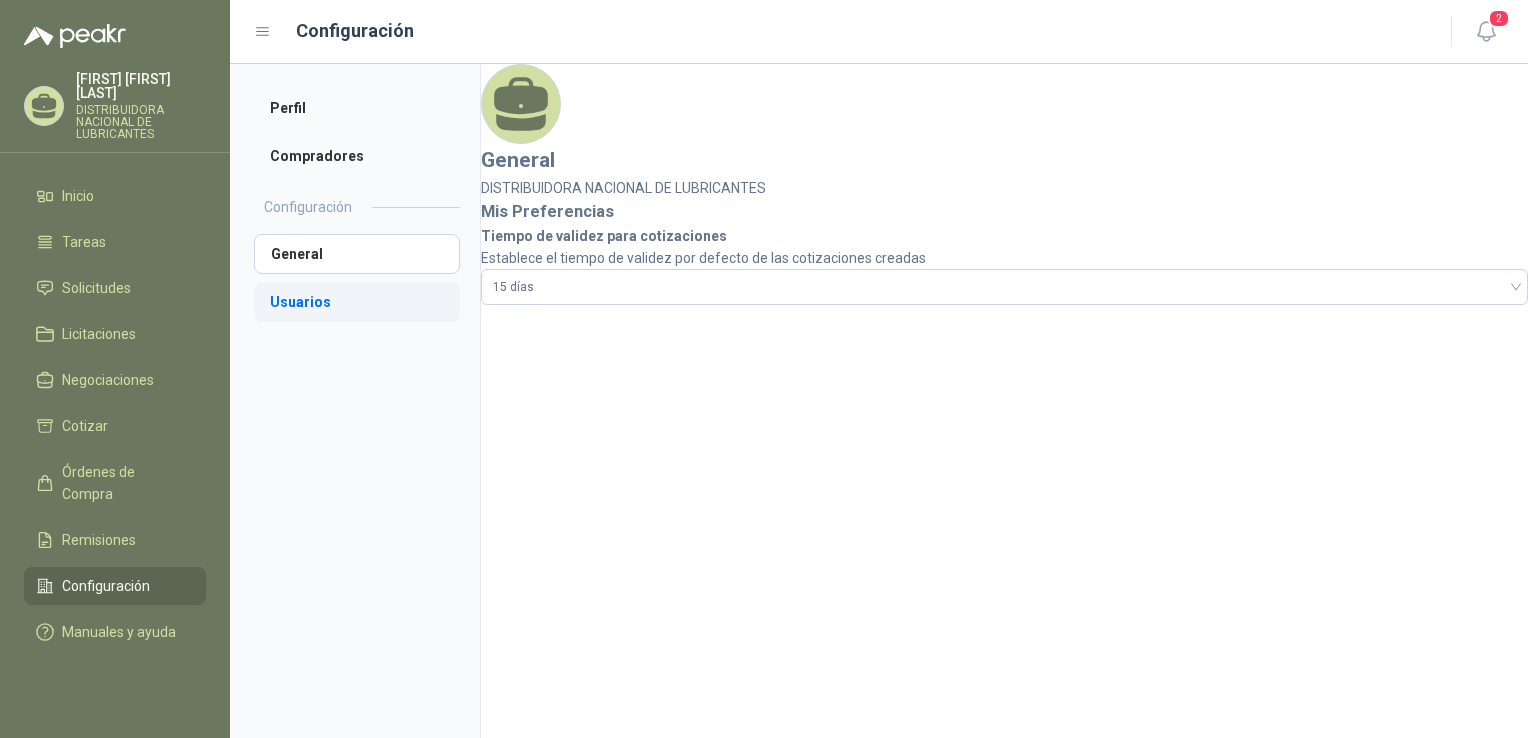 click on "Usuarios" at bounding box center (357, 302) 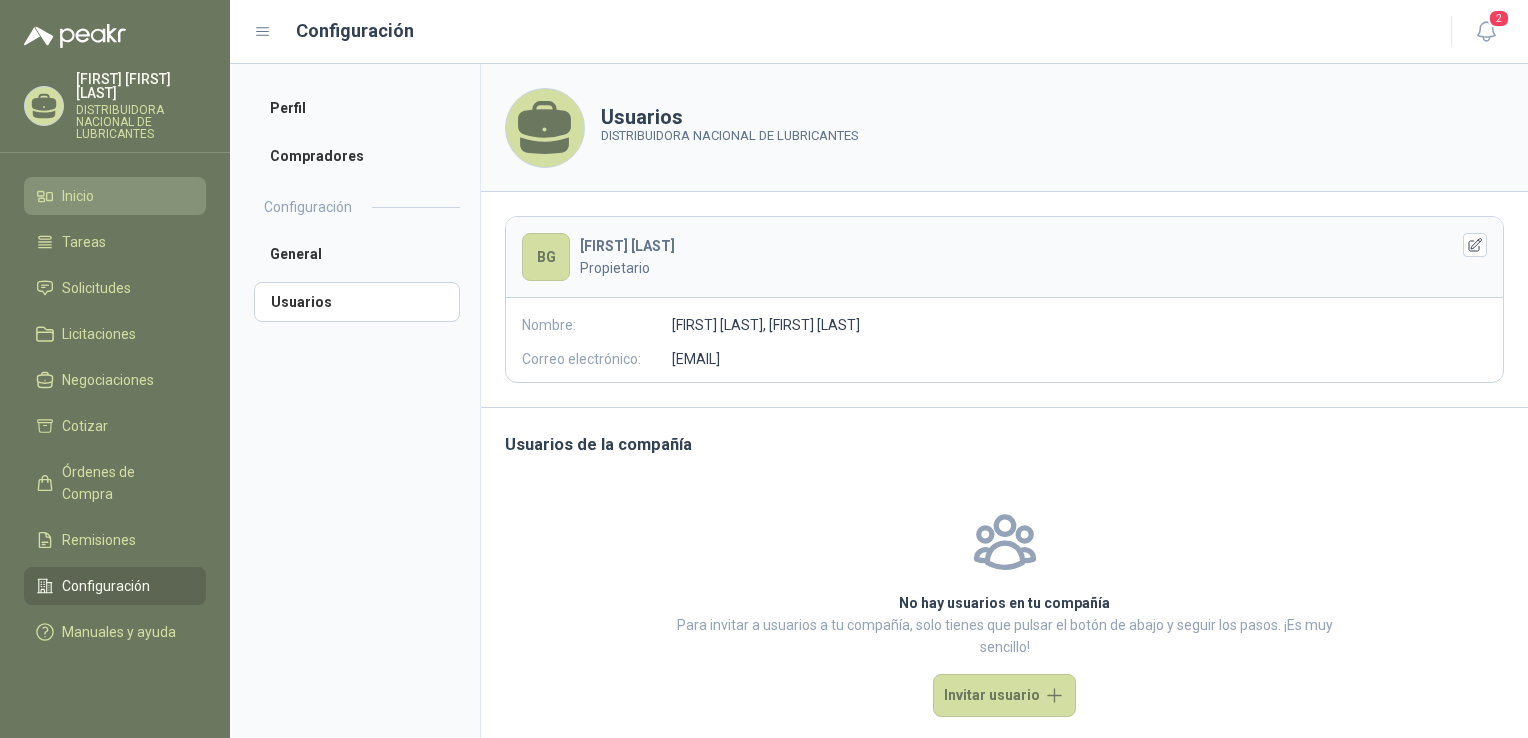 click on "Inicio" at bounding box center (78, 196) 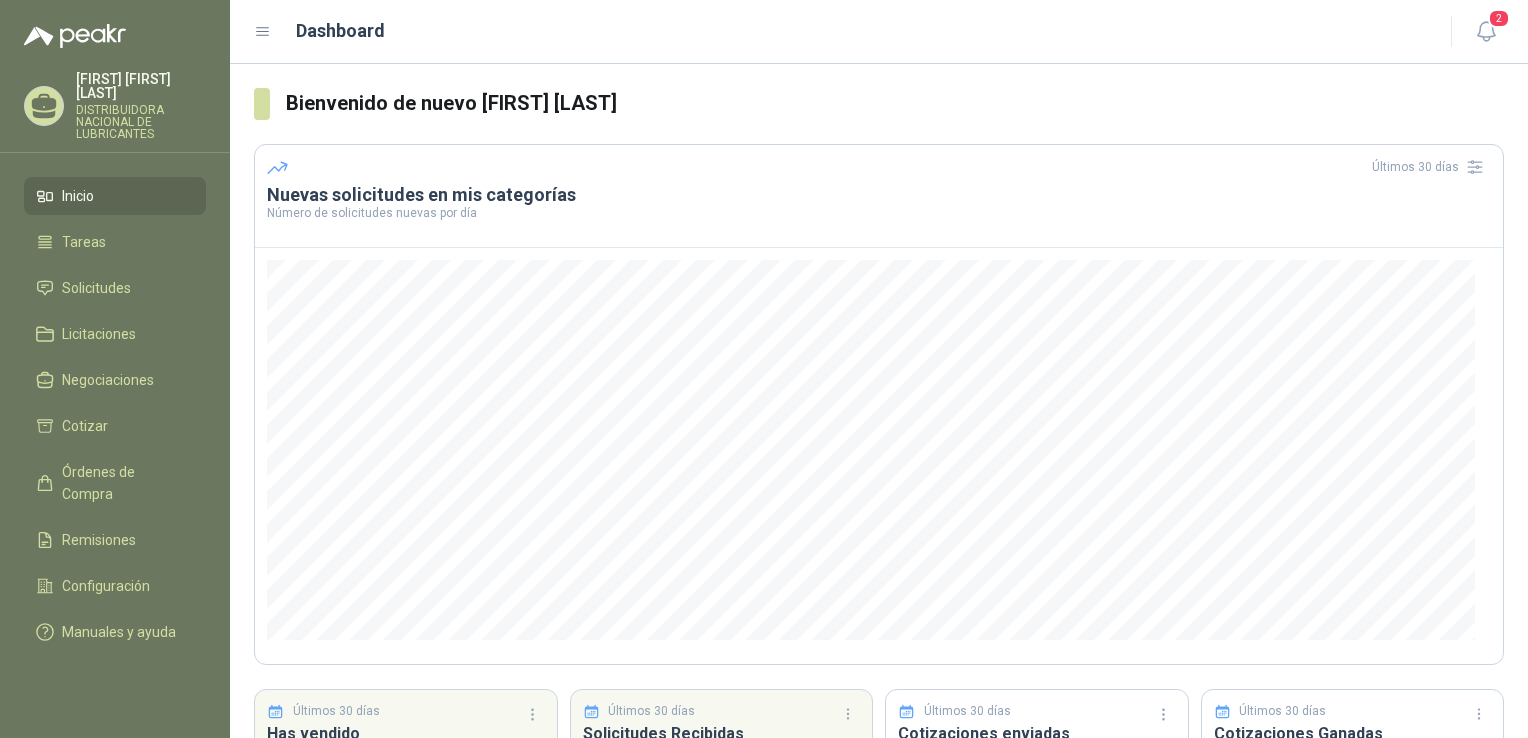 click on "BLANCA CECILIA    GOMEZ HENAO" at bounding box center [141, 86] 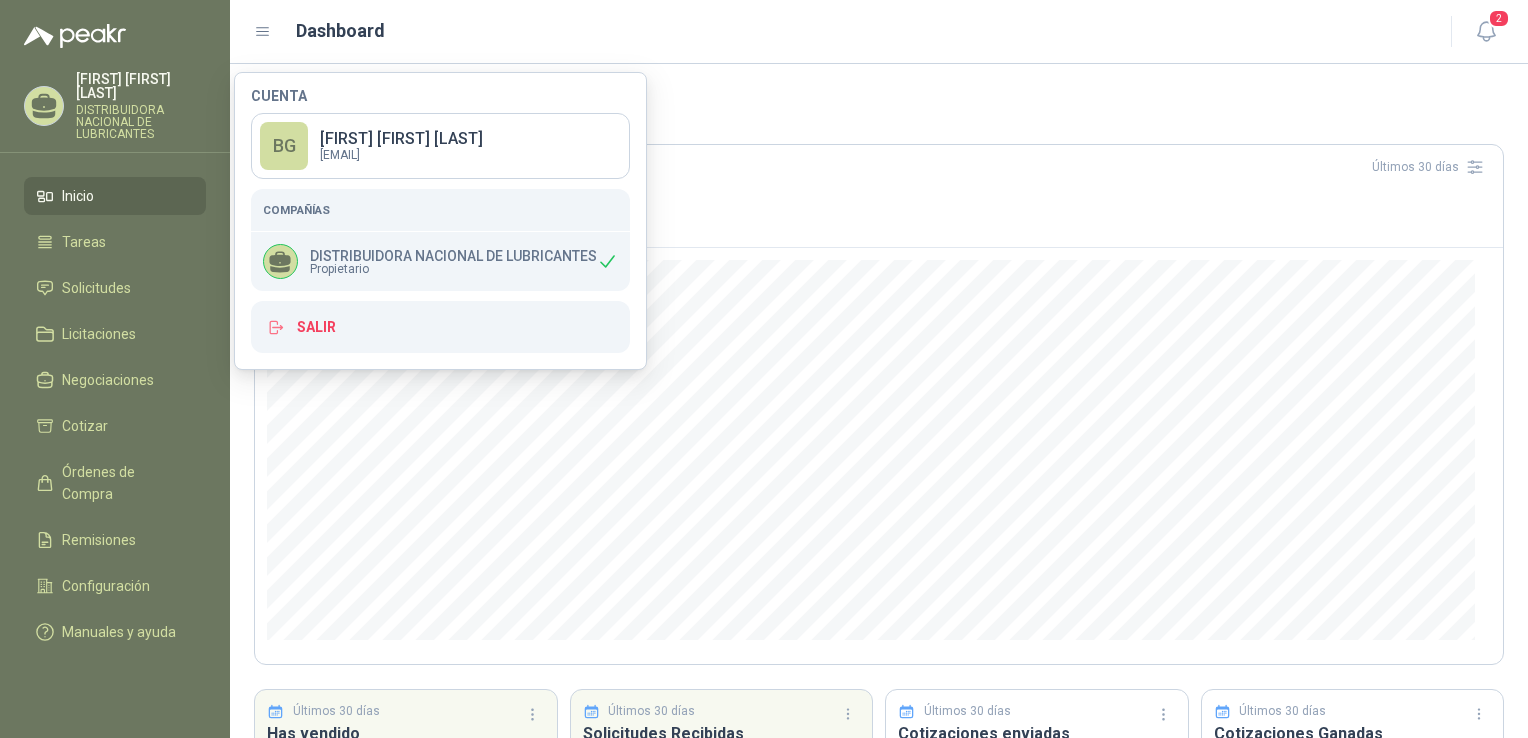 click on "2" at bounding box center [1465, 31] 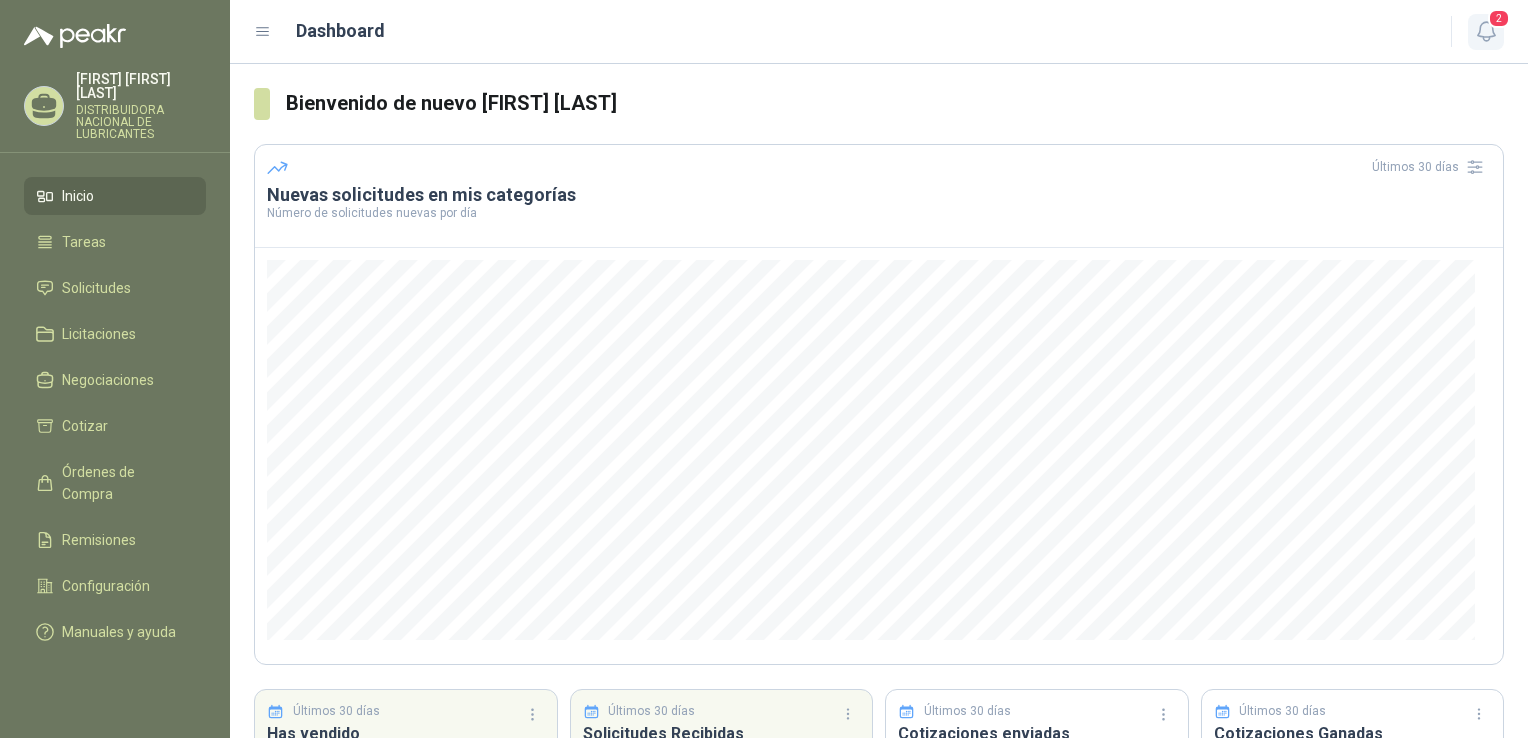 click at bounding box center (1486, 31) 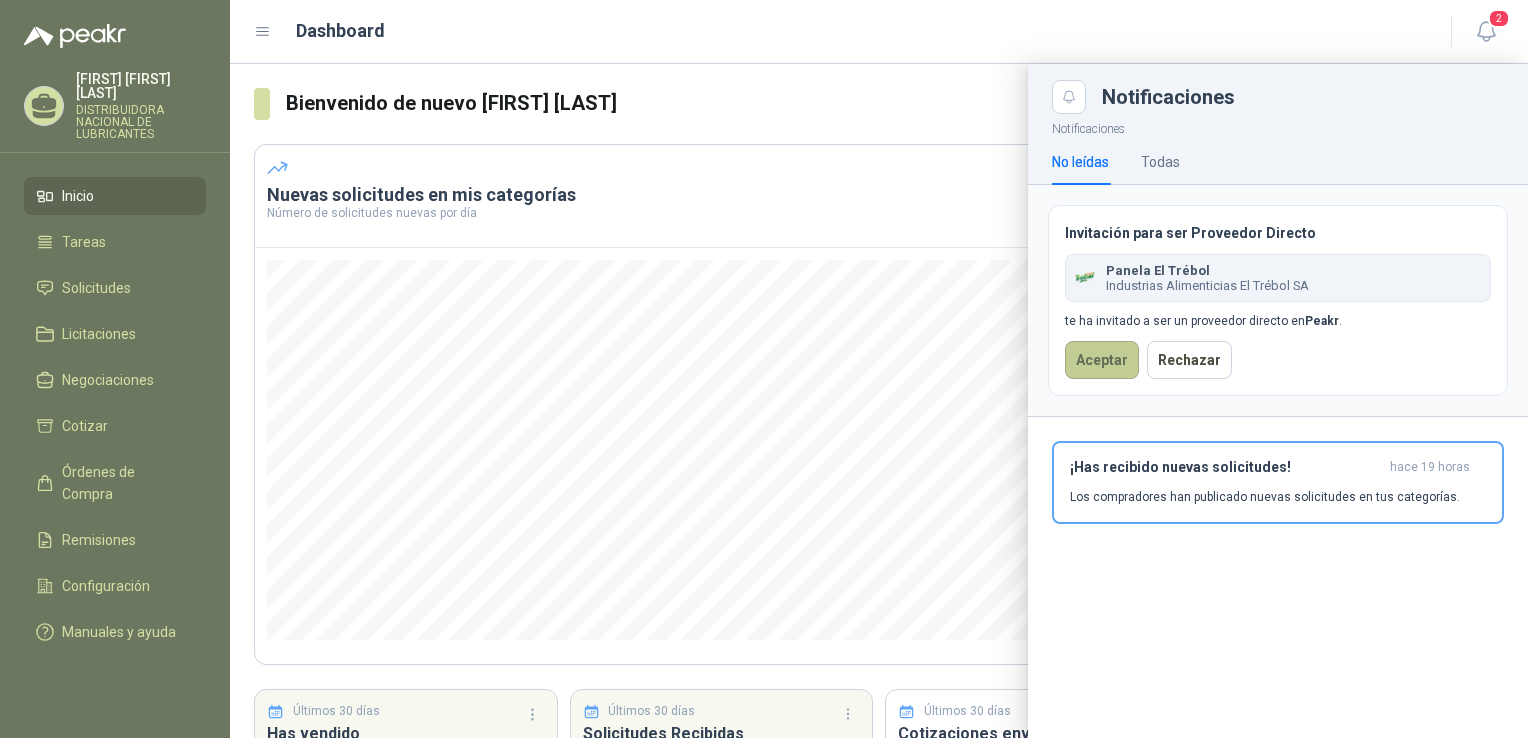 click on "Aceptar" at bounding box center (1102, 360) 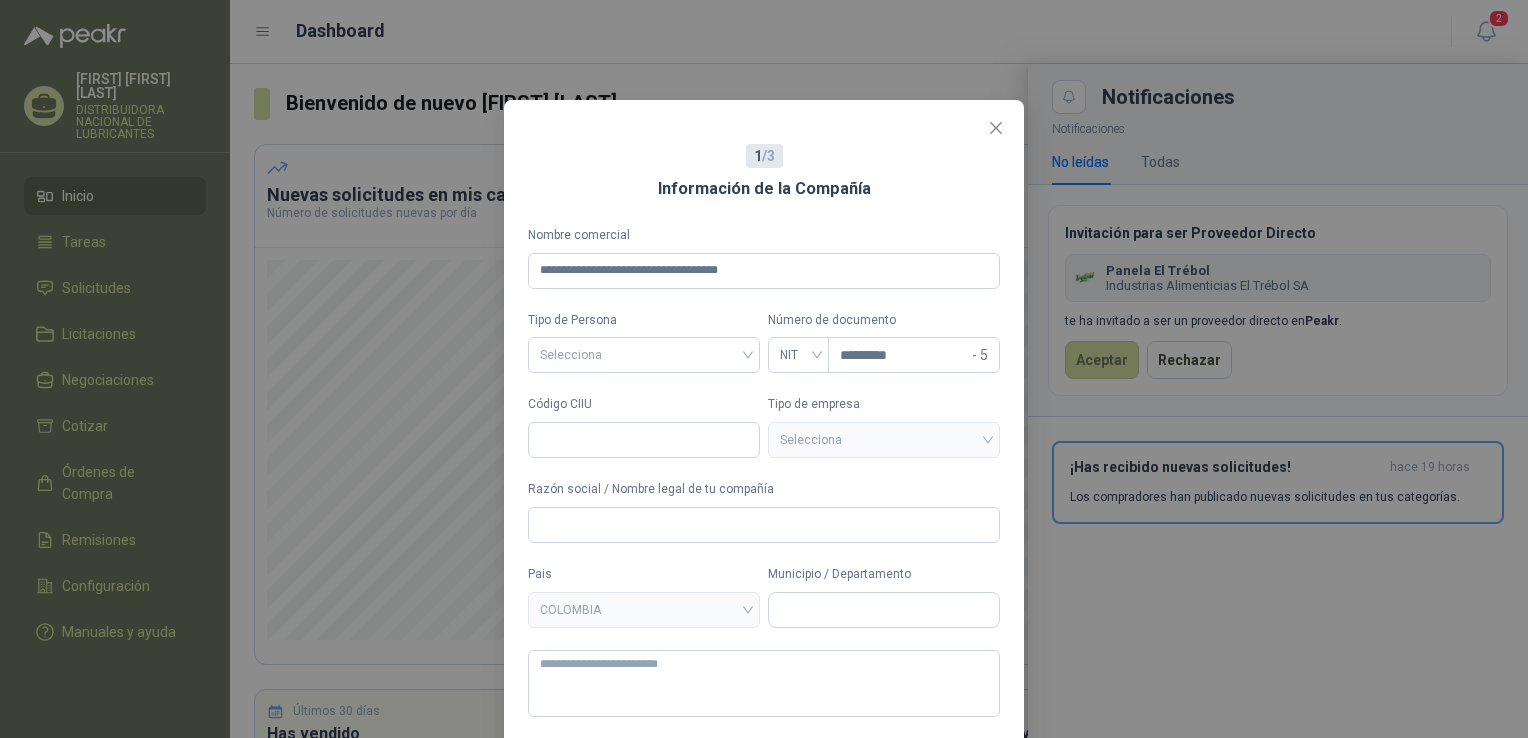 scroll, scrollTop: 80, scrollLeft: 0, axis: vertical 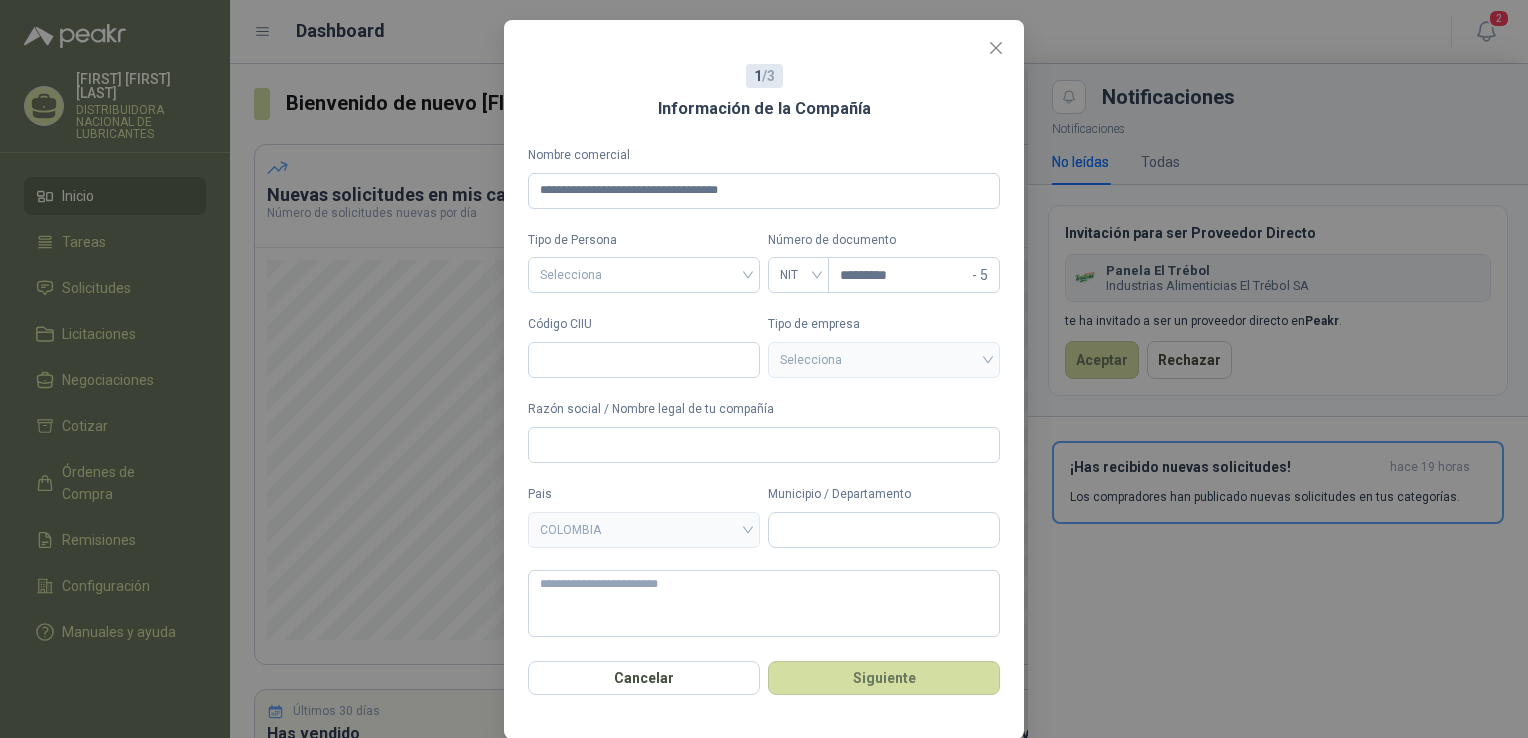 drag, startPoint x: 996, startPoint y: 39, endPoint x: 984, endPoint y: 46, distance: 13.892444 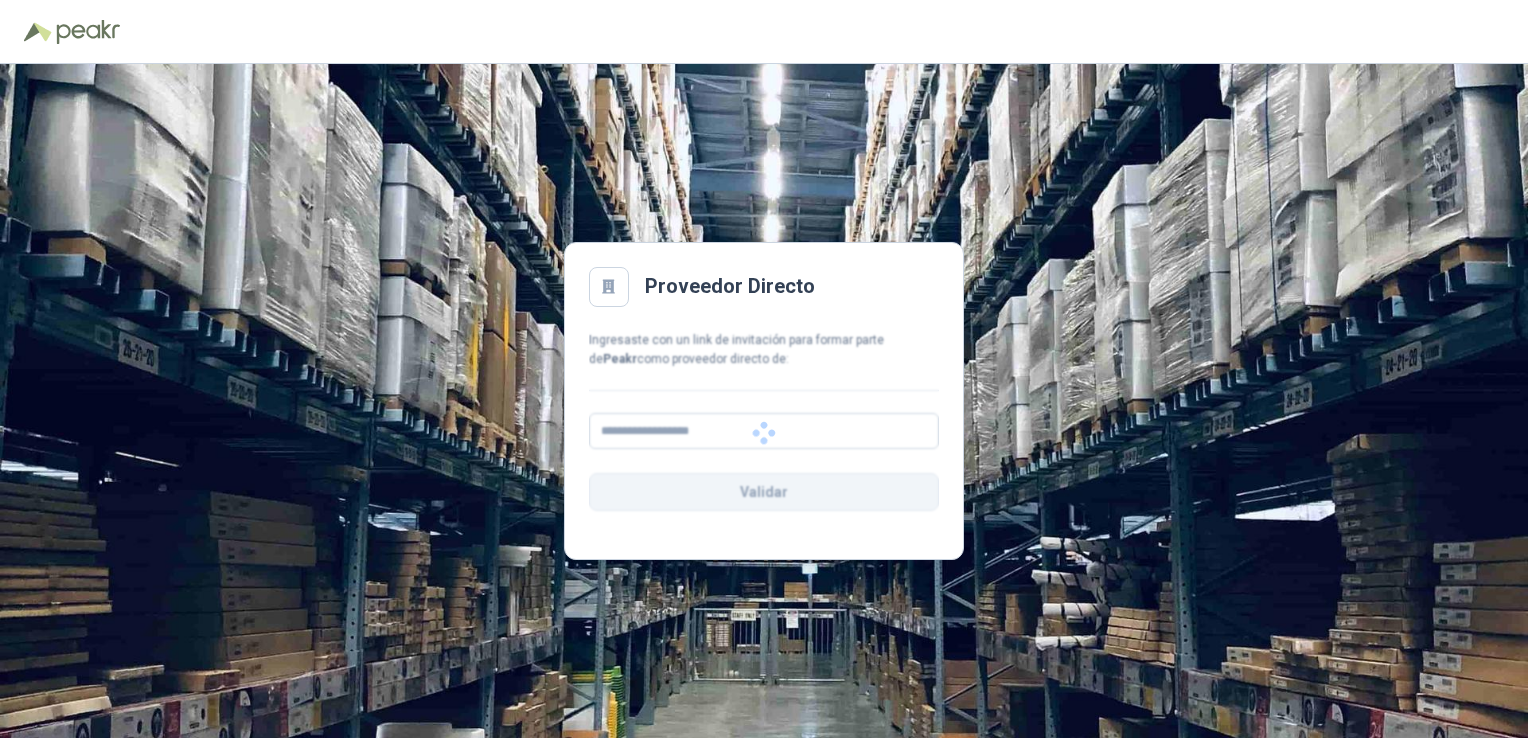 scroll, scrollTop: 0, scrollLeft: 0, axis: both 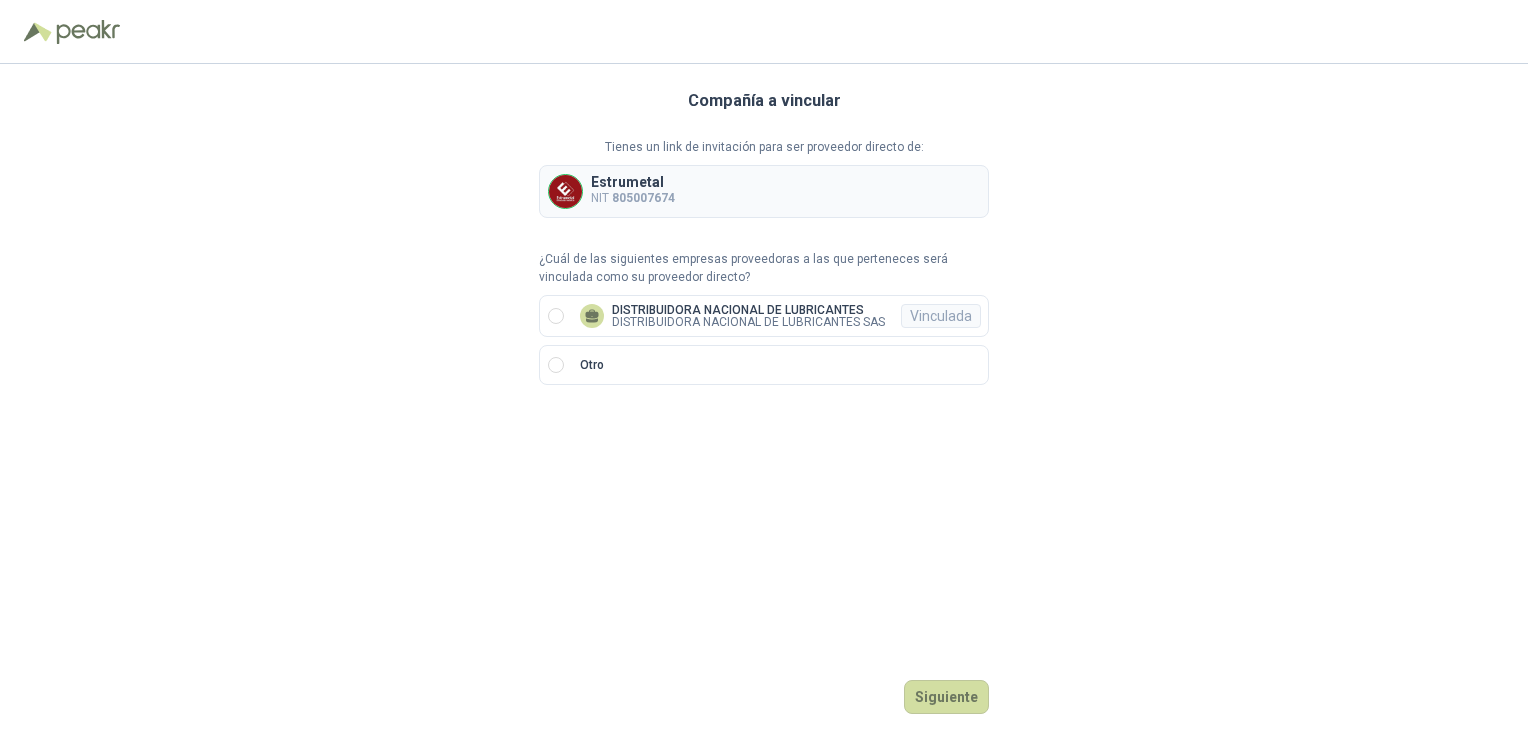 click on "Estrumetal NIT   [NIT]" at bounding box center (764, 191) 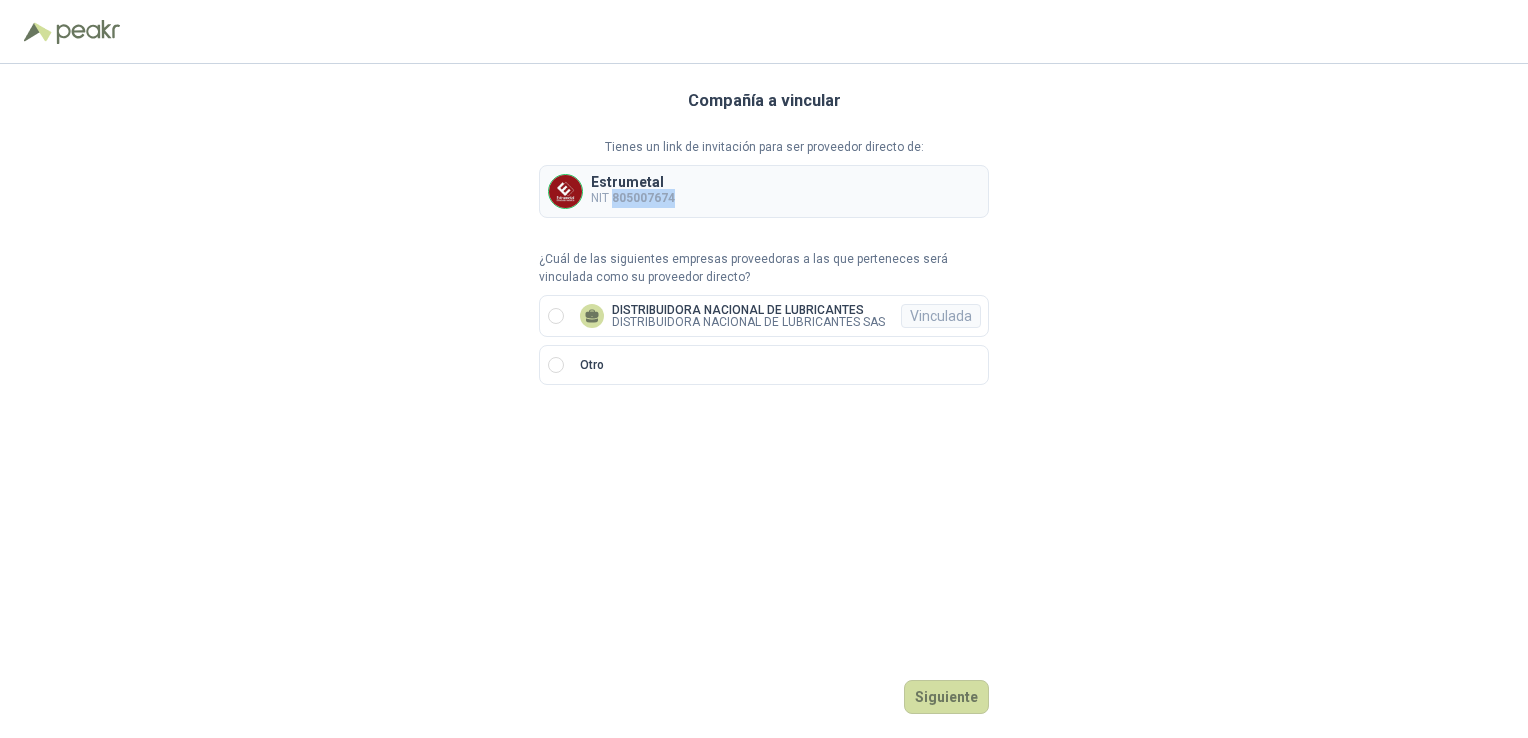 click on "805007674" at bounding box center [643, 198] 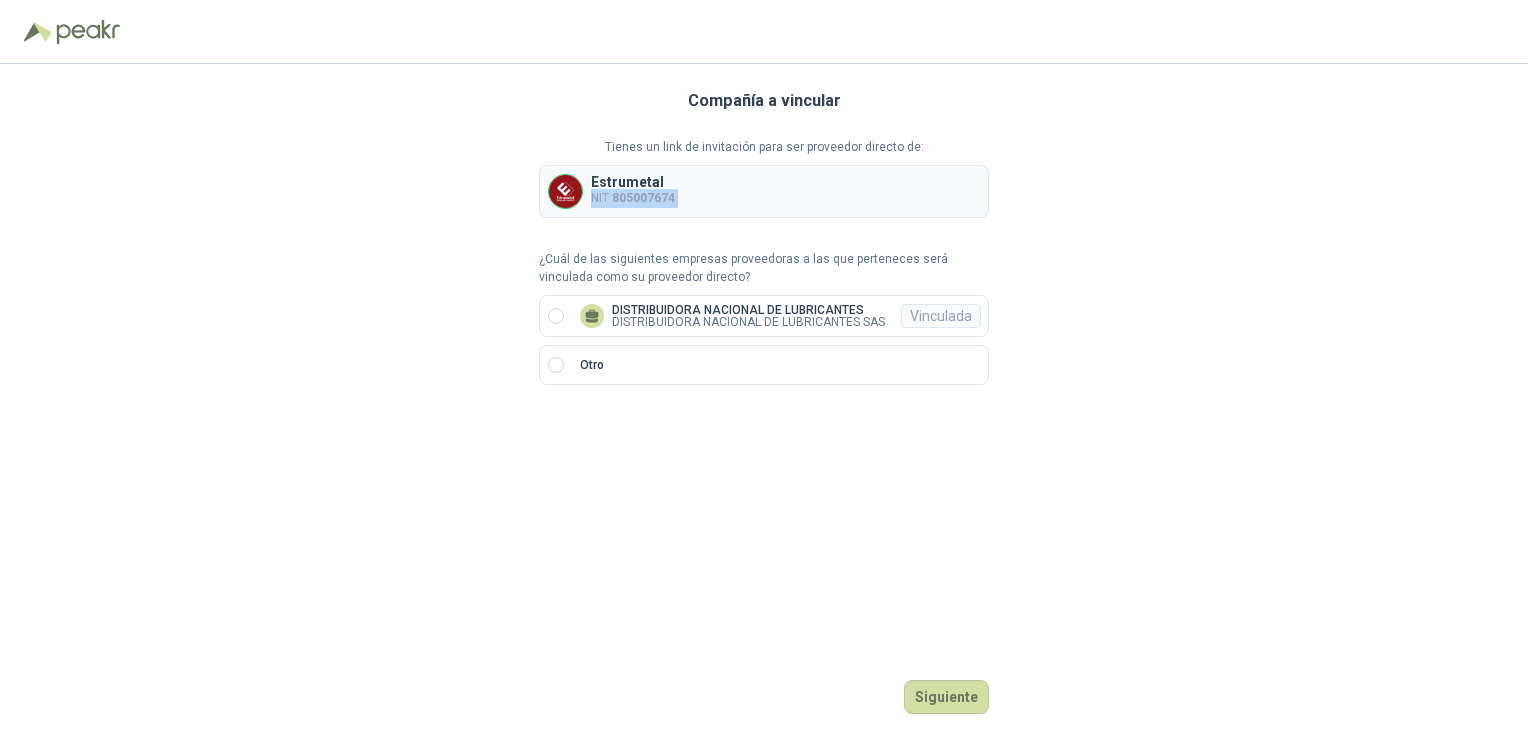 click on "805007674" at bounding box center [643, 198] 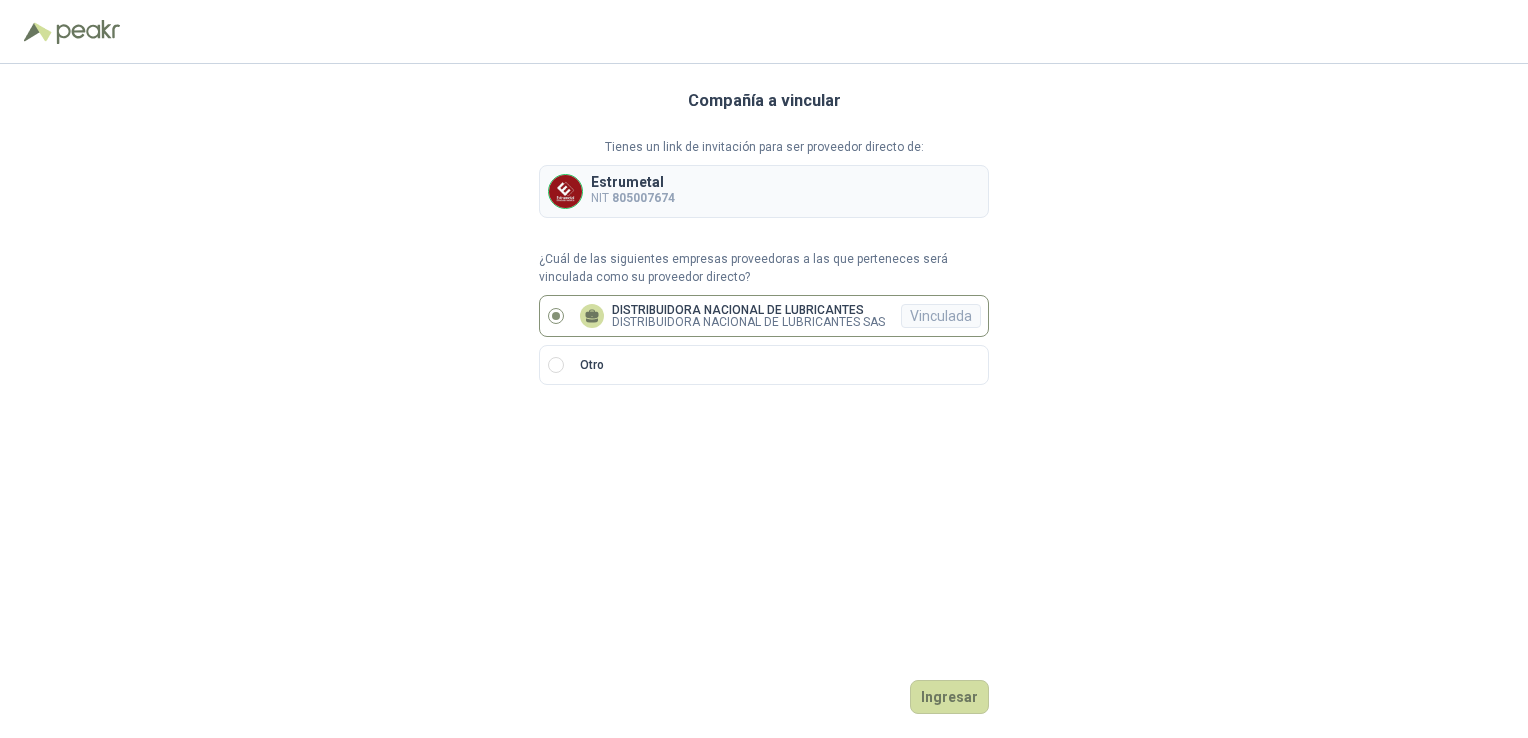 click on "Vinculada" at bounding box center [941, 316] 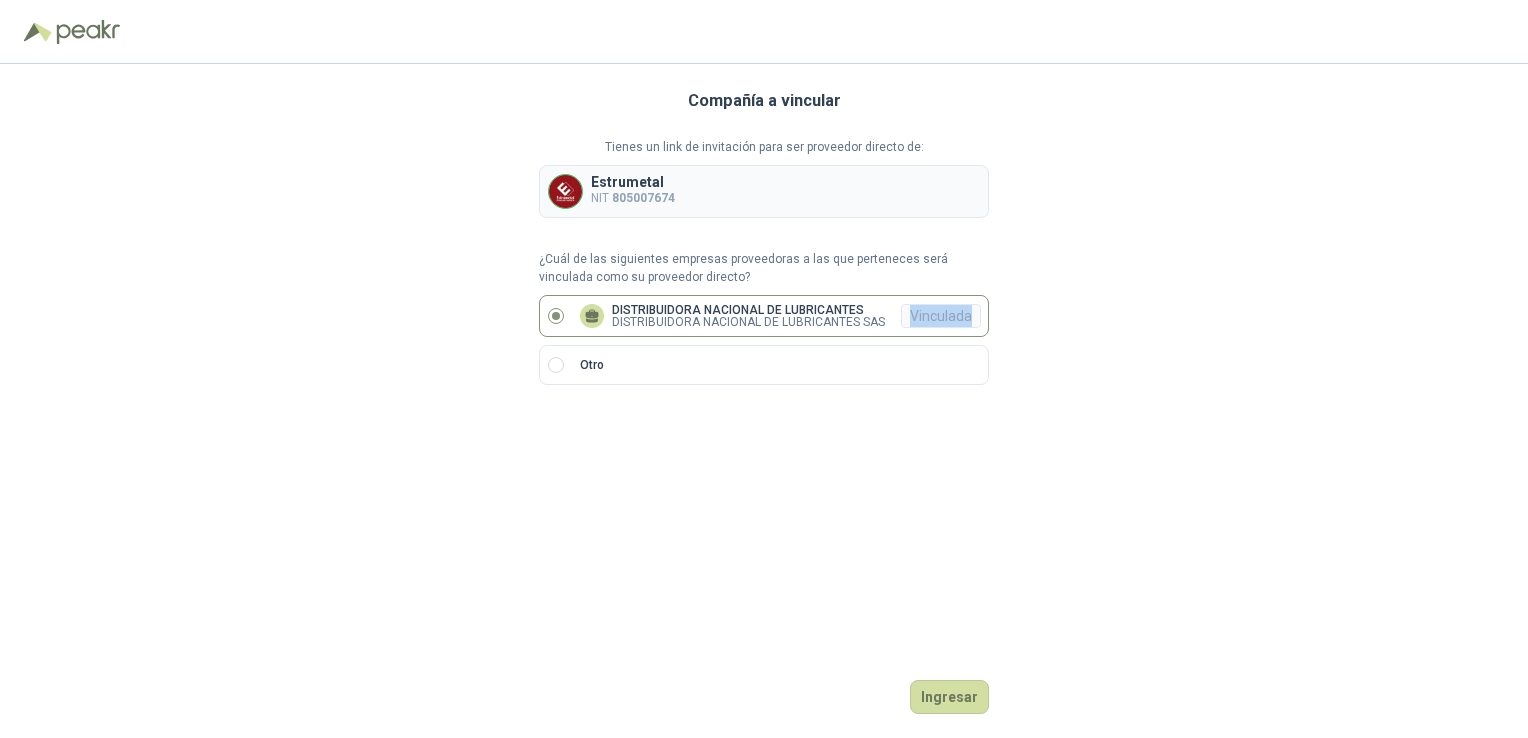 click on "Vinculada" at bounding box center [941, 316] 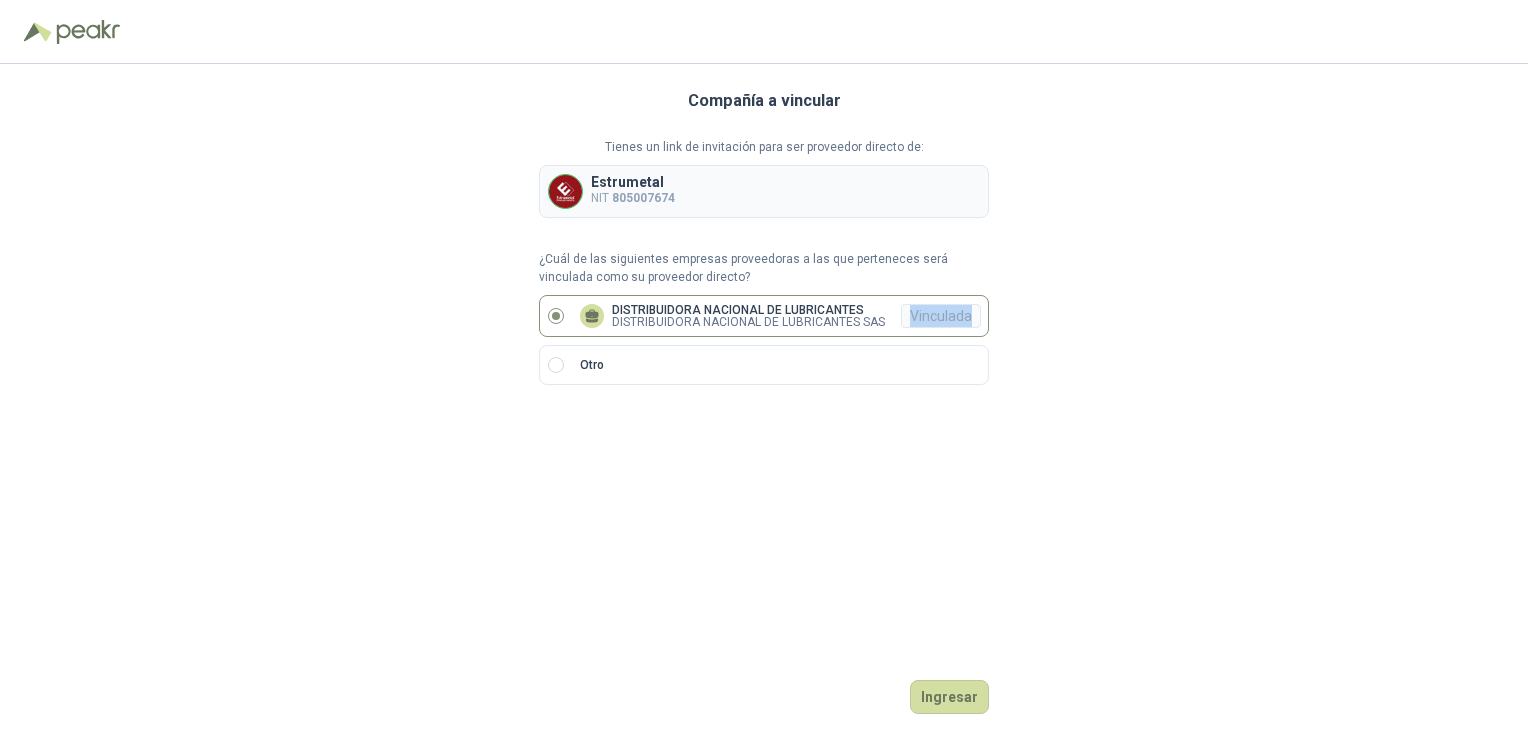click on "Vinculada" at bounding box center (941, 316) 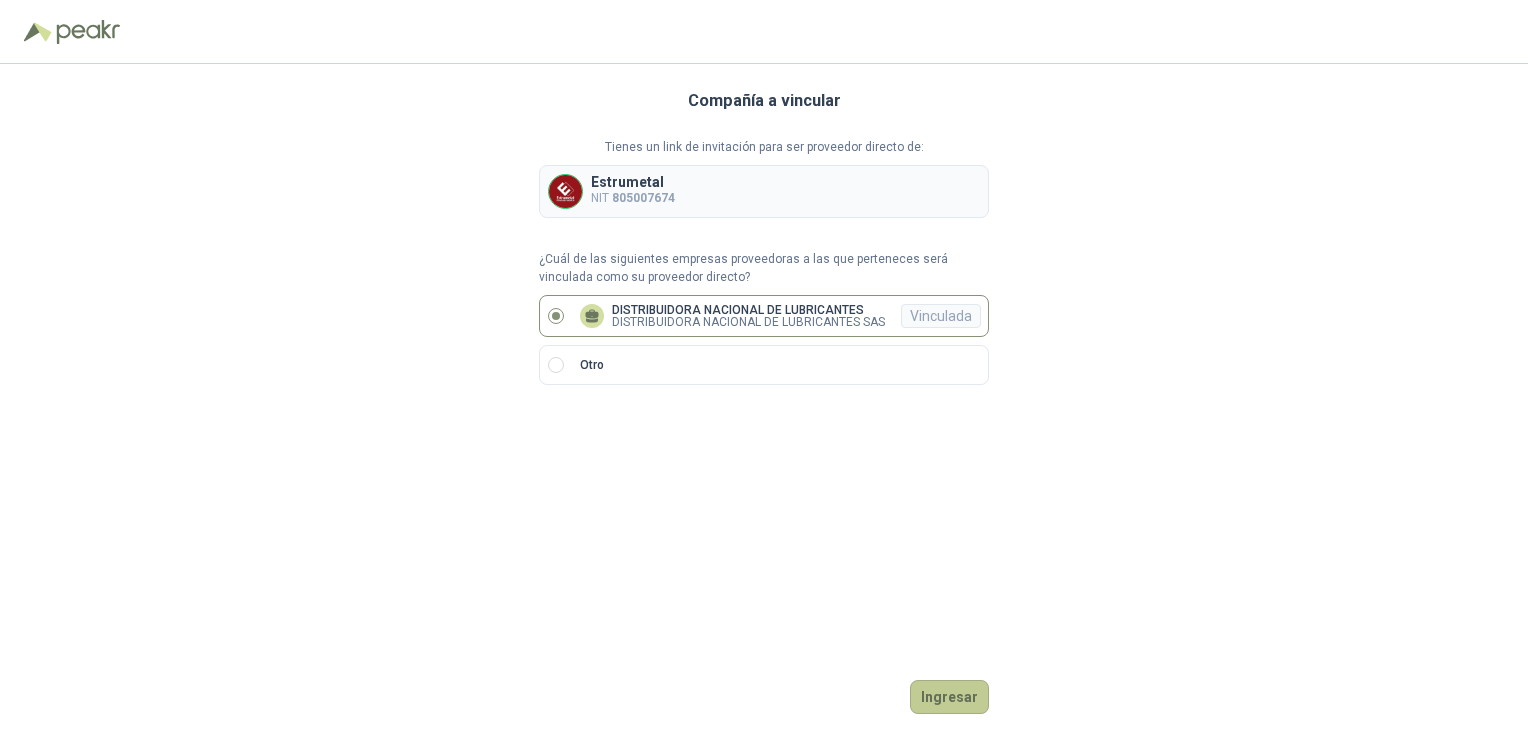 click on "Ingresar" at bounding box center [949, 697] 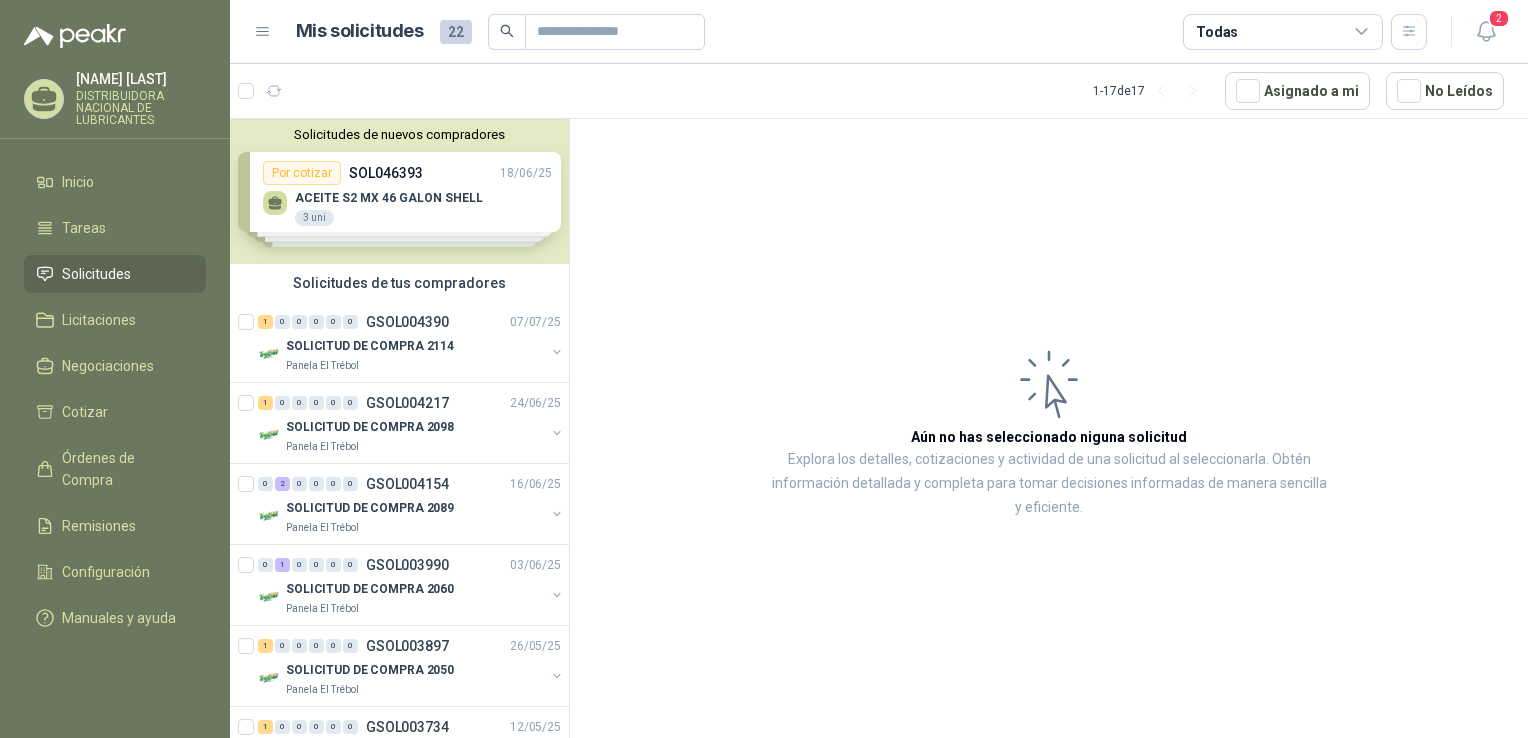 click on "Solicitudes de nuevos compradores" at bounding box center [399, 134] 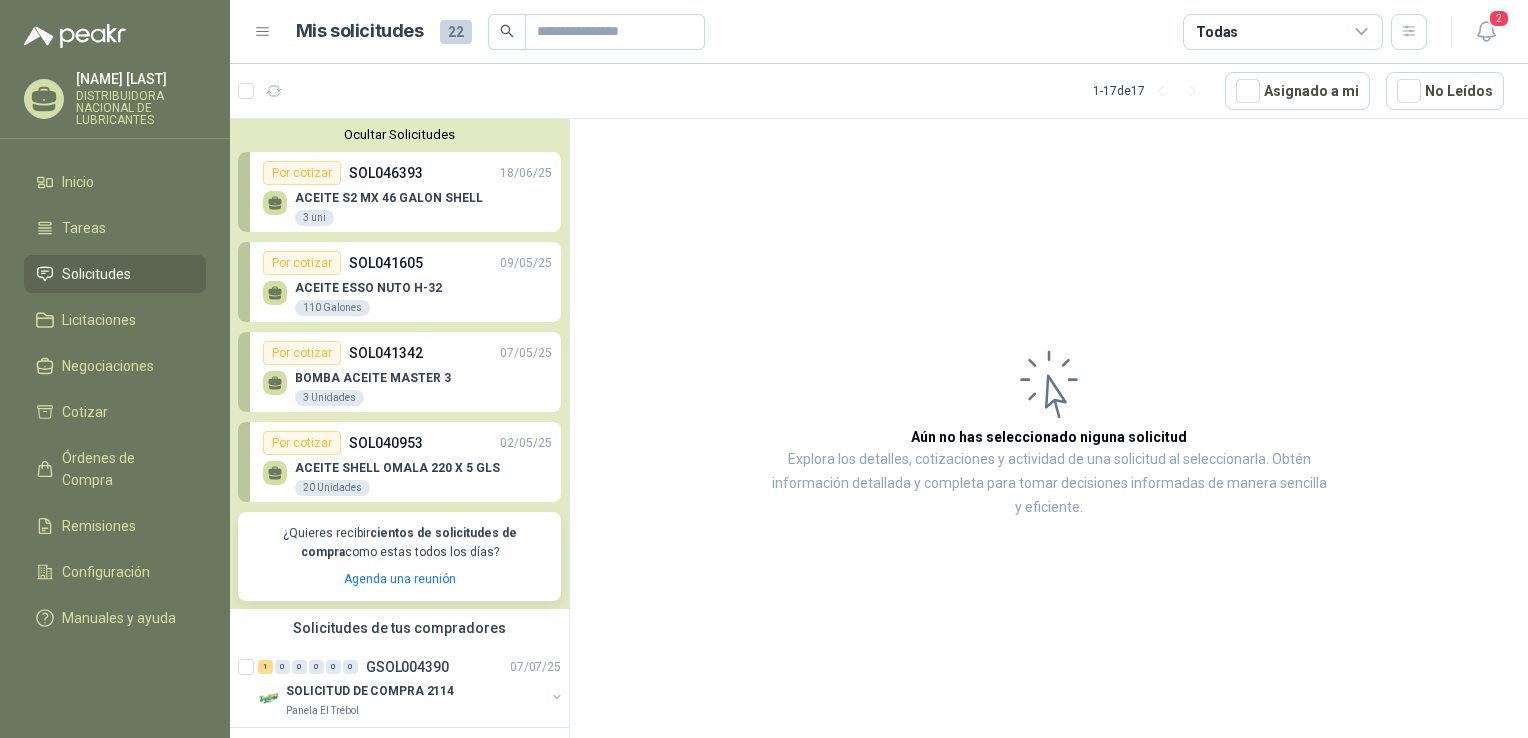 click on "SOL046393" at bounding box center (386, 173) 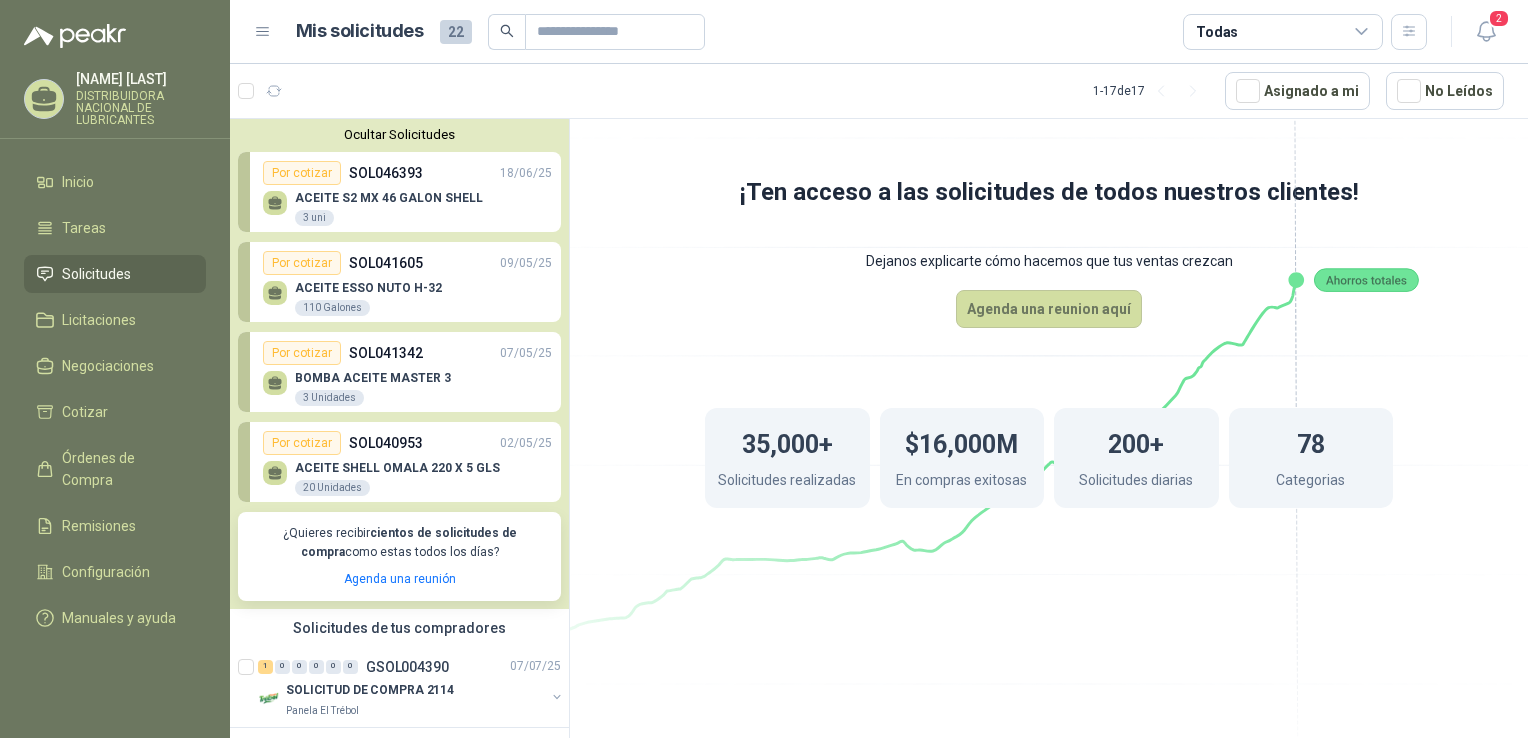 click on "Por cotizar SOL041605 [DATE]" at bounding box center (407, 263) 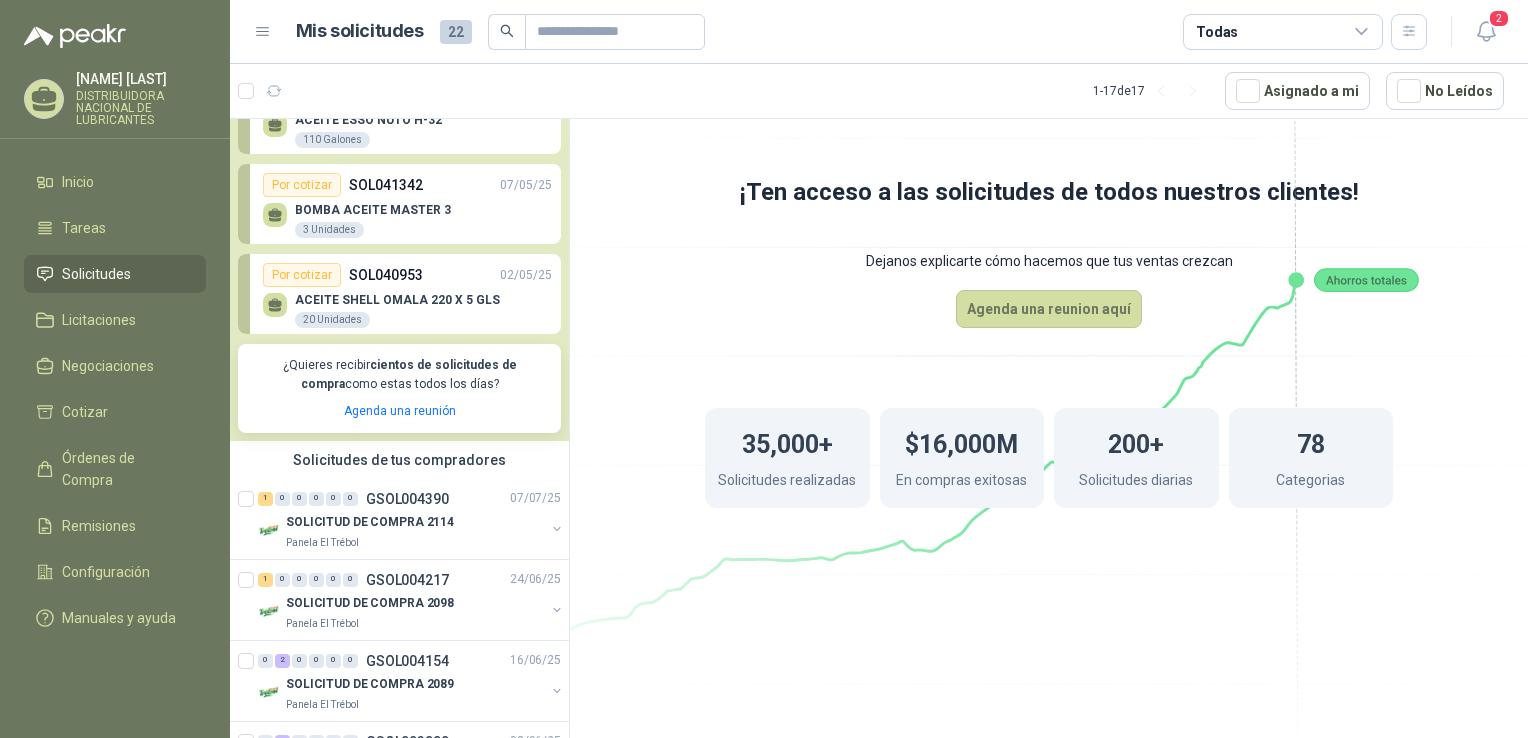 scroll, scrollTop: 157, scrollLeft: 0, axis: vertical 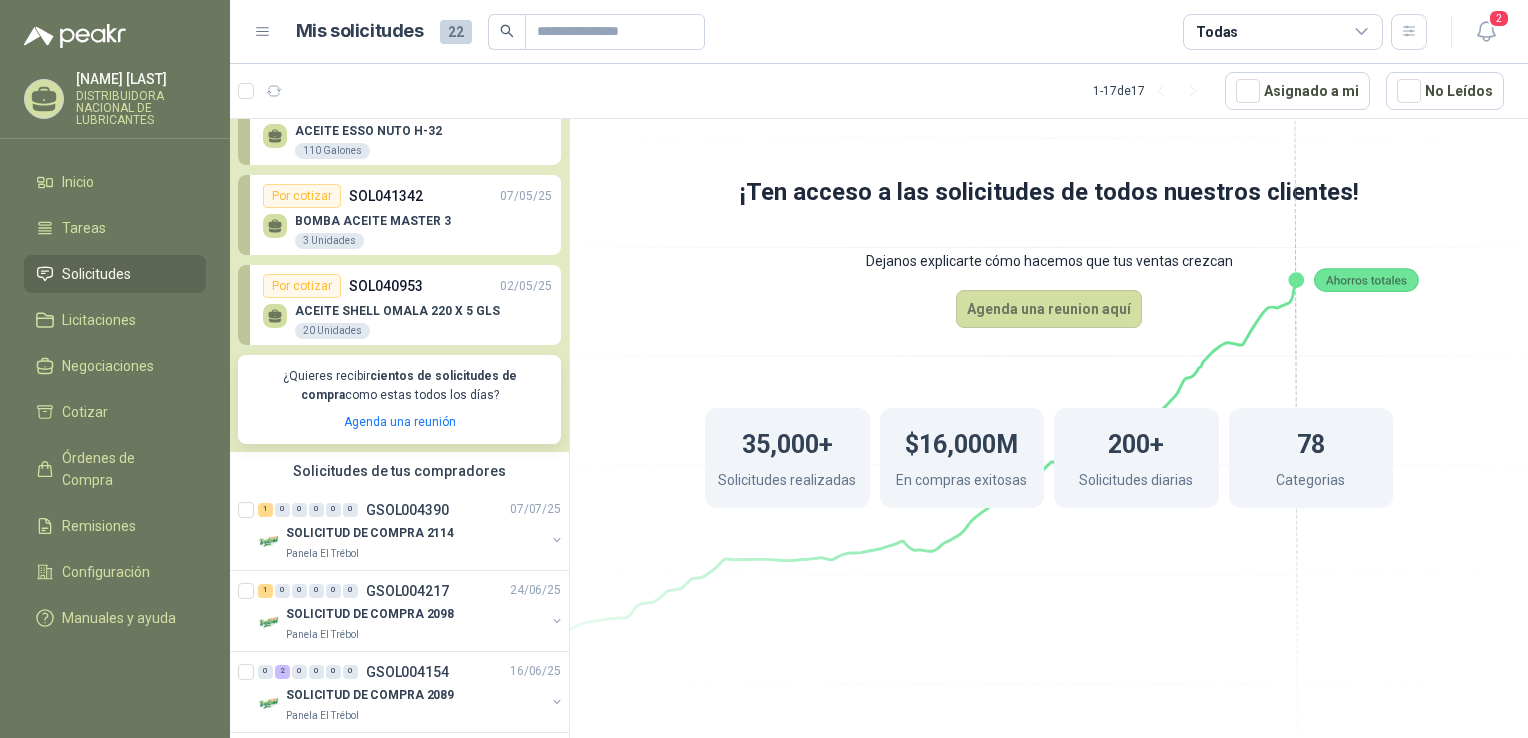 click on "ACEITE SHELL OMALA 220 X 5 GLS" at bounding box center [397, 311] 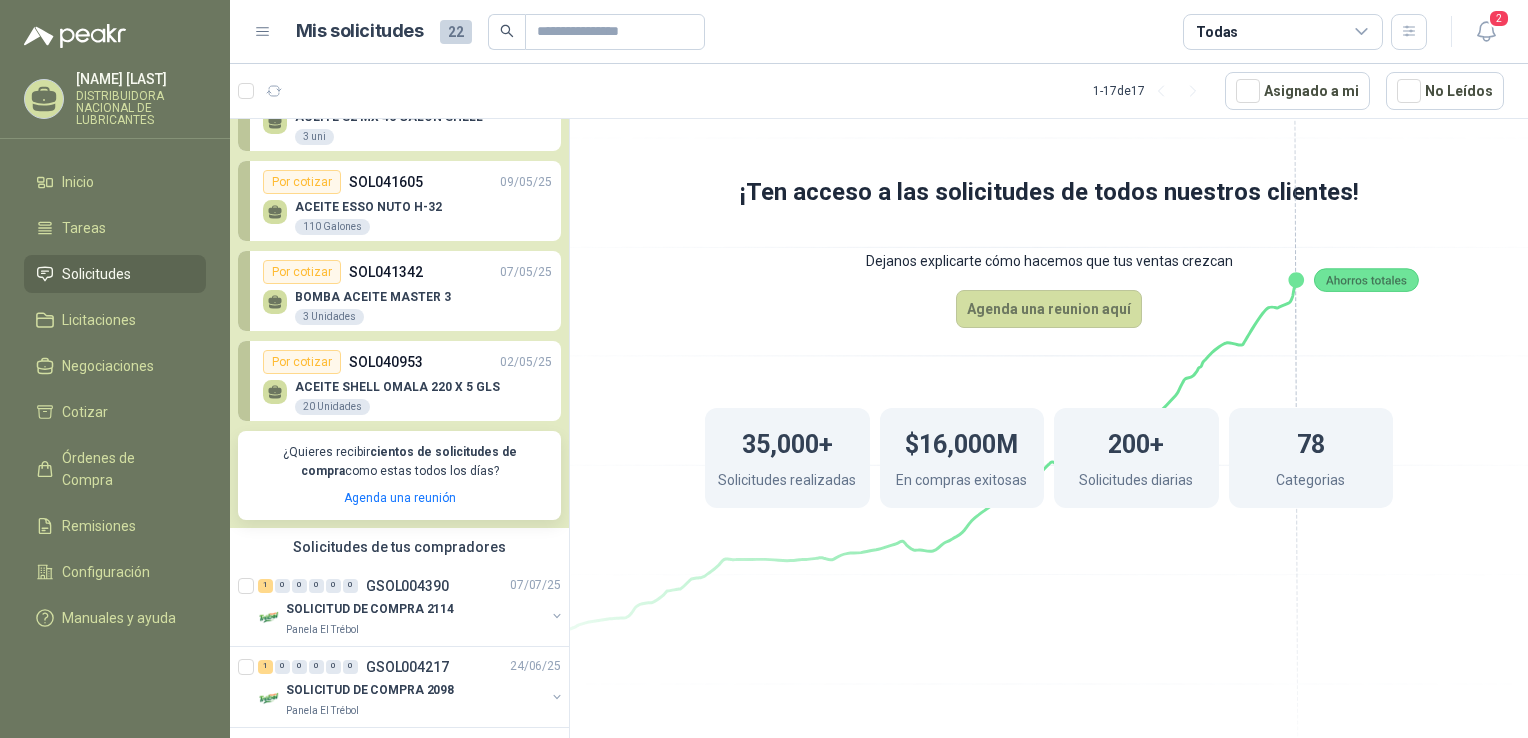 scroll, scrollTop: 0, scrollLeft: 0, axis: both 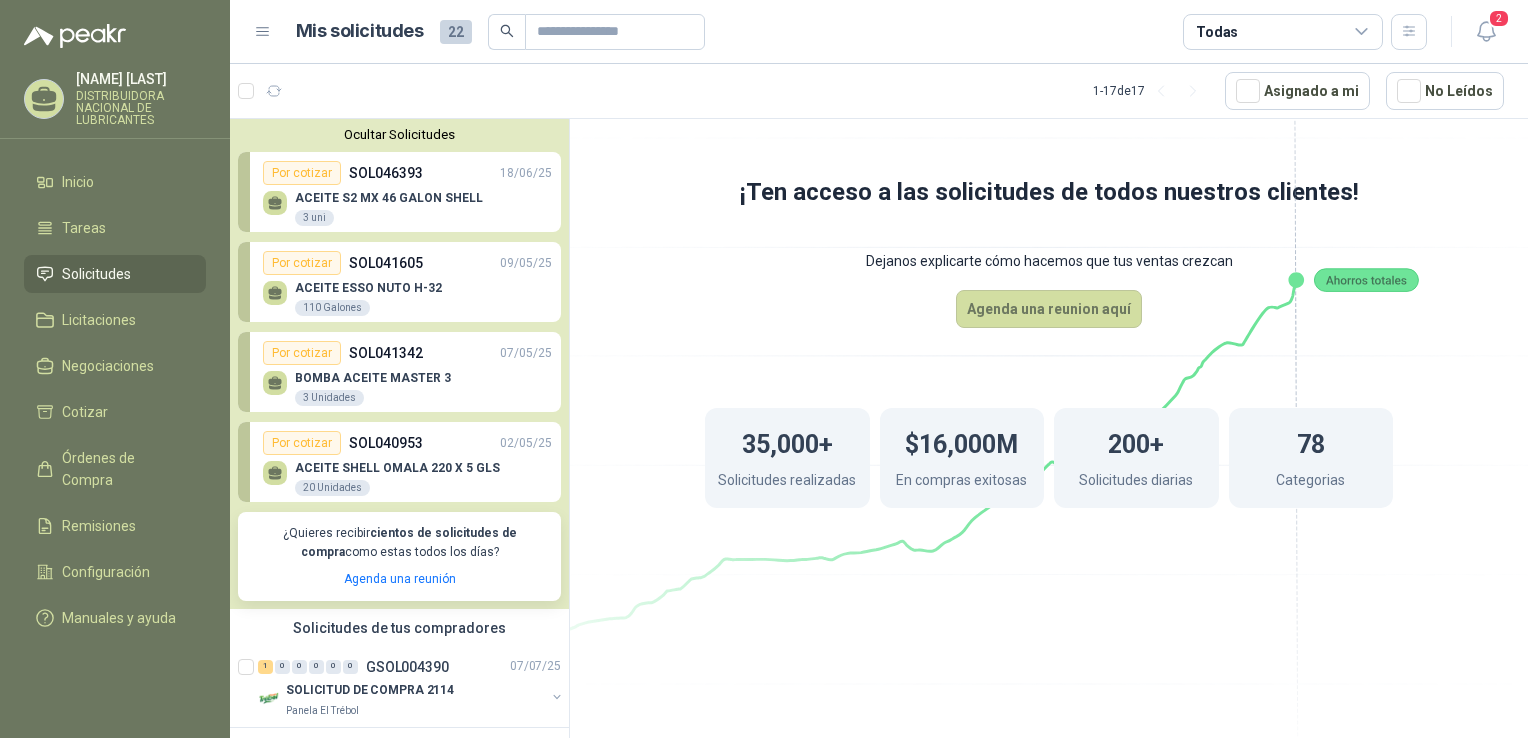 click on "SOL041342" at bounding box center (386, 353) 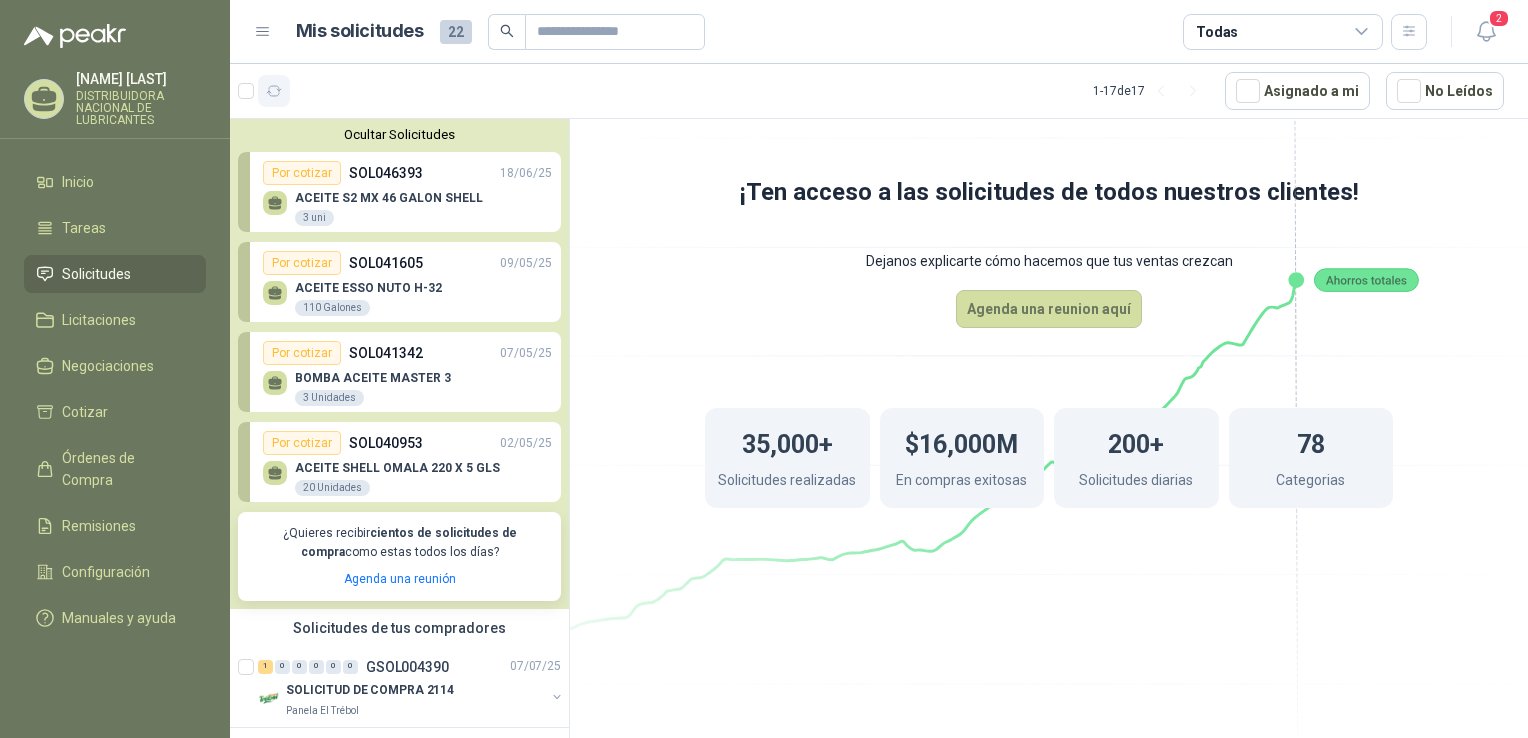 click at bounding box center (274, 91) 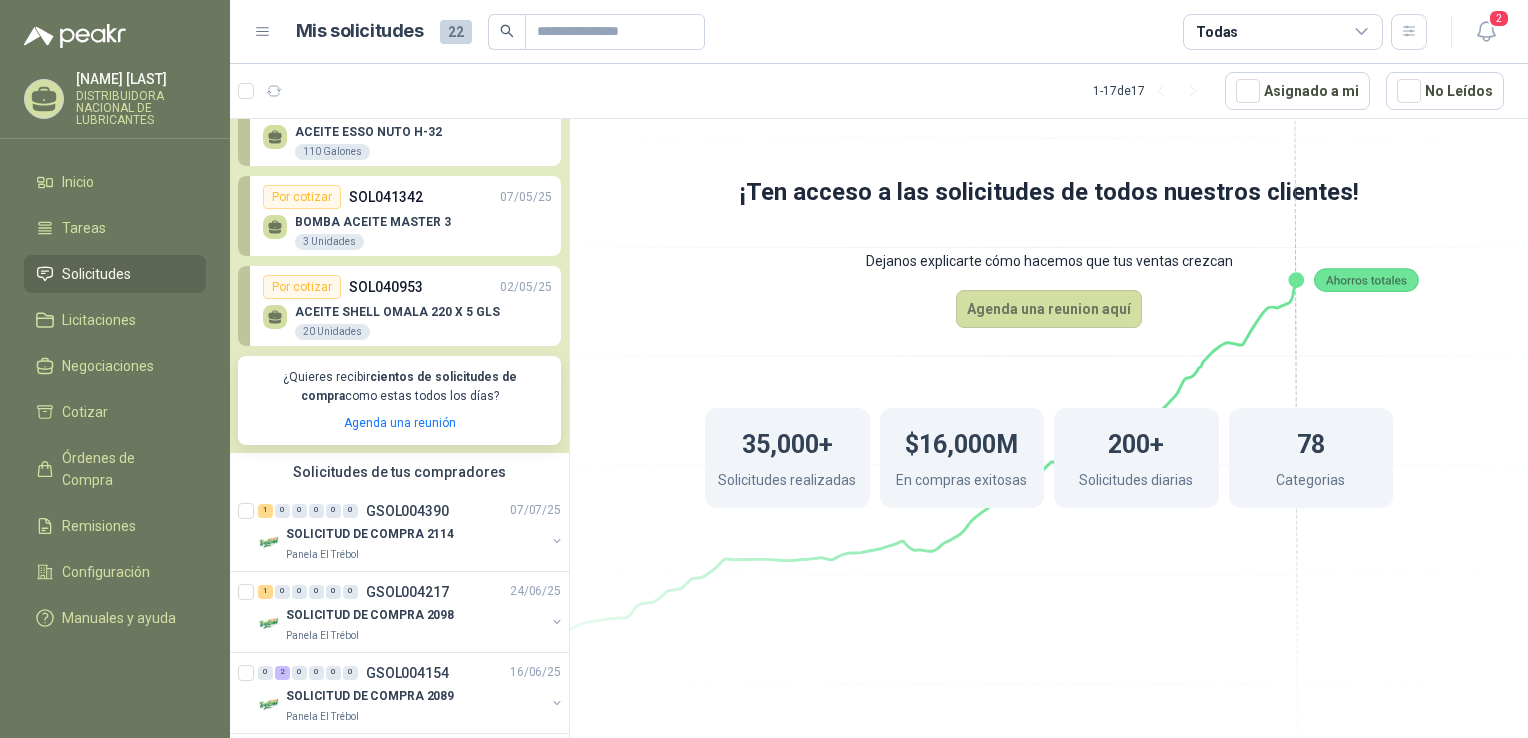 scroll, scrollTop: 200, scrollLeft: 0, axis: vertical 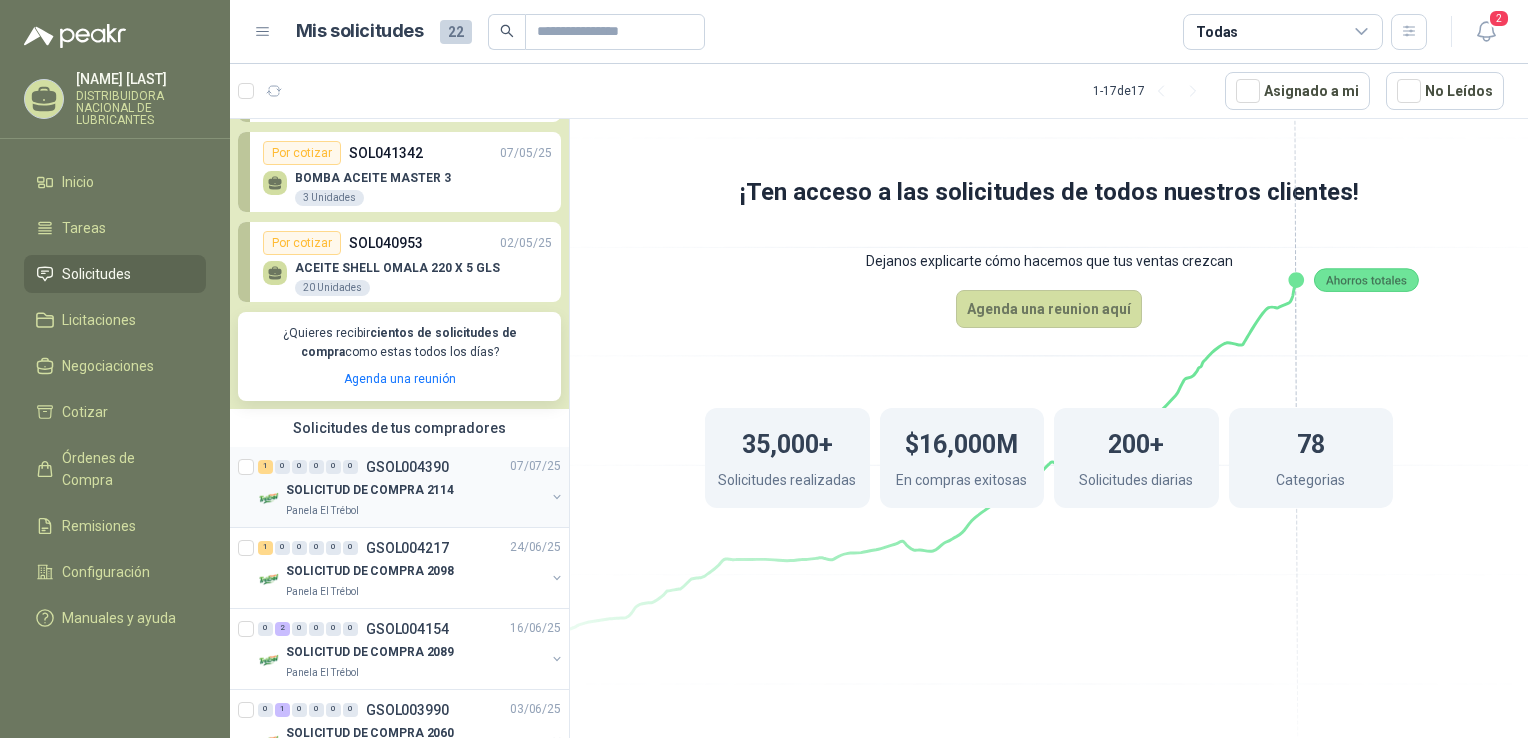 click on "SOLICITUD DE COMPRA 2114" at bounding box center [415, 491] 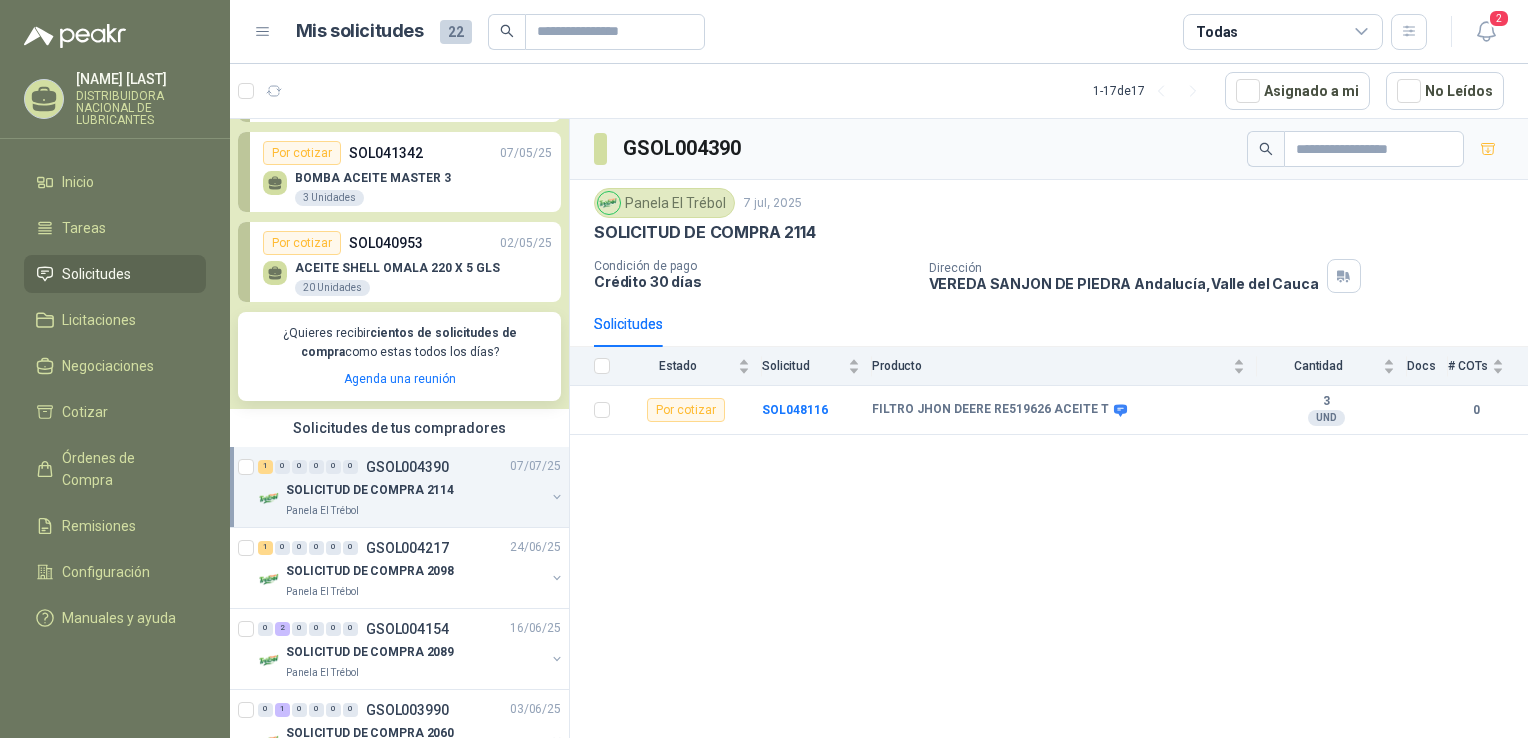click on "Agenda una reunión" at bounding box center (399, 379) 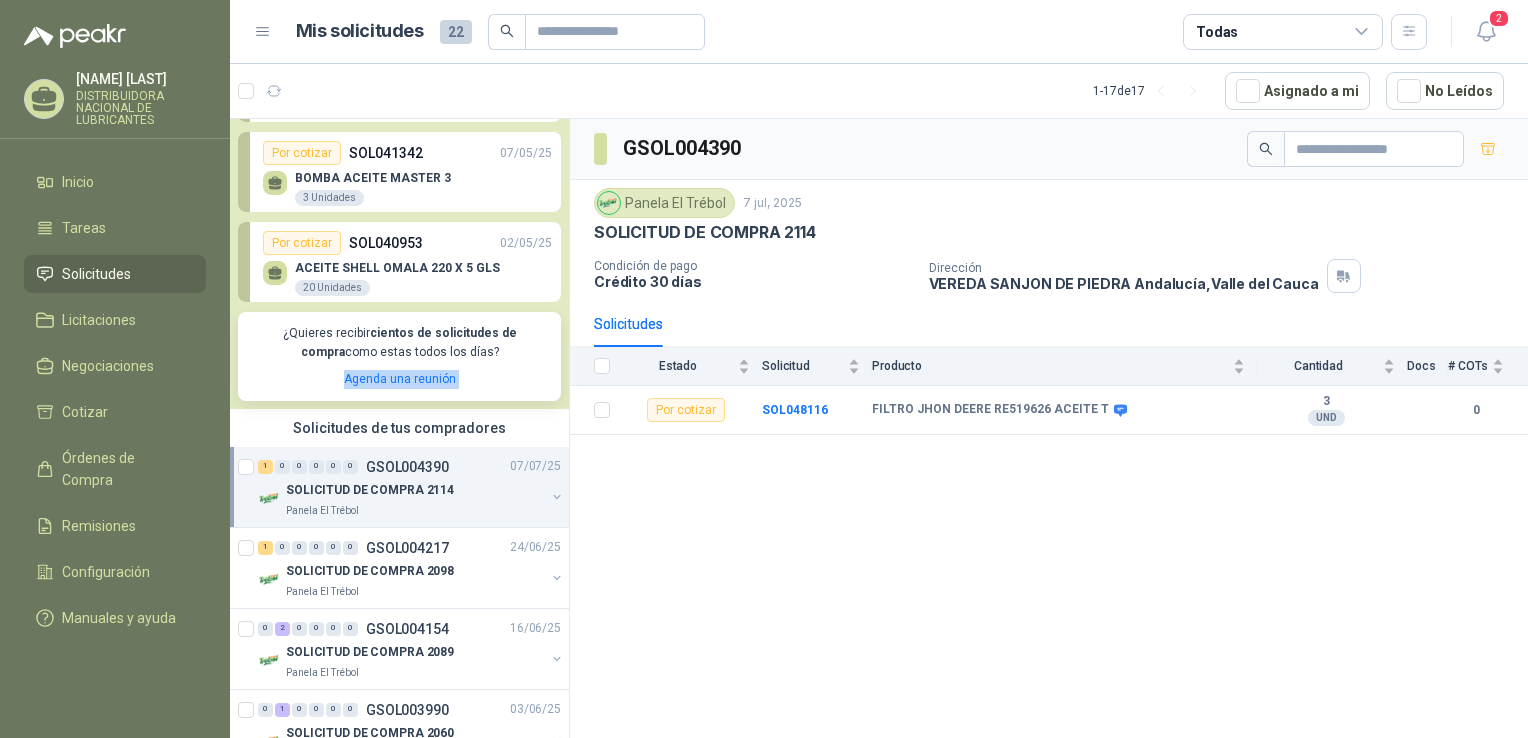 click on "Agenda una reunión" at bounding box center [399, 379] 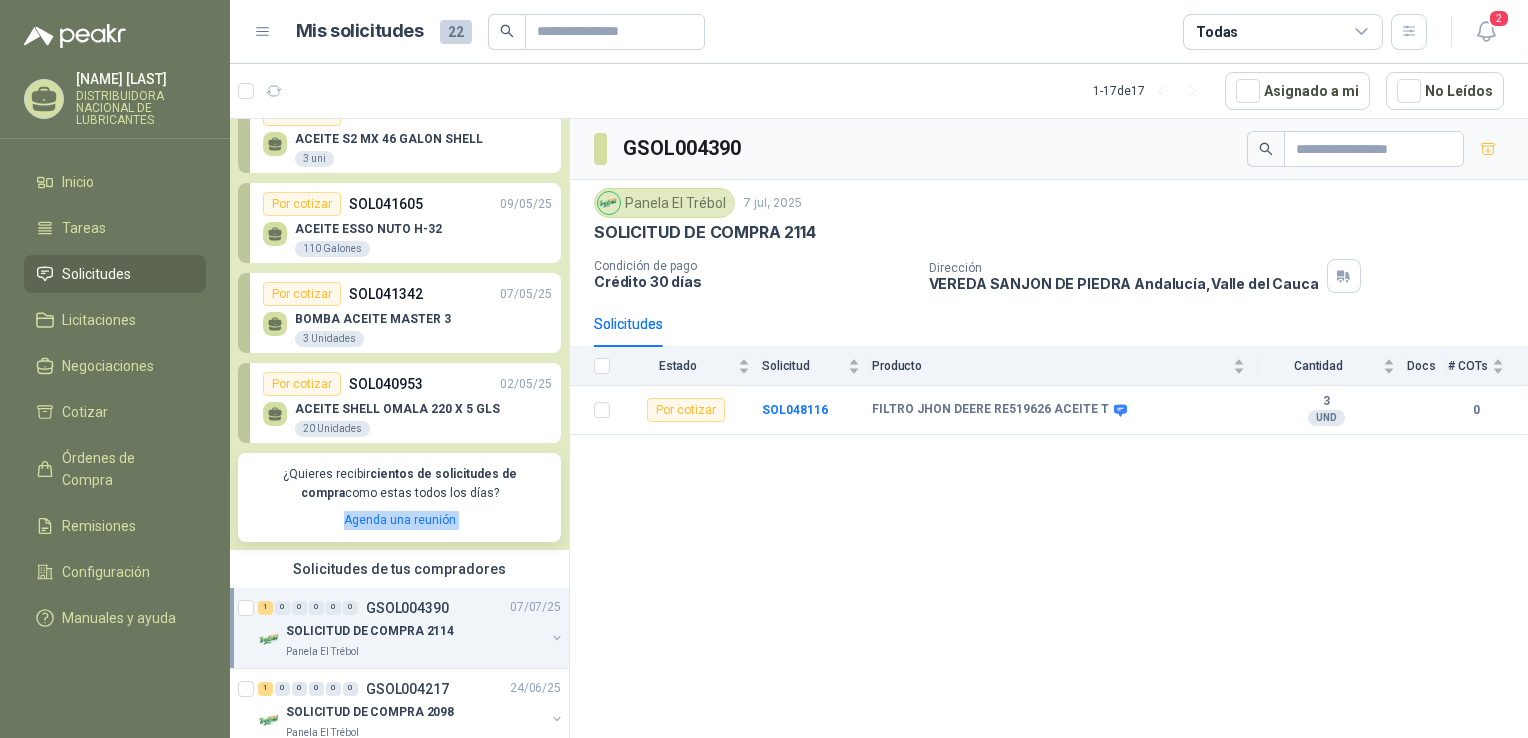 scroll, scrollTop: 0, scrollLeft: 0, axis: both 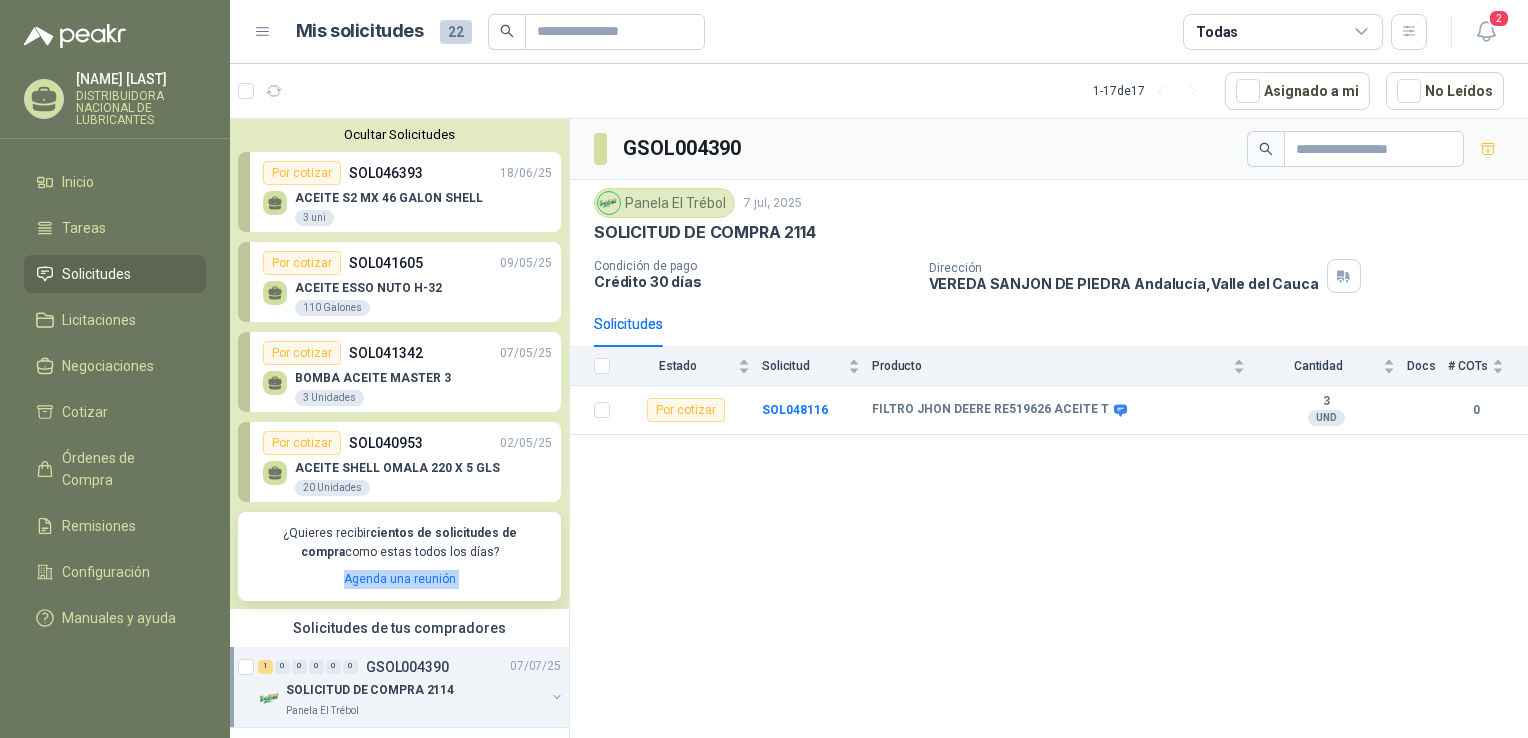 drag, startPoint x: 463, startPoint y: 281, endPoint x: 482, endPoint y: 278, distance: 19.235384 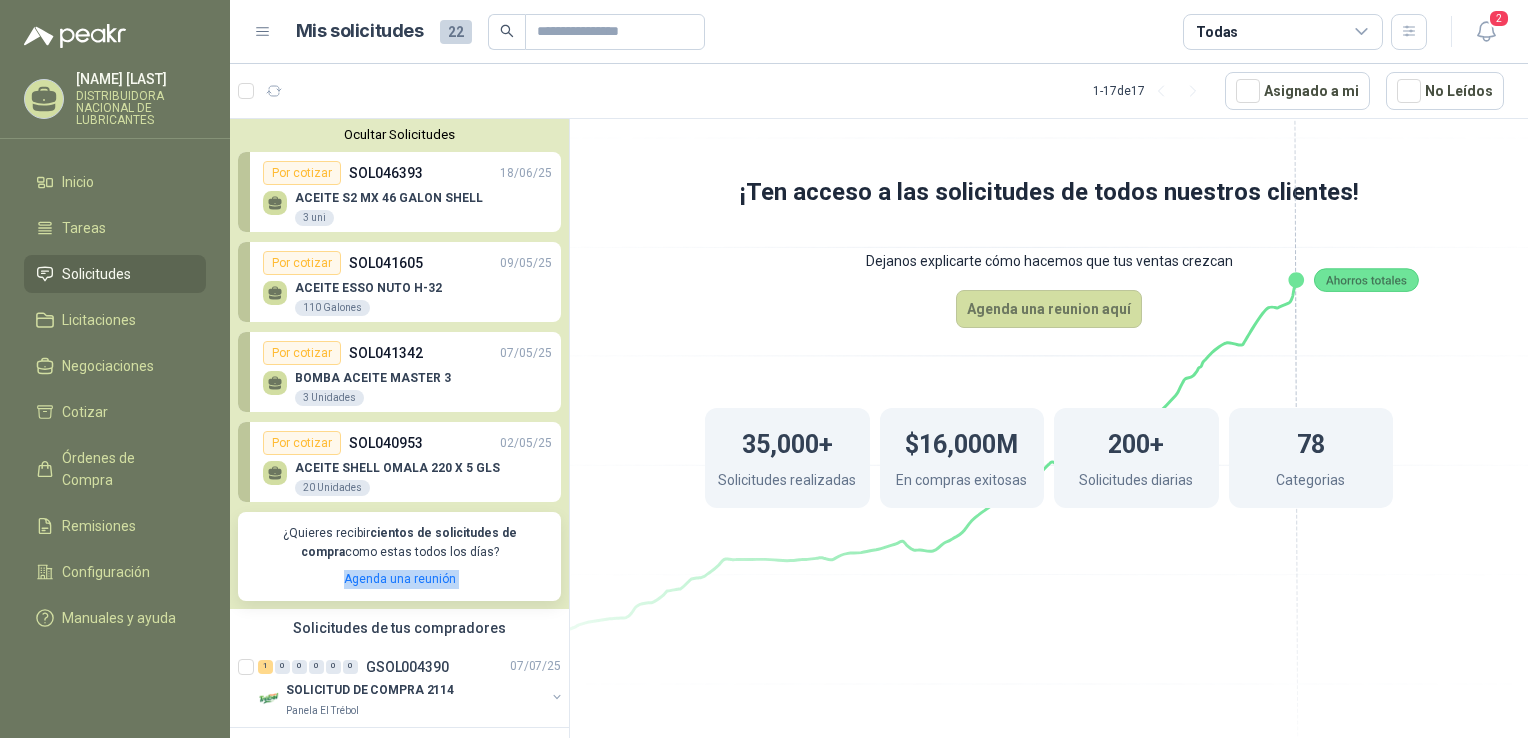 click on "ACEITE S2 MX 46 GALON SHELL 3   uni" at bounding box center (407, 206) 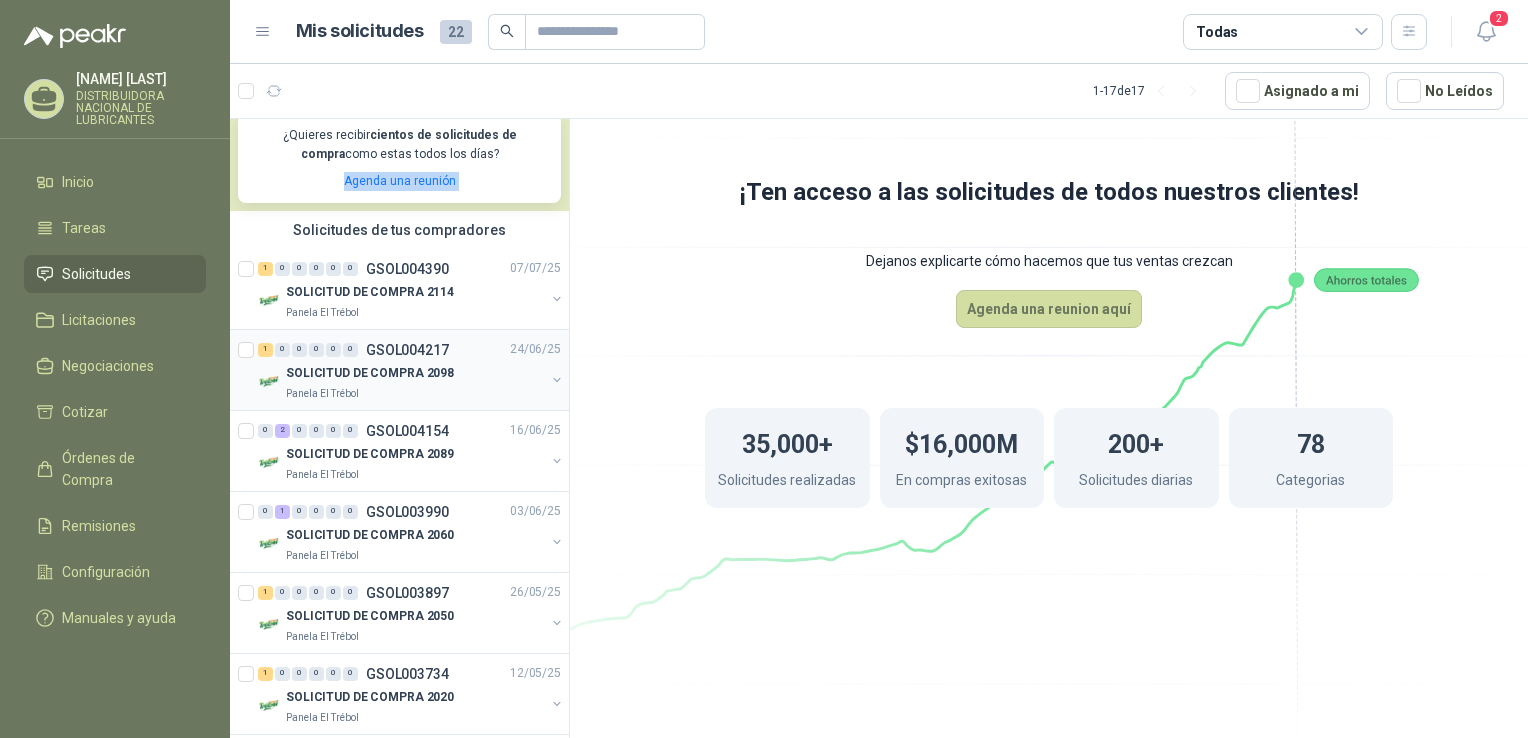 scroll, scrollTop: 400, scrollLeft: 0, axis: vertical 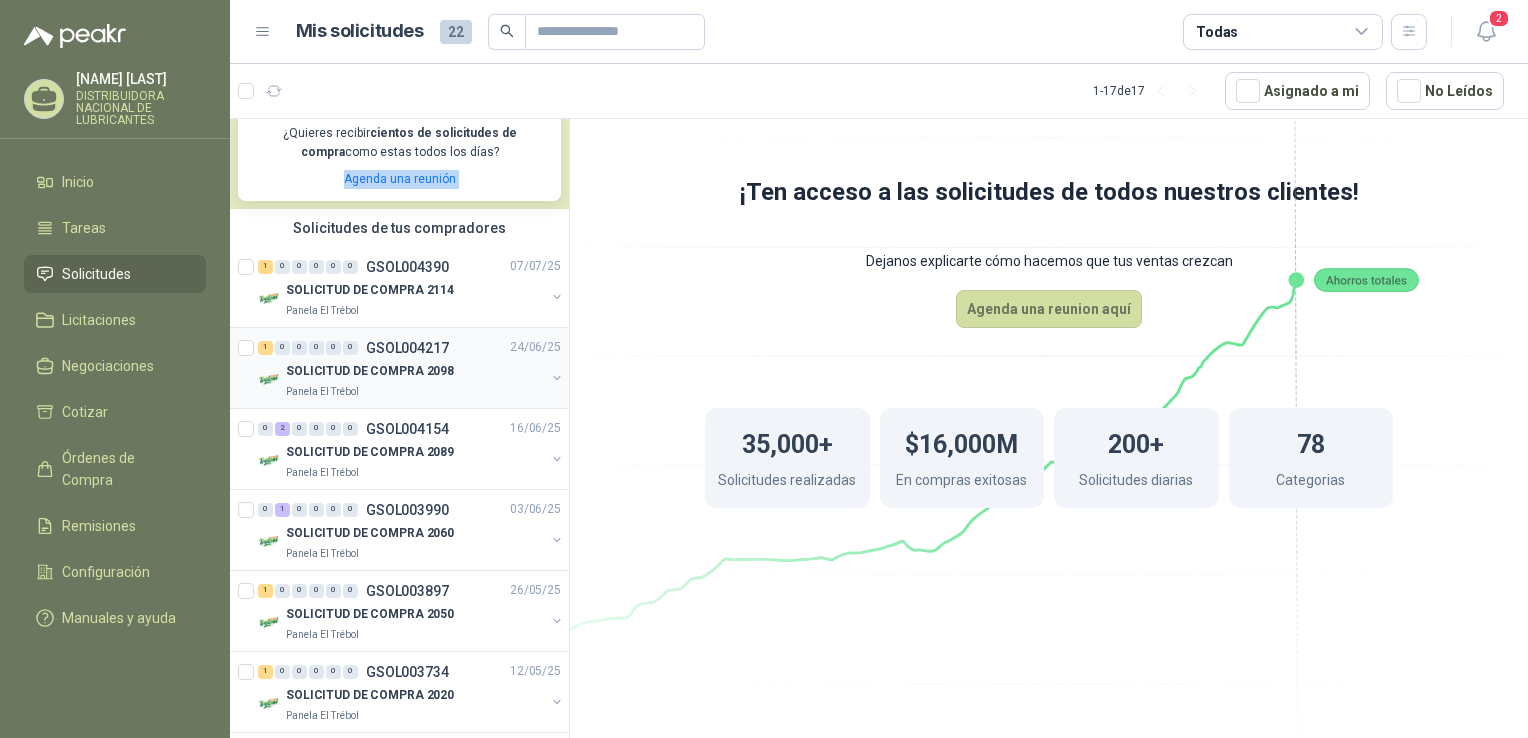 click on "SOLICITUD DE COMPRA 2098" at bounding box center (370, 371) 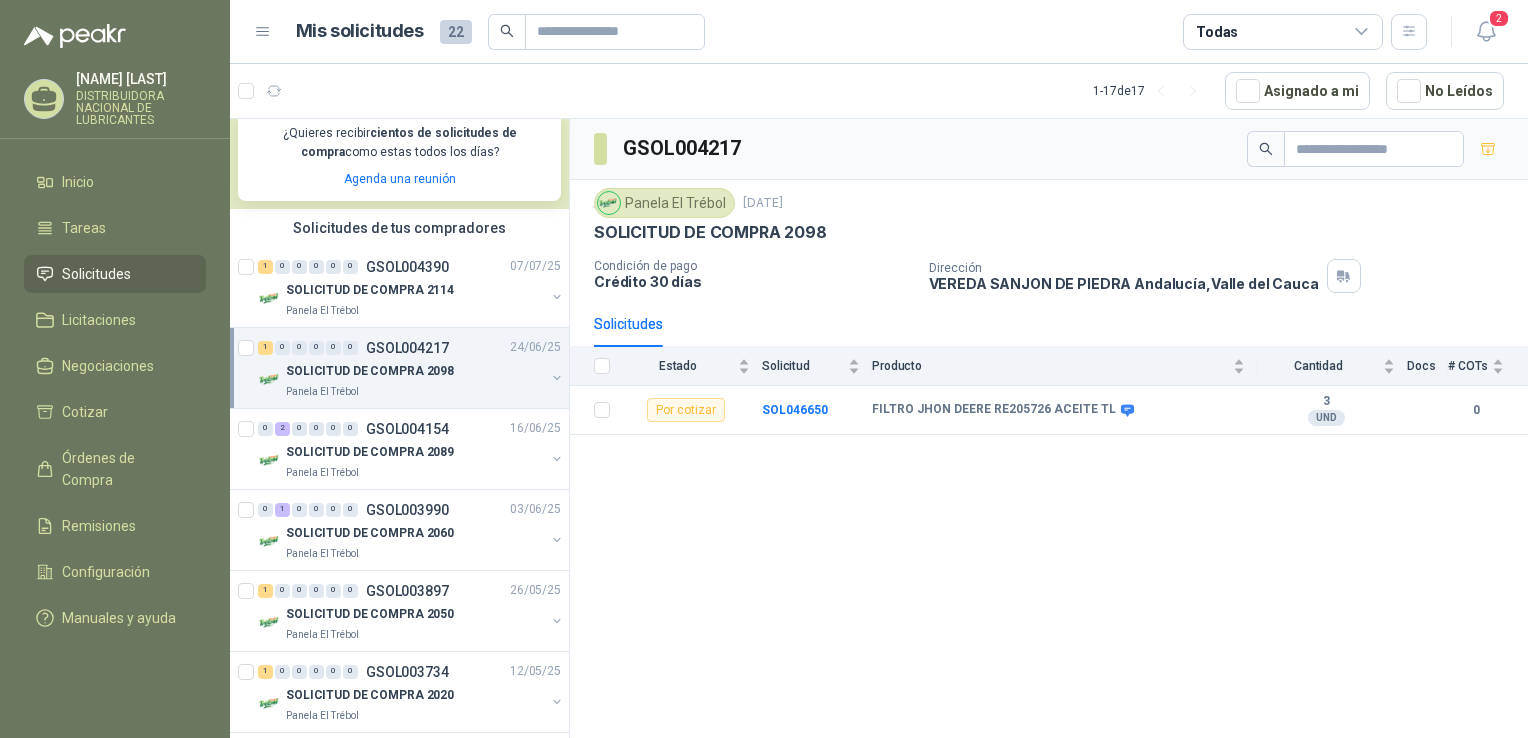drag, startPoint x: 436, startPoint y: 38, endPoint x: 455, endPoint y: 34, distance: 19.416489 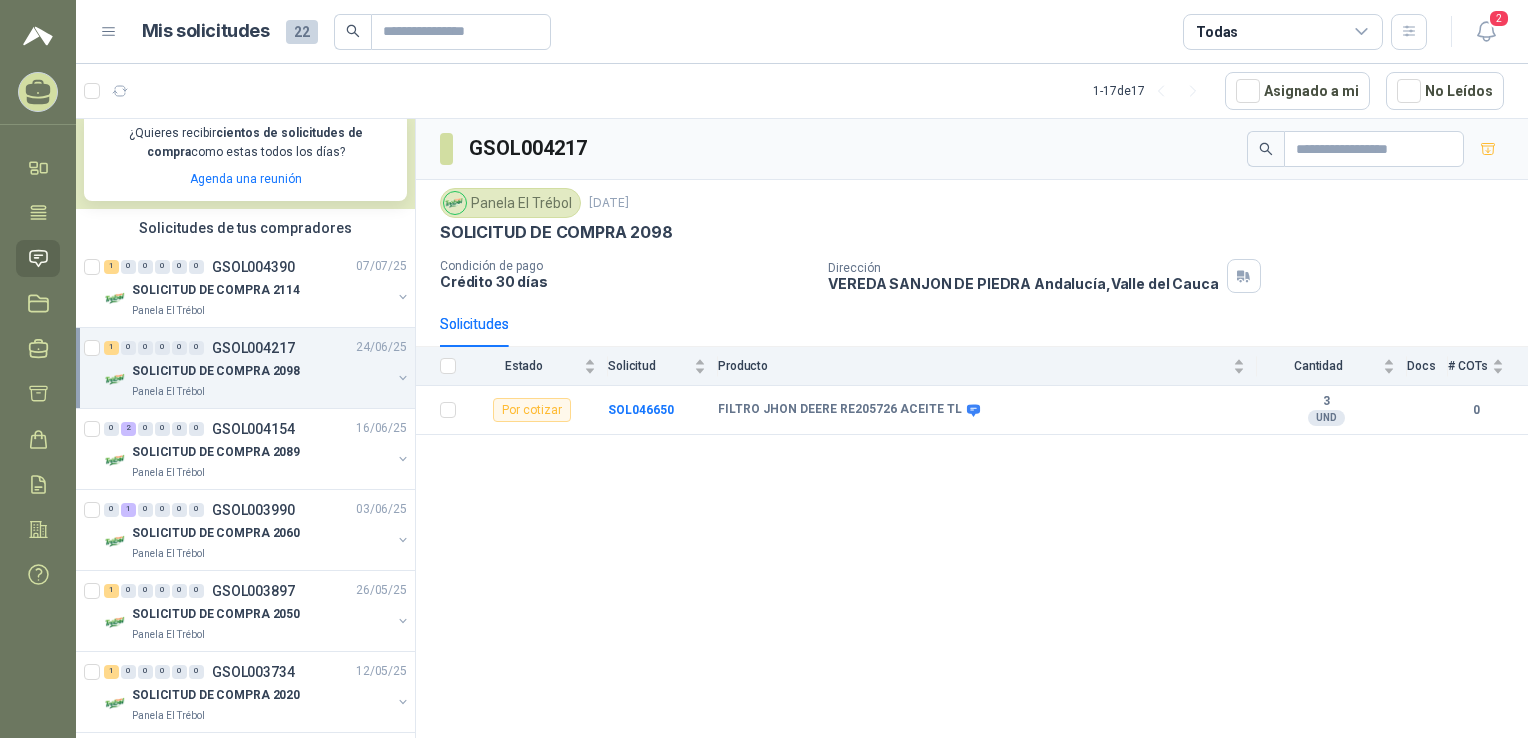 click at bounding box center (109, 32) 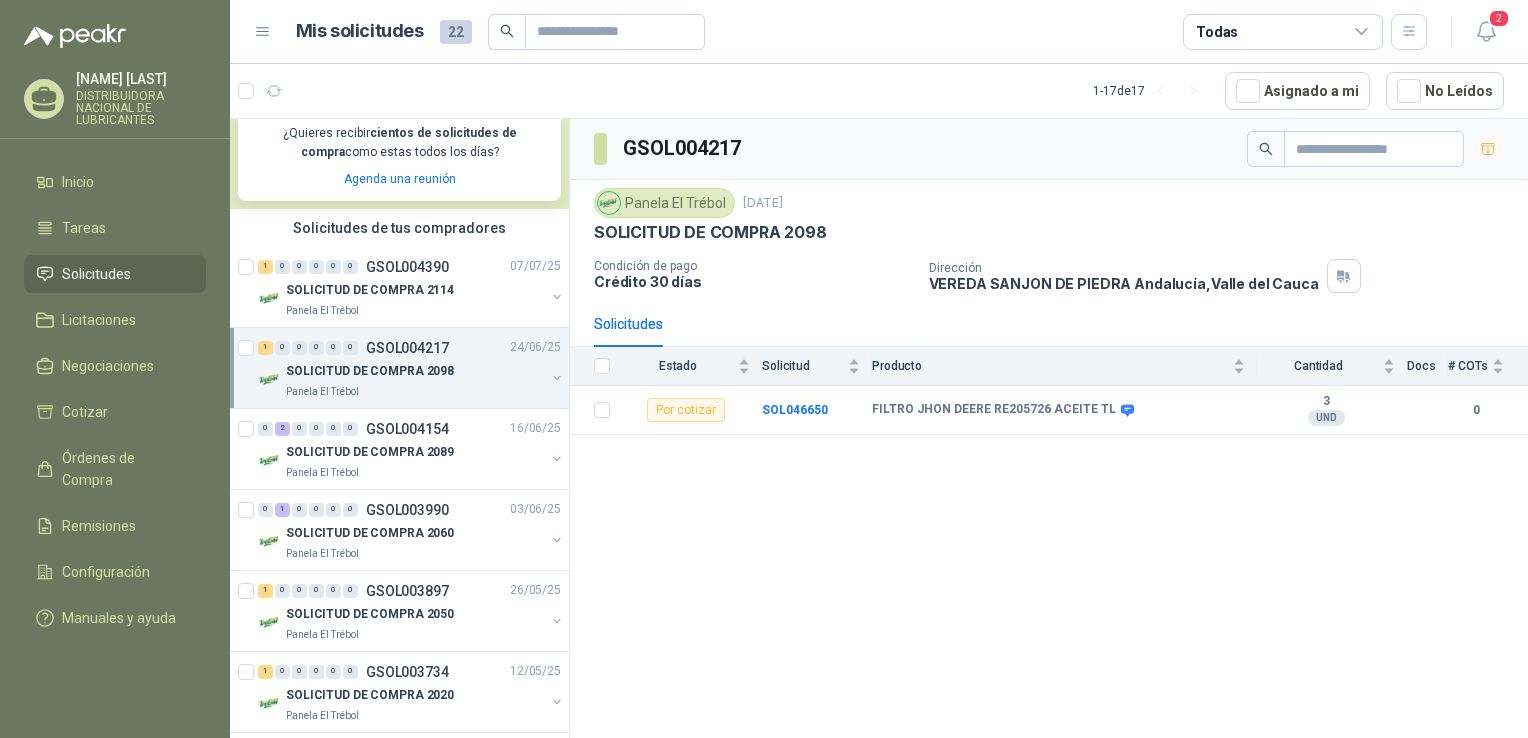 click on "Todas" at bounding box center [1283, 32] 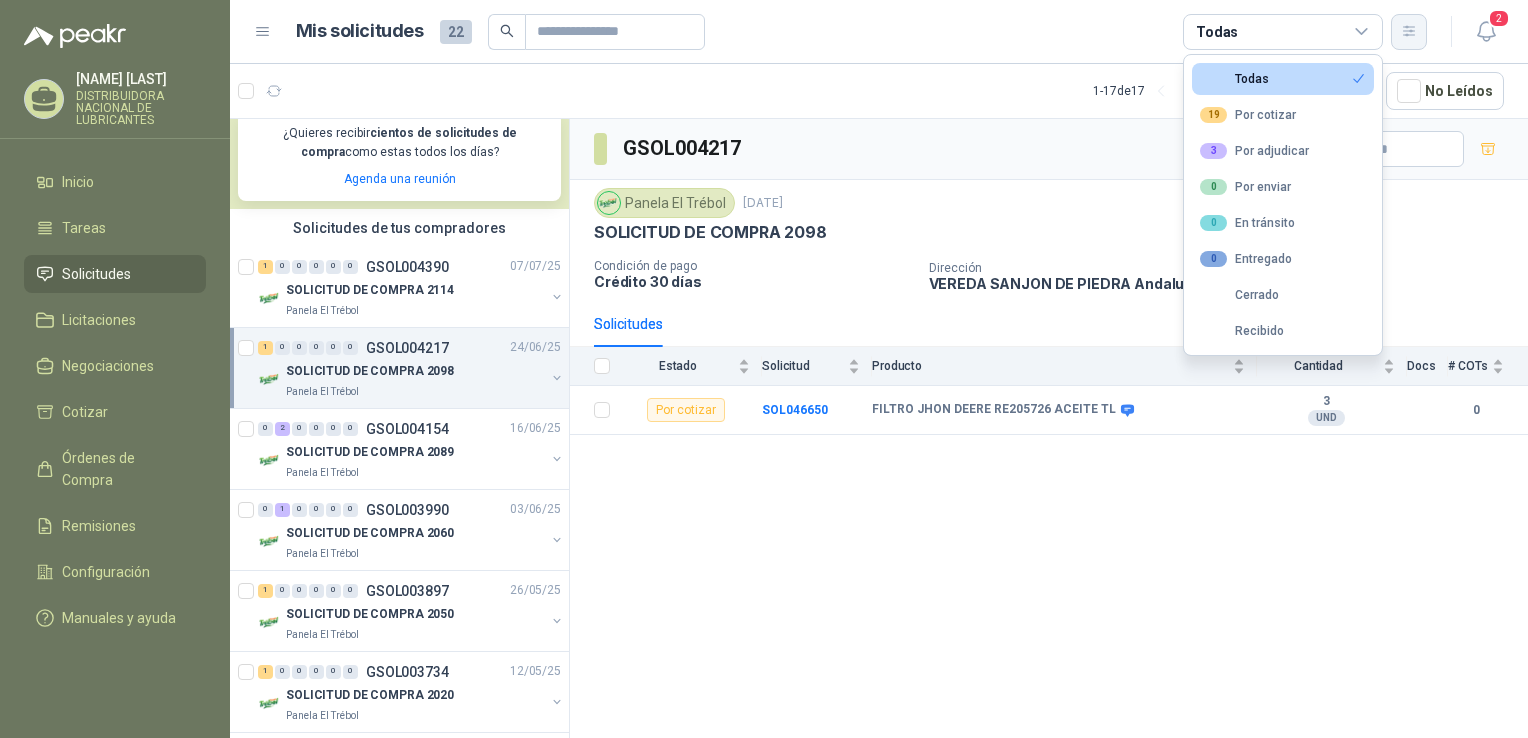 click at bounding box center [1409, 32] 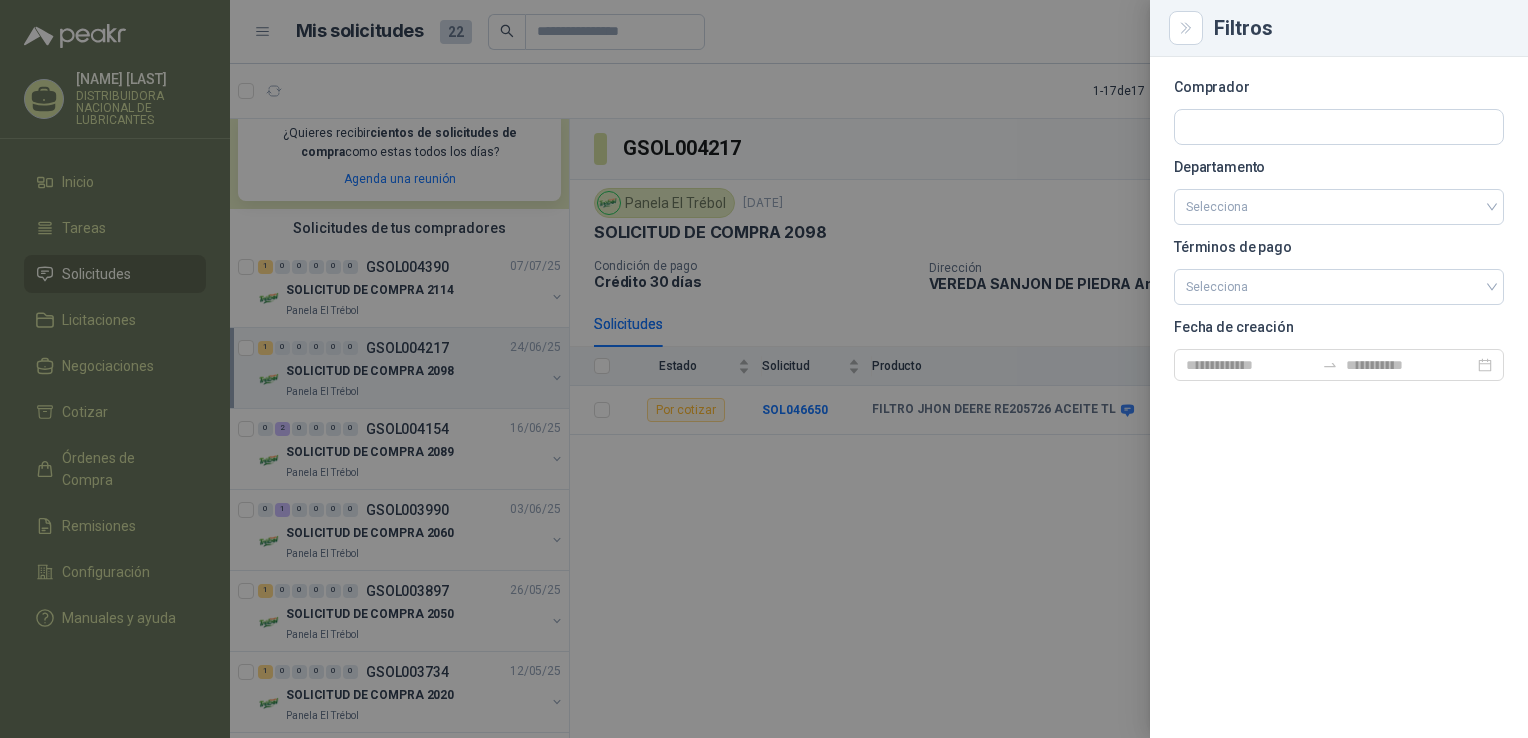 click at bounding box center [764, 369] 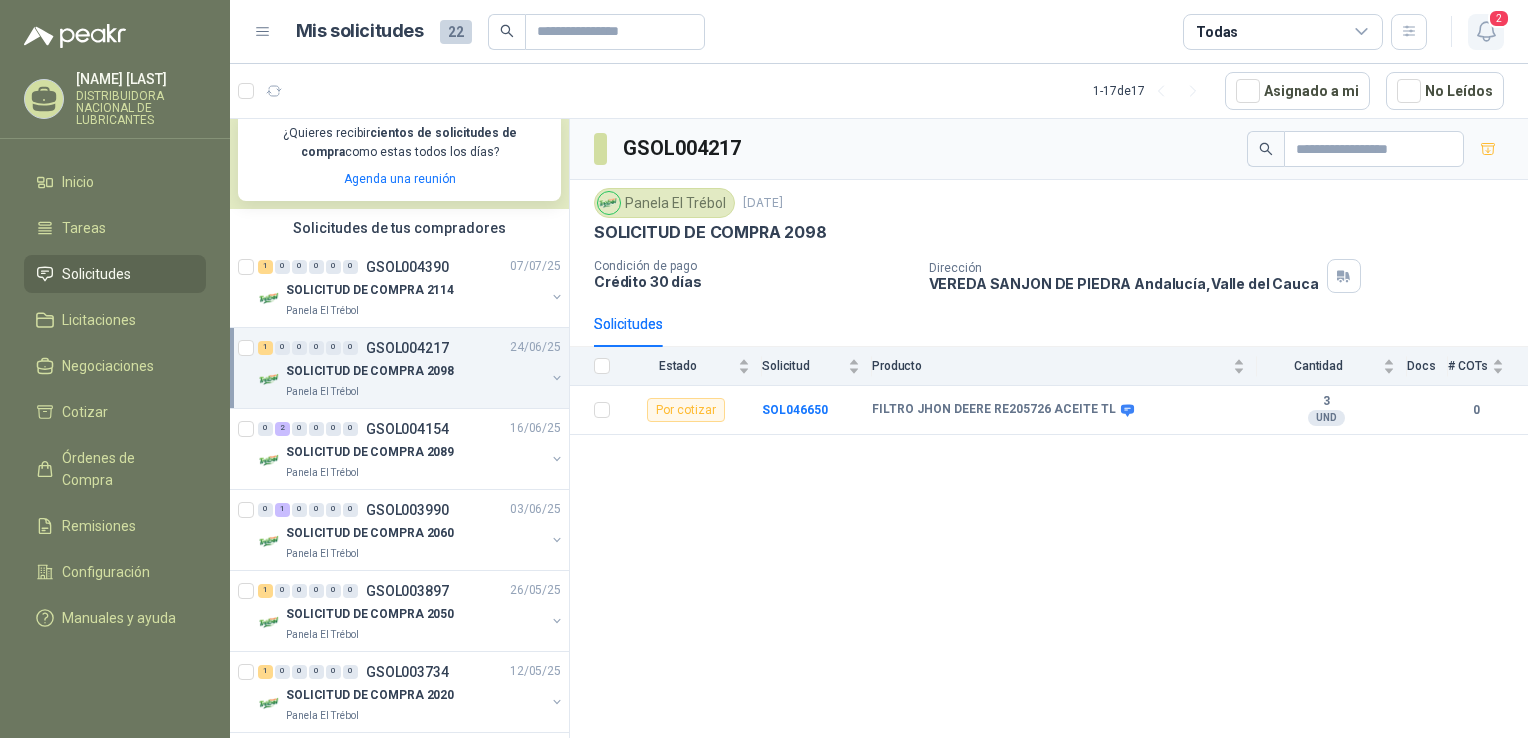 click at bounding box center [1485, 31] 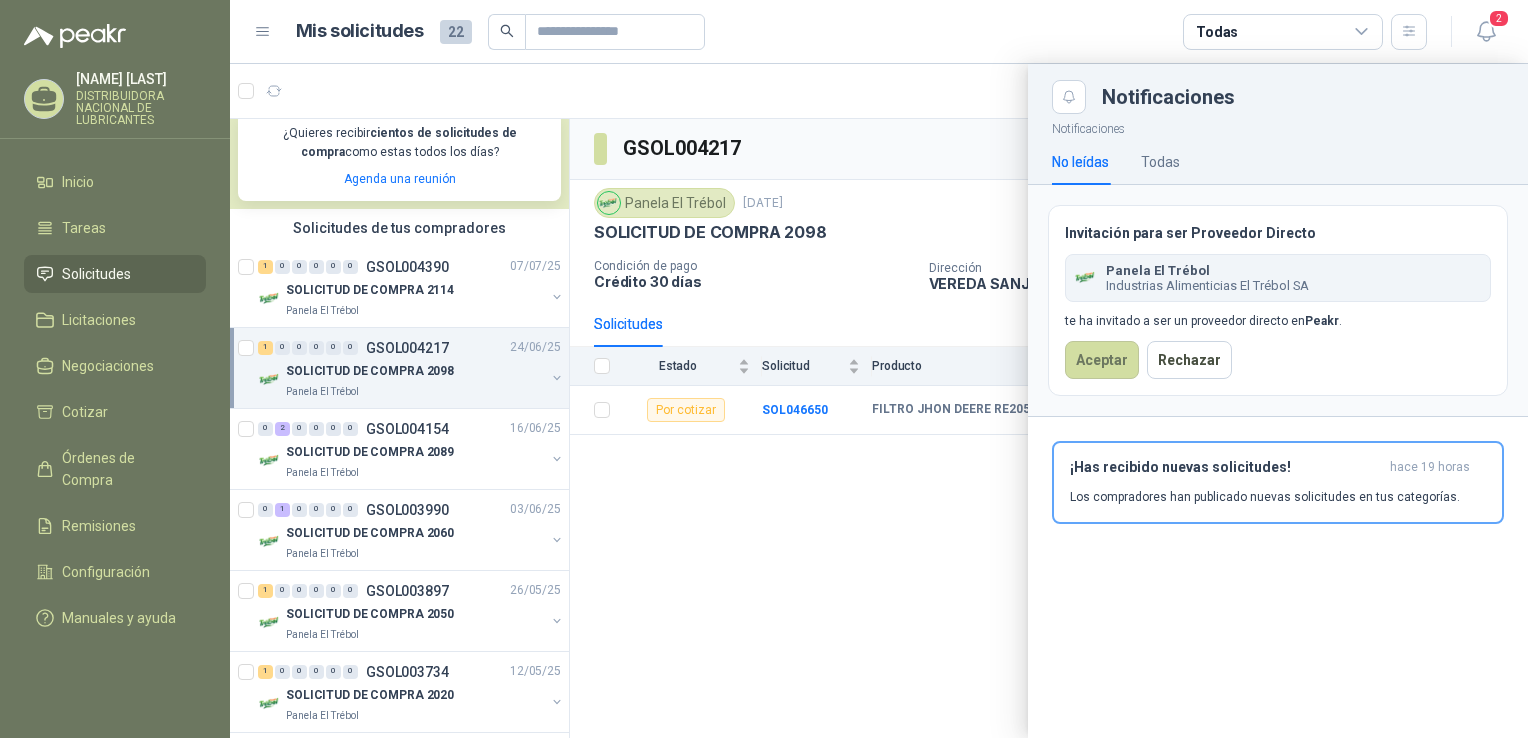 click at bounding box center (879, 401) 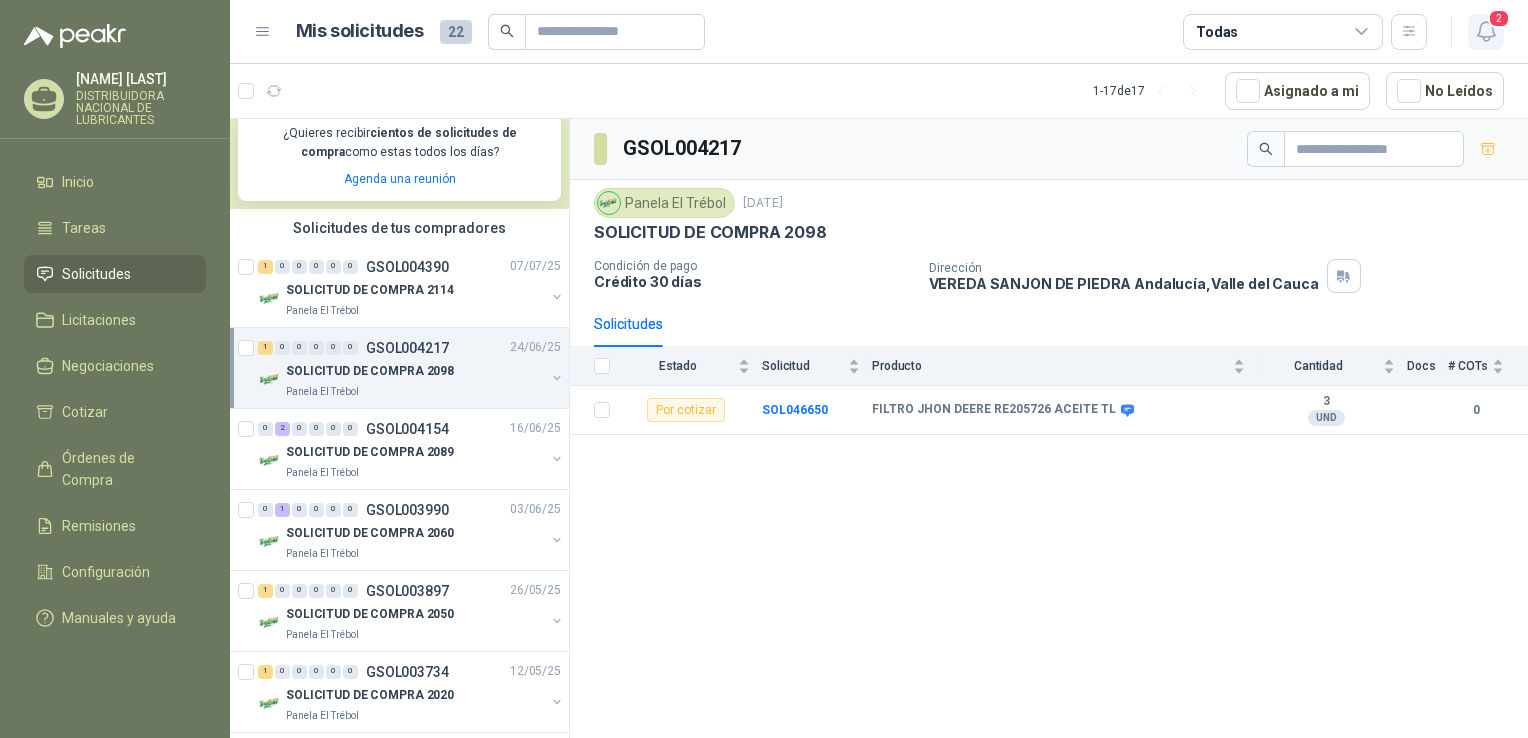 click at bounding box center [1486, 31] 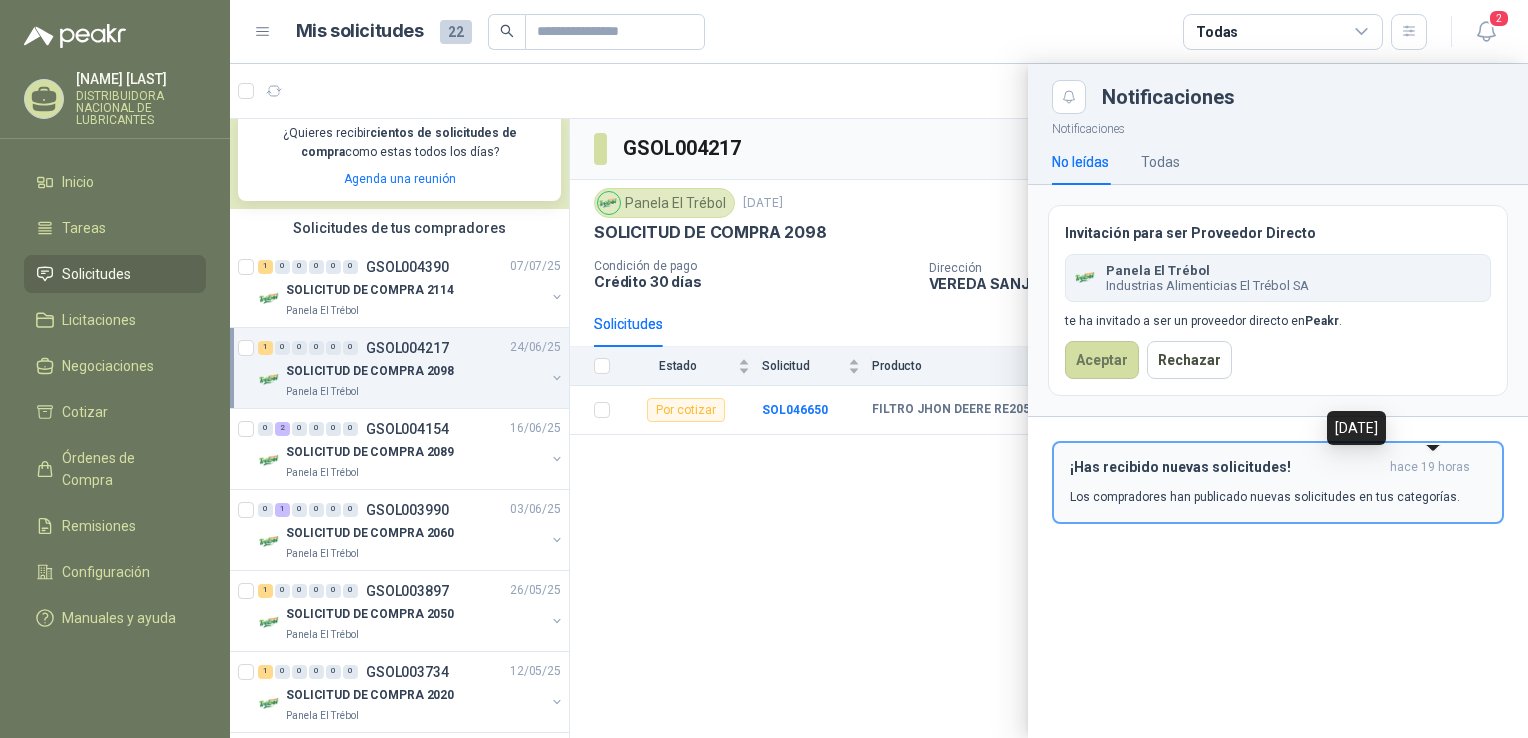 click on "Los compradores han publicado nuevas solicitudes en tus categorías." at bounding box center [1265, 497] 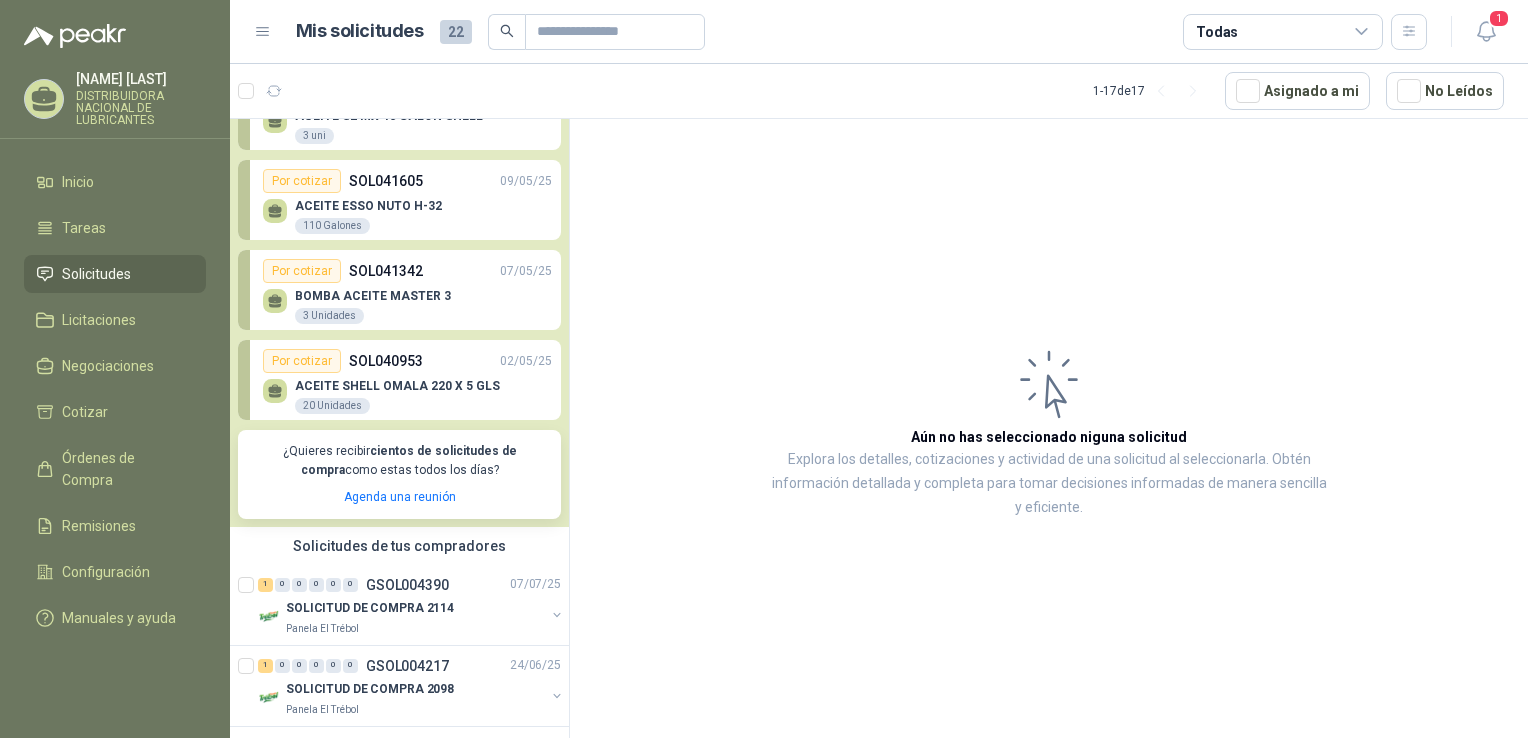 scroll, scrollTop: 0, scrollLeft: 0, axis: both 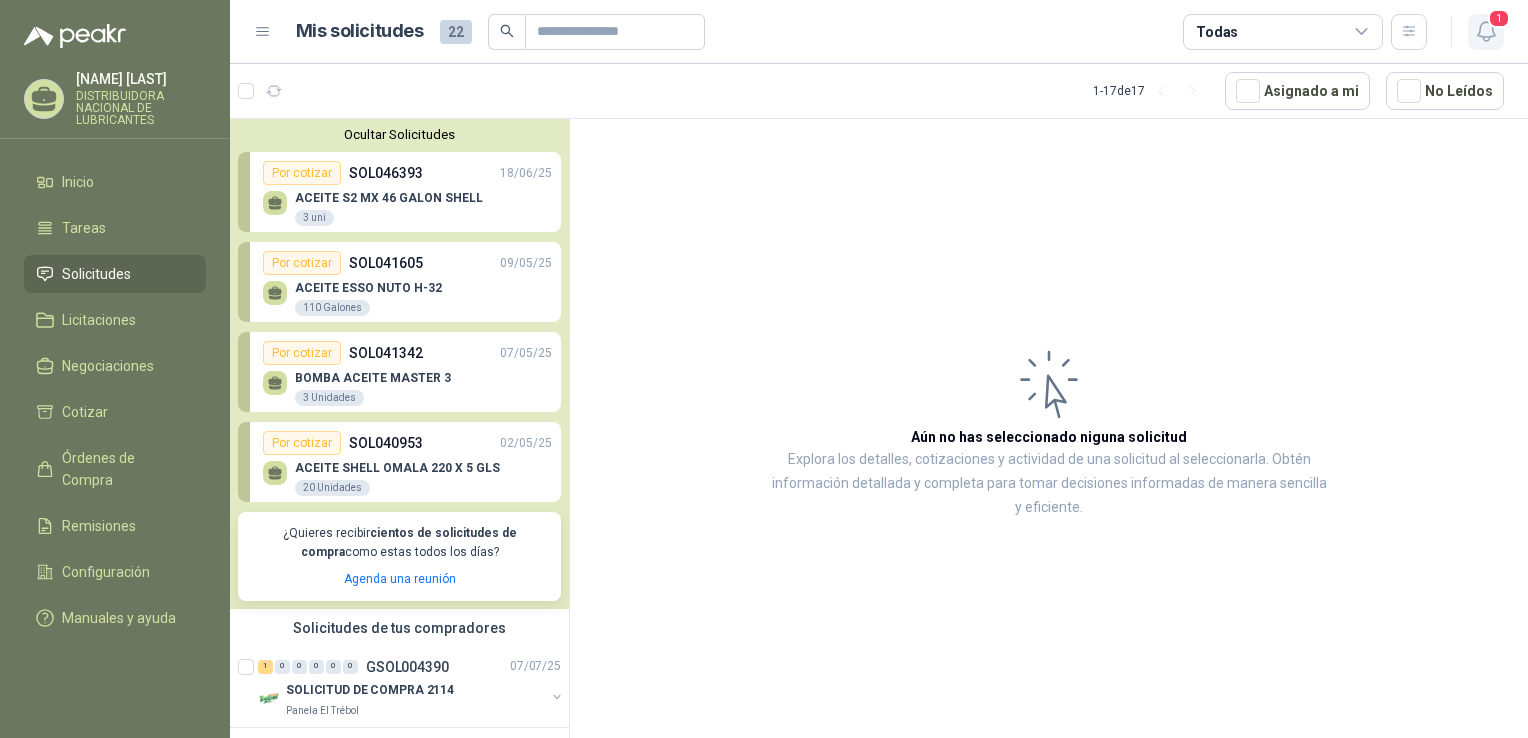 click at bounding box center [1486, 31] 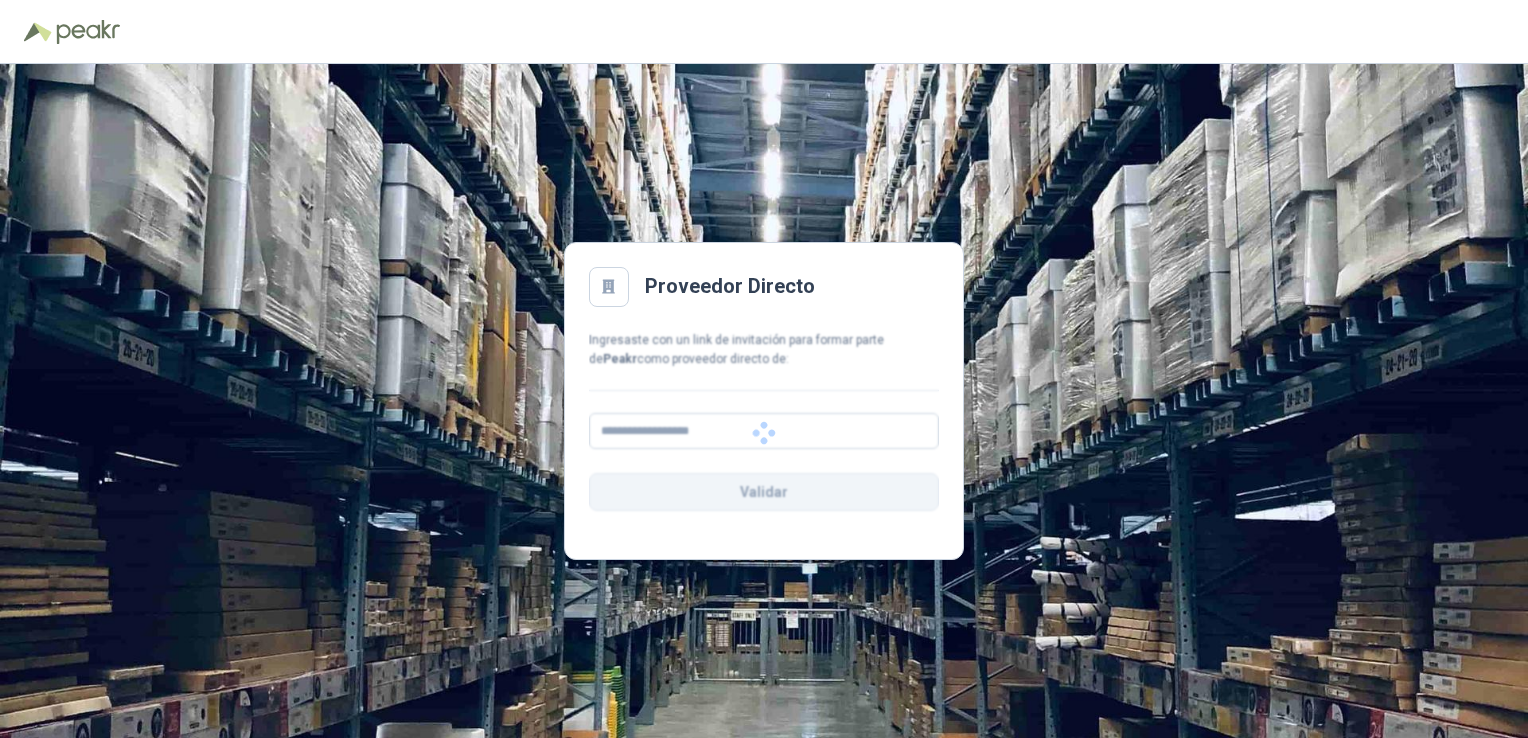 scroll, scrollTop: 0, scrollLeft: 0, axis: both 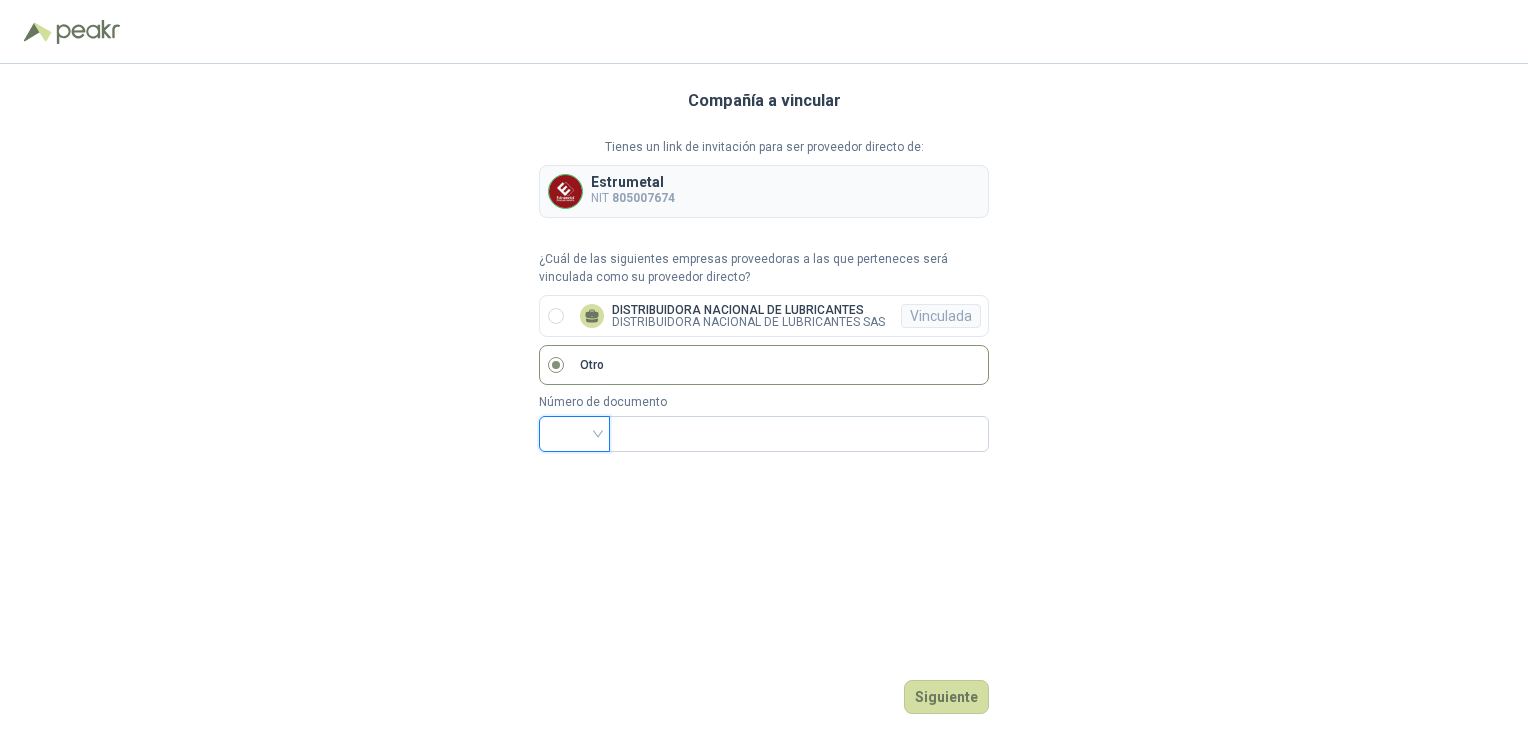 click at bounding box center [574, 432] 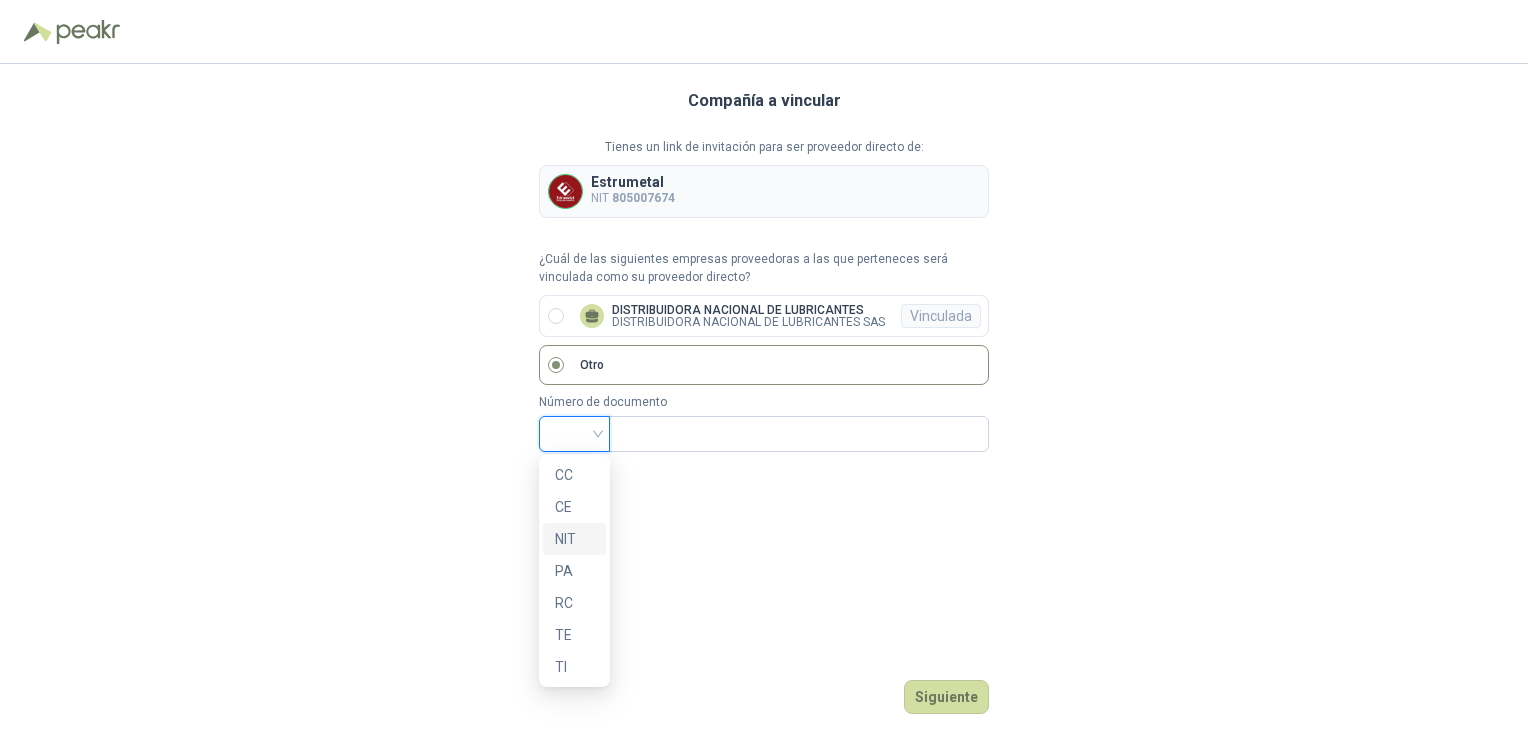 click on "NIT" at bounding box center (574, 539) 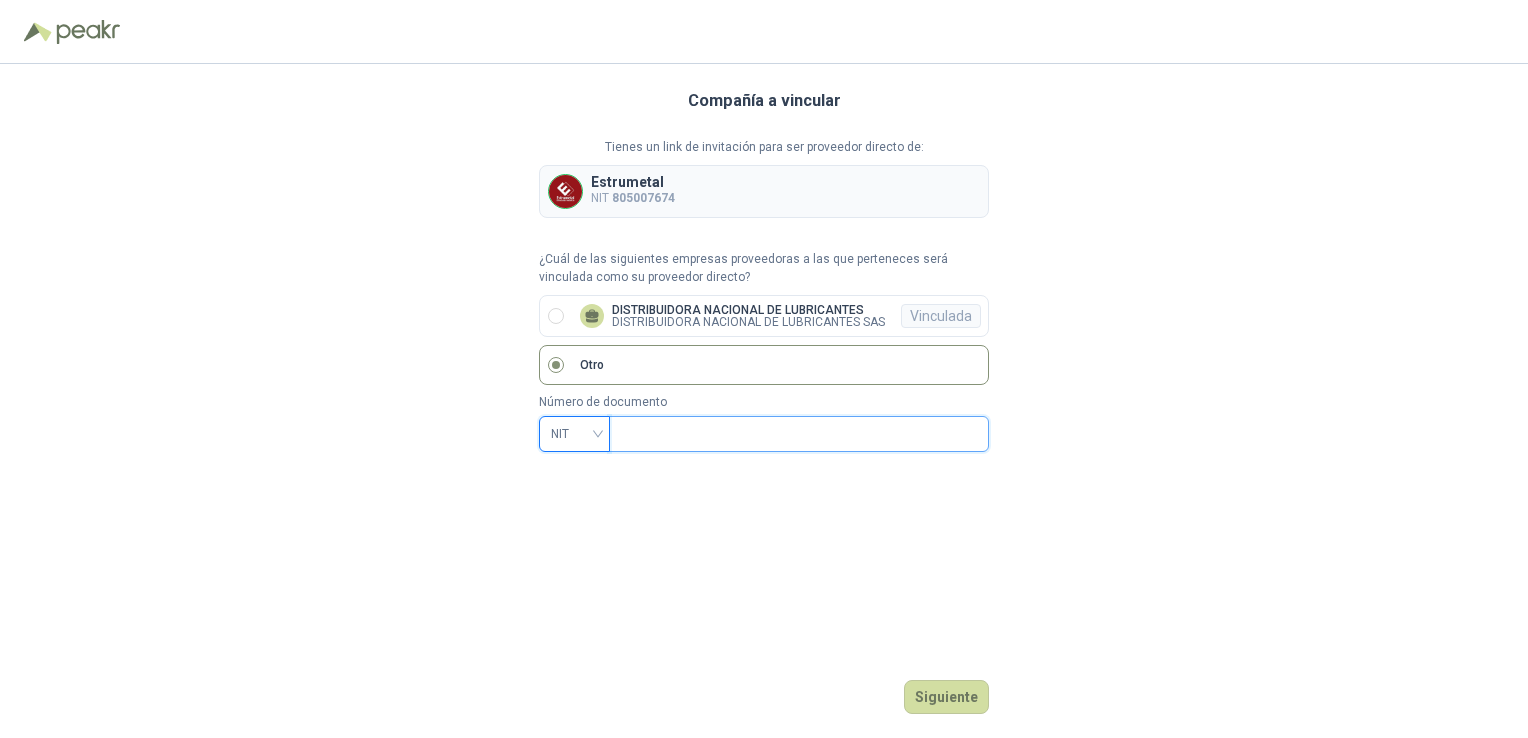 click at bounding box center (797, 434) 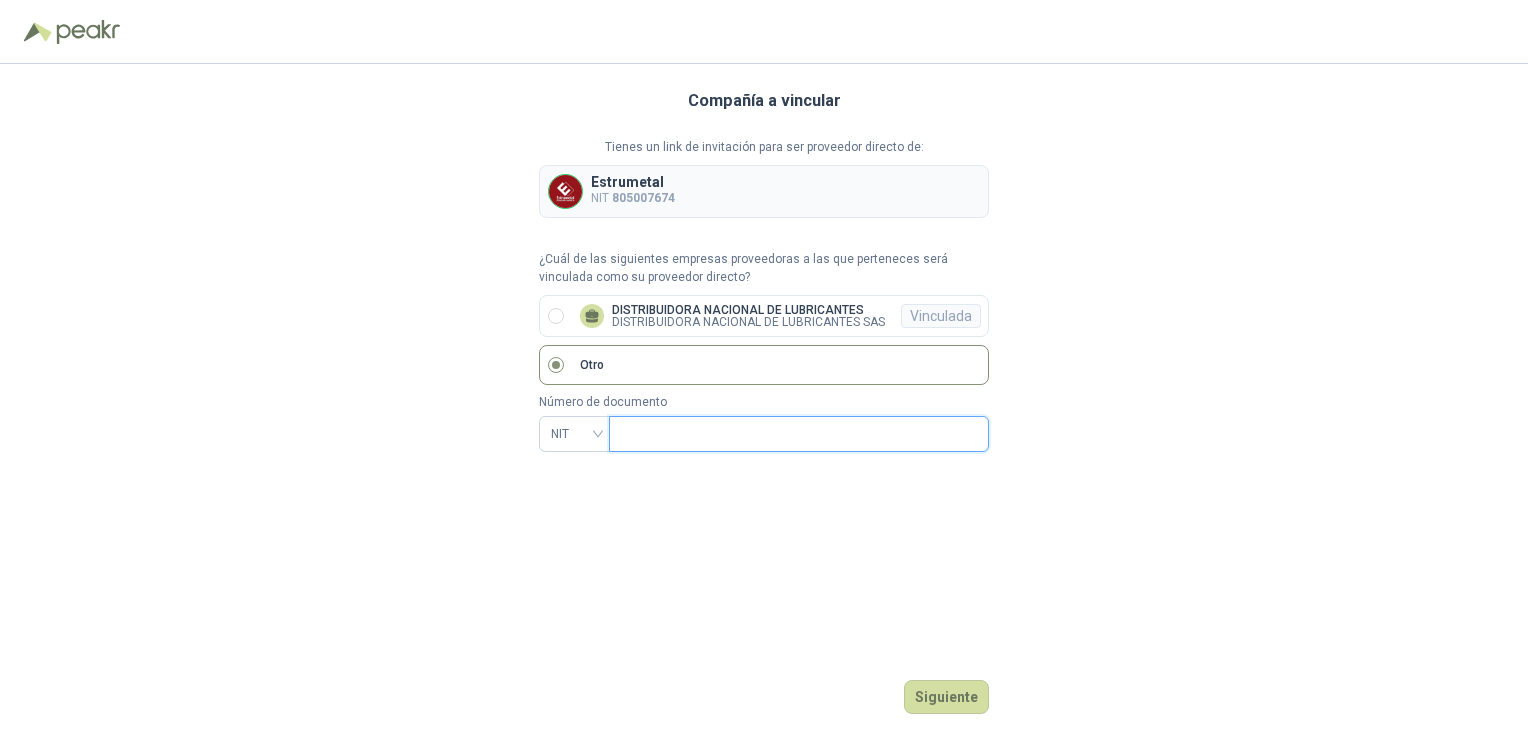 type on "*********" 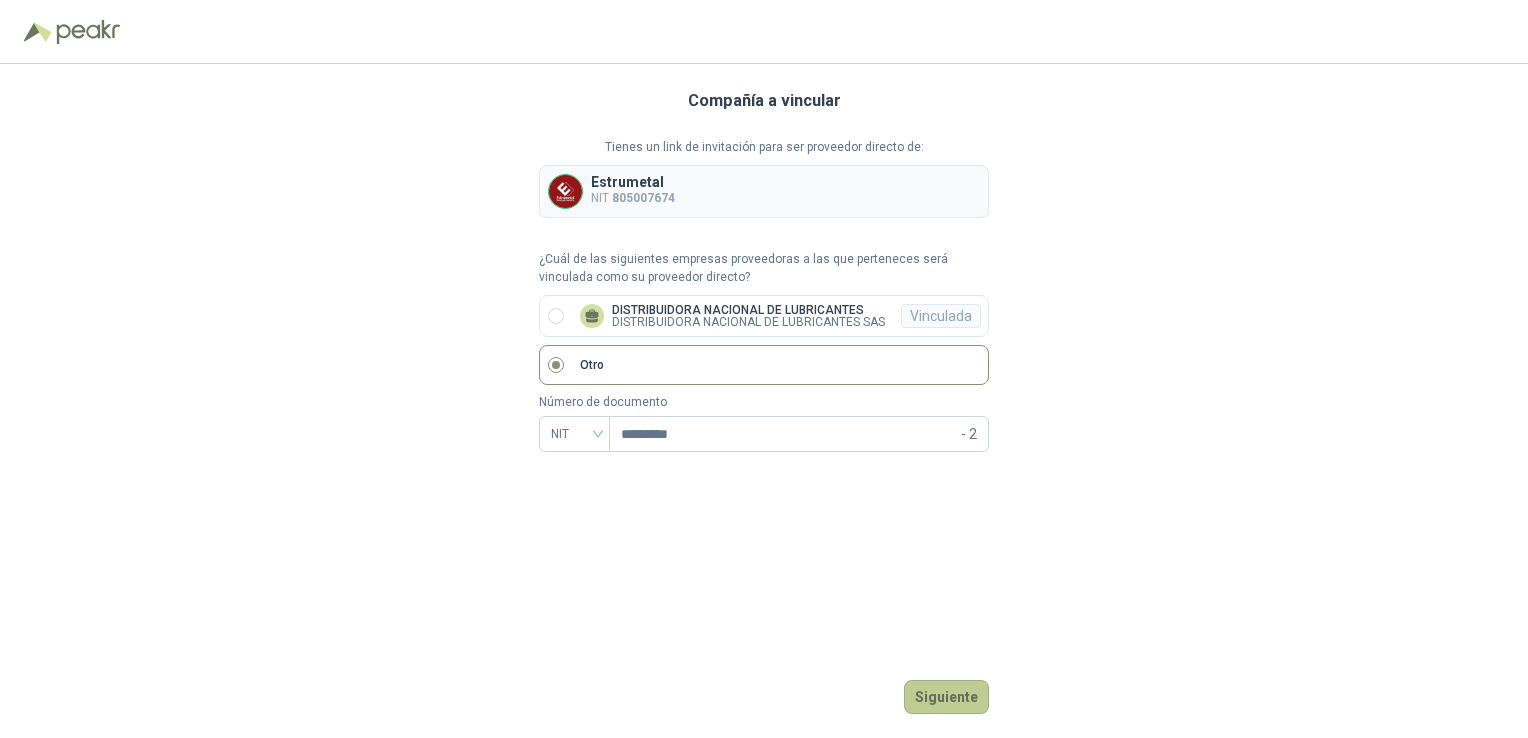 click on "Siguiente" at bounding box center [946, 697] 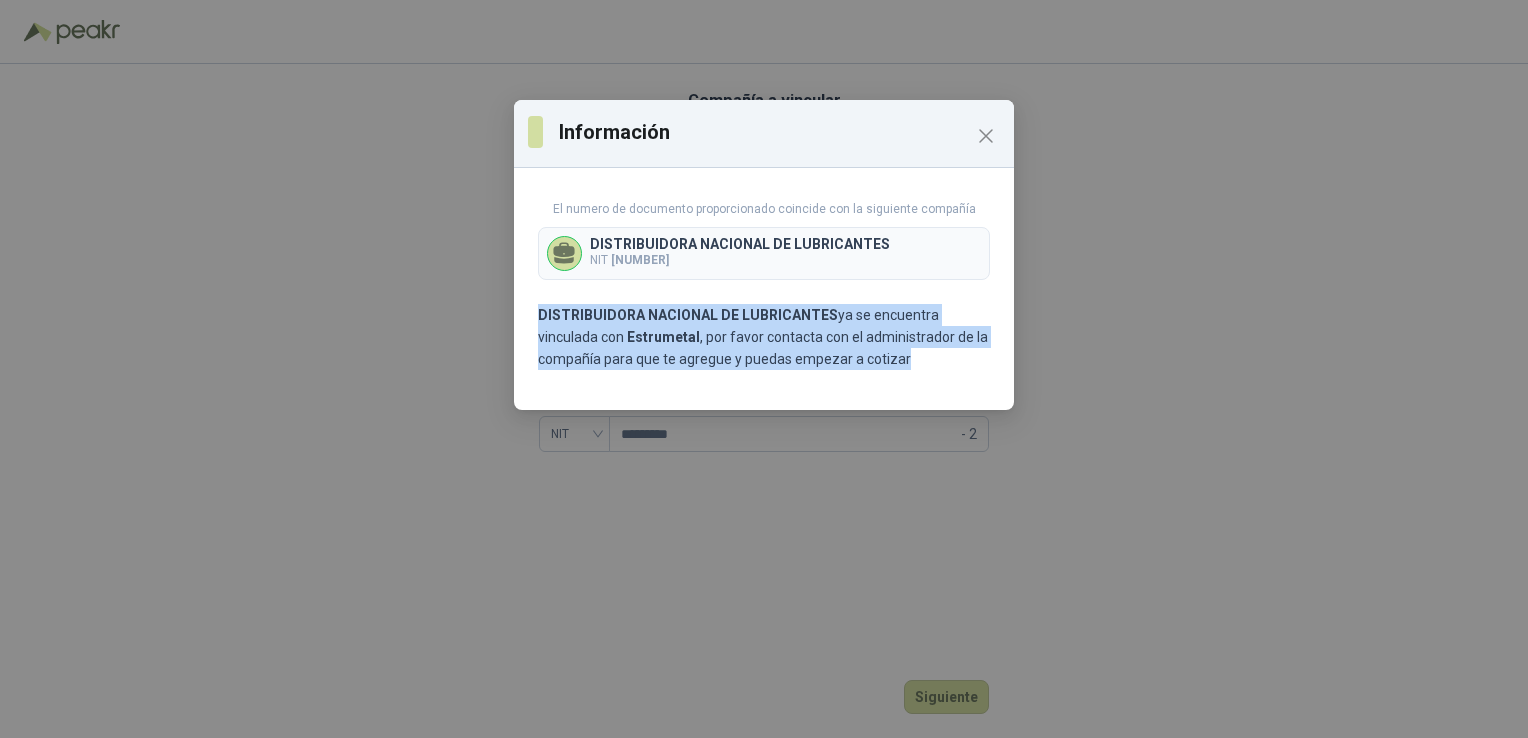 drag, startPoint x: 901, startPoint y: 360, endPoint x: 537, endPoint y: 289, distance: 370.8598 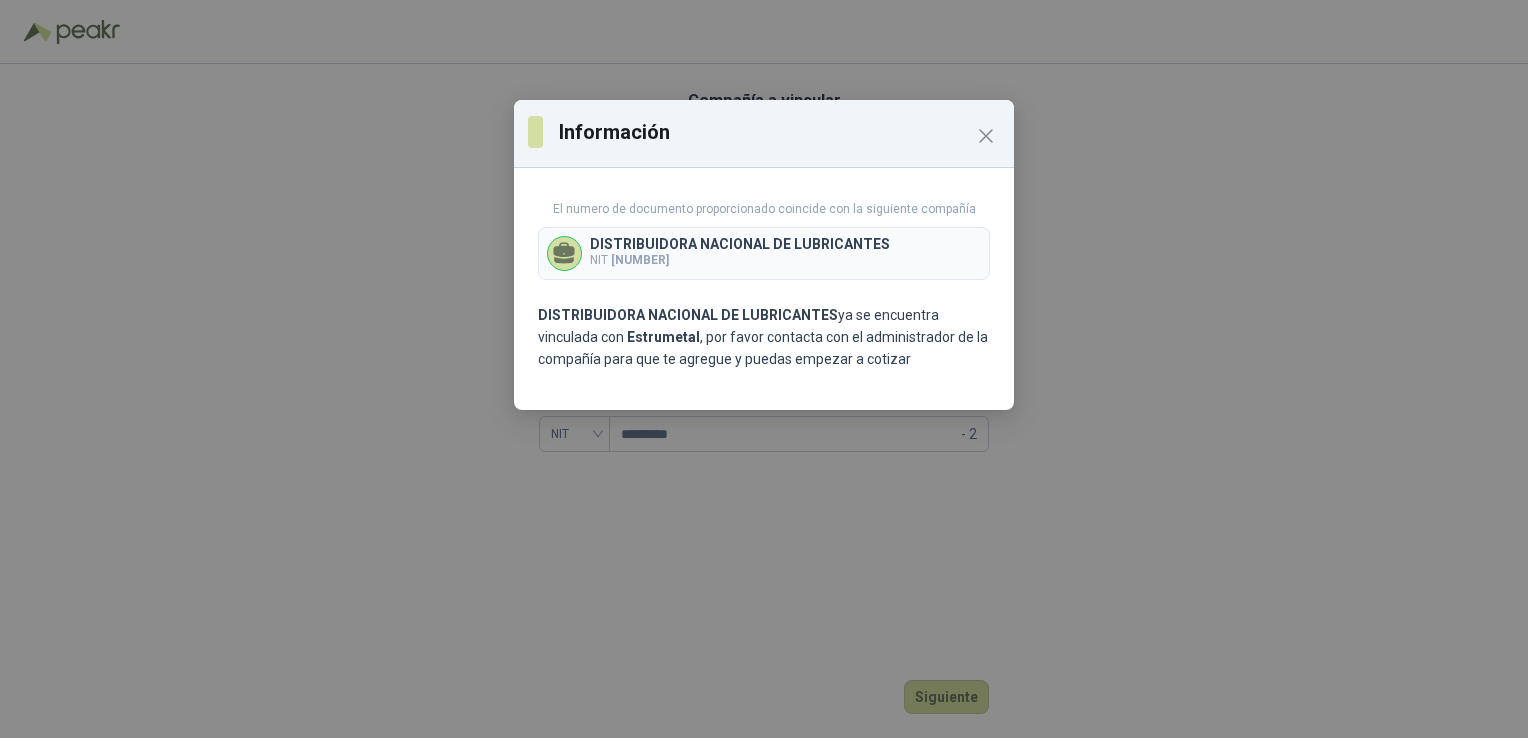 drag, startPoint x: 537, startPoint y: 289, endPoint x: 816, endPoint y: 207, distance: 290.80063 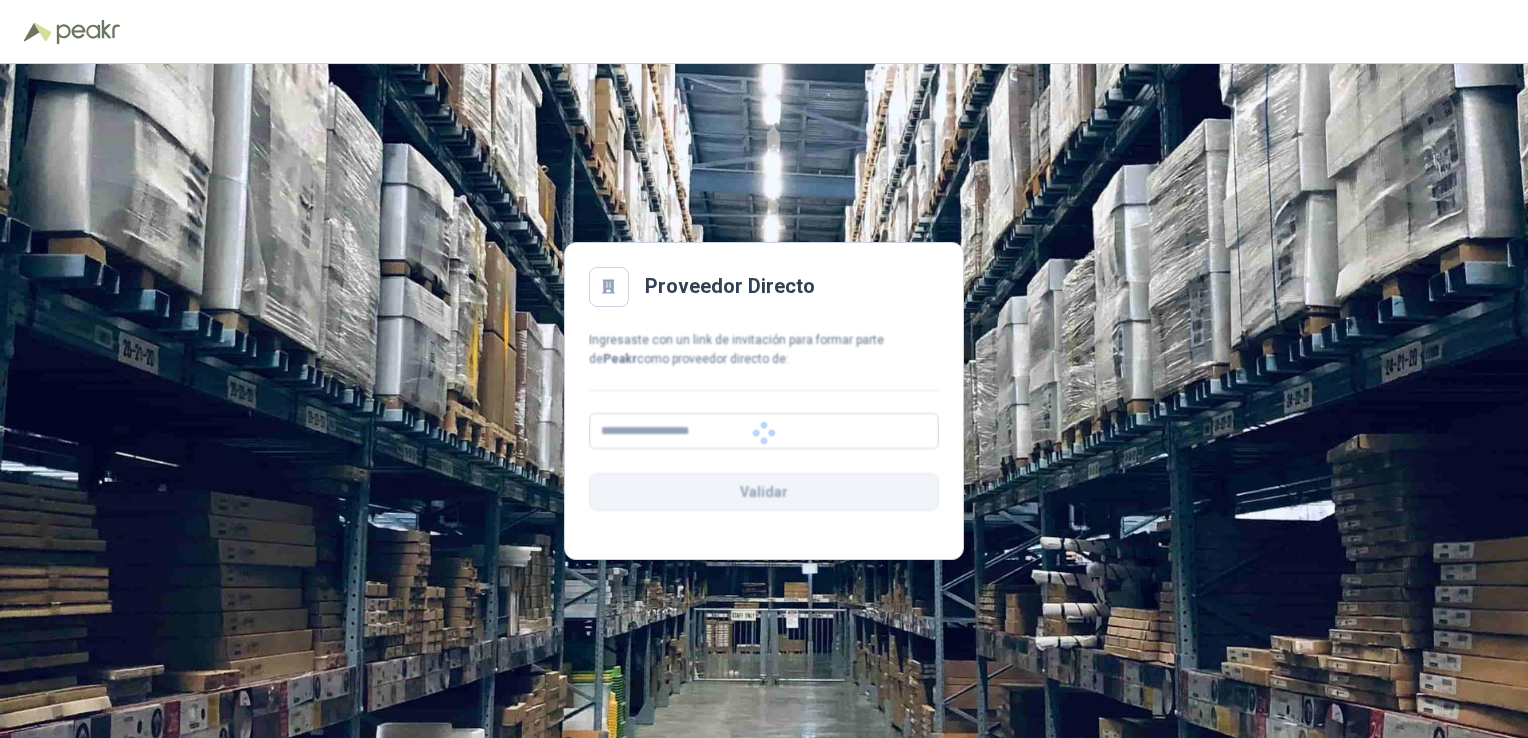 scroll, scrollTop: 0, scrollLeft: 0, axis: both 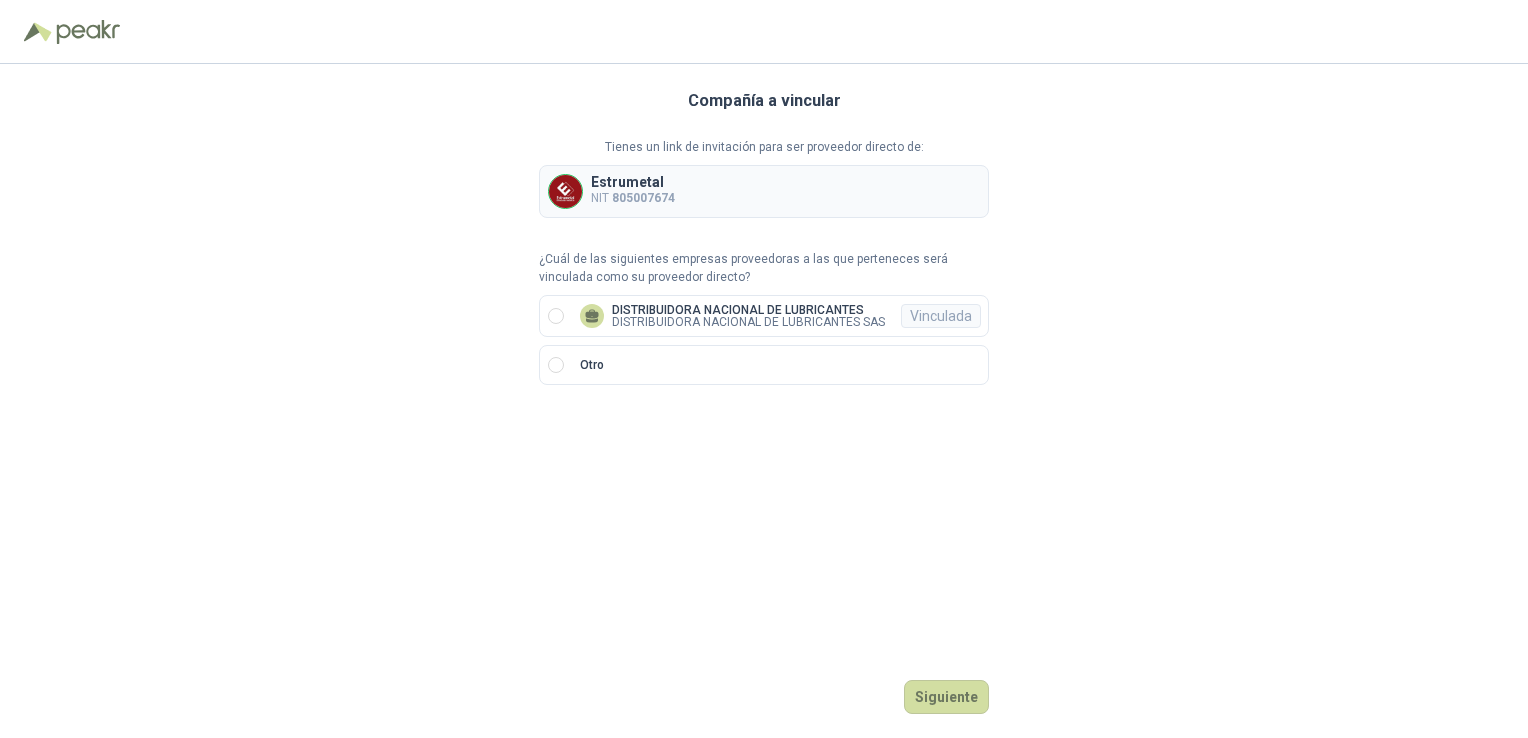 click on "Estrumetal NIT 805007674" at bounding box center (764, 191) 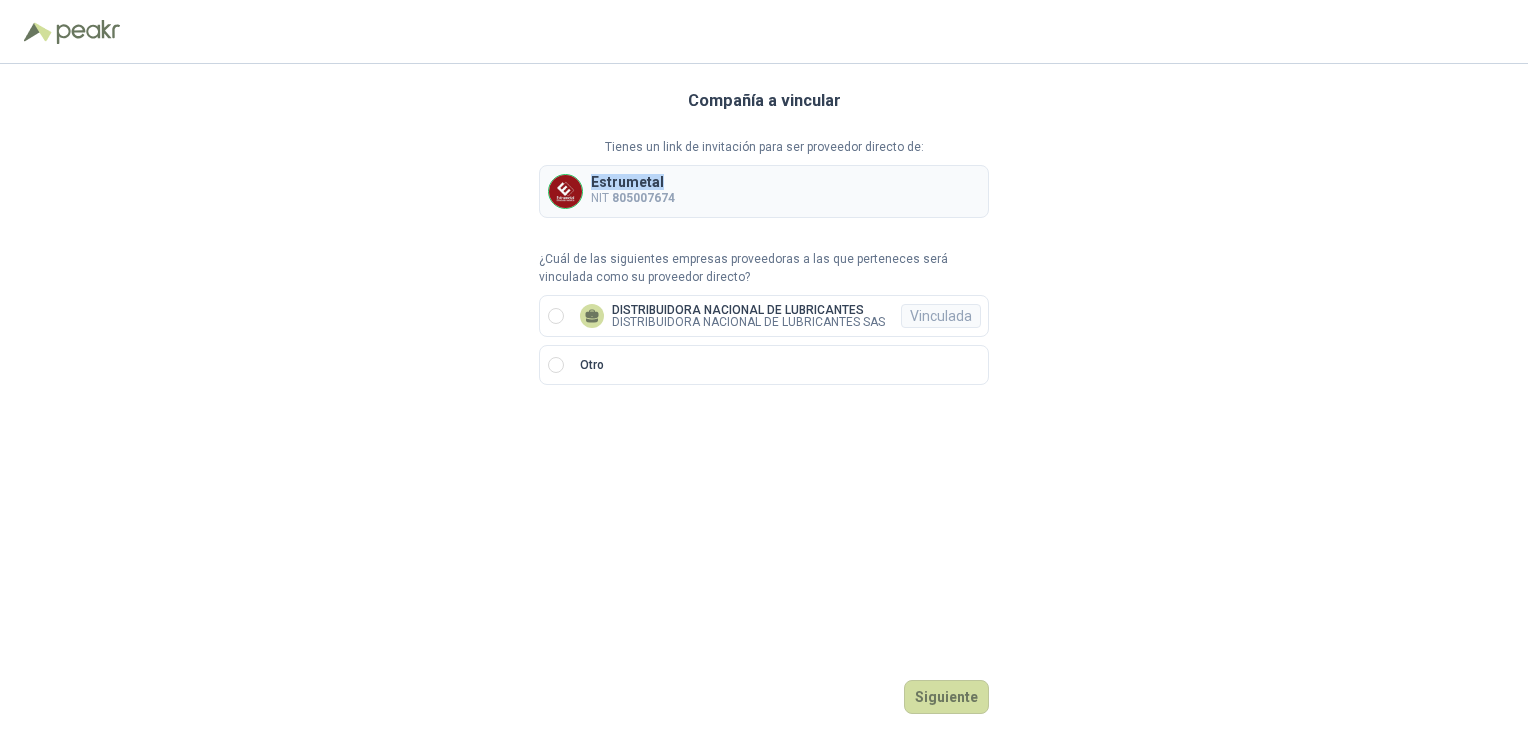 click on "Estrumetal NIT 805007674" at bounding box center (764, 191) 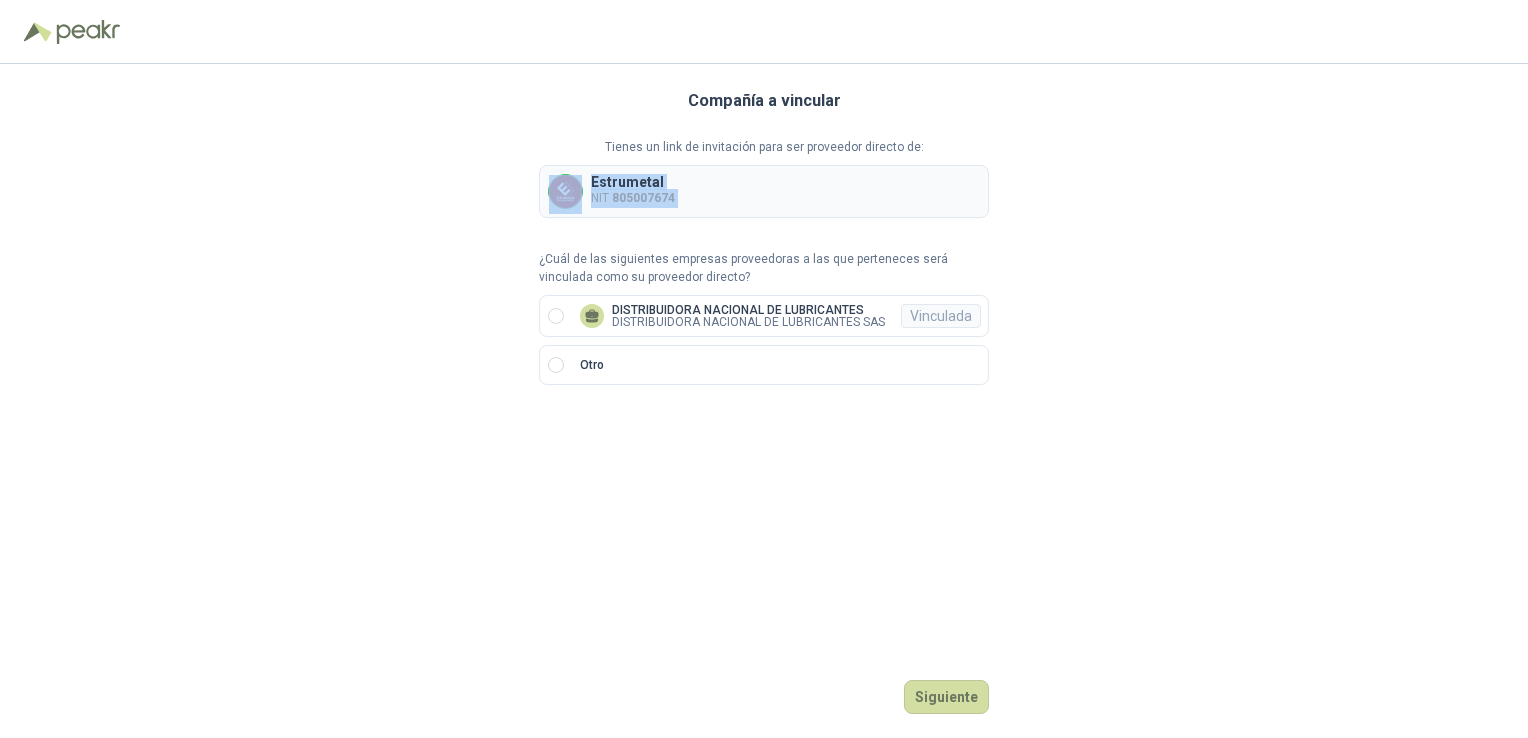 click on "Estrumetal NIT 805007674" at bounding box center [764, 191] 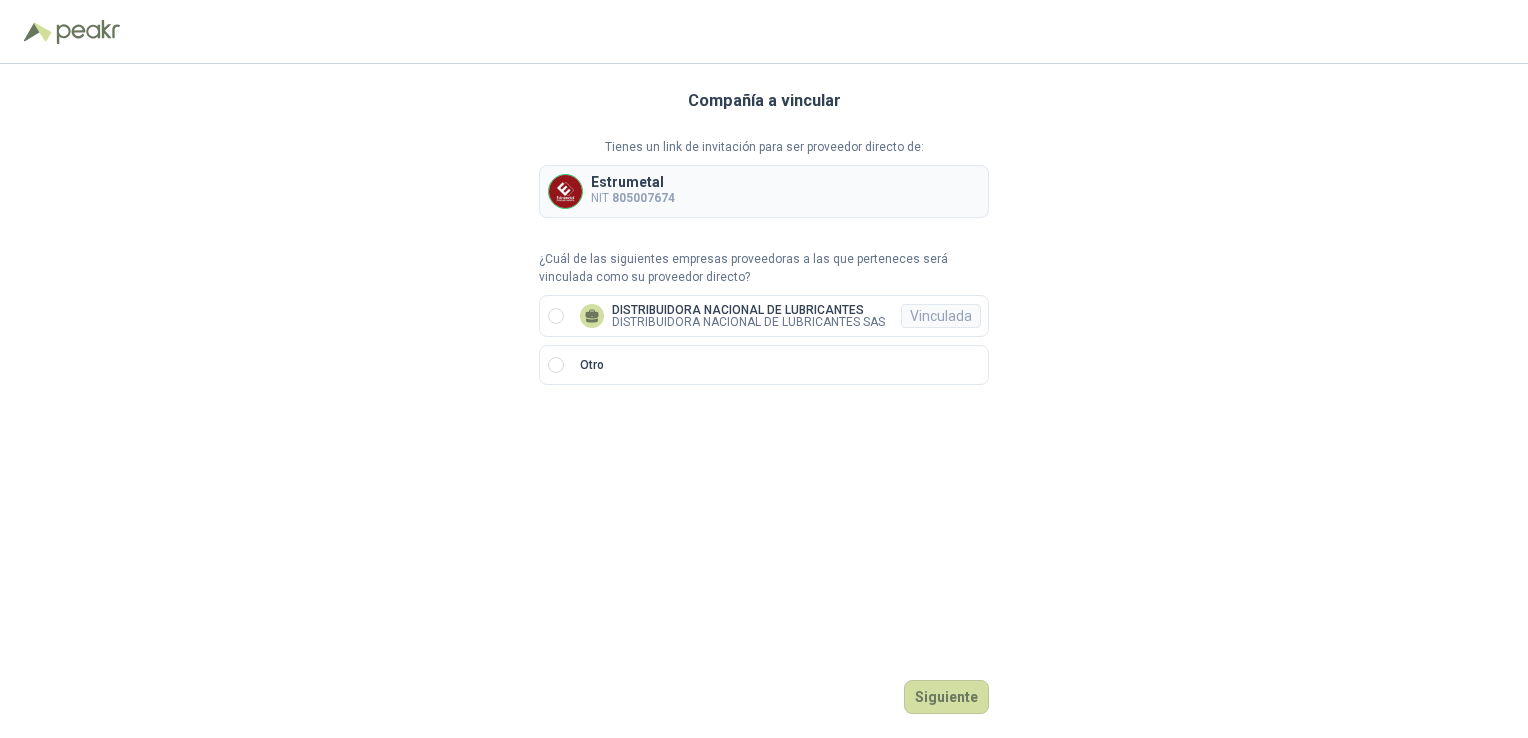 click on "Estrumetal NIT 805007674" at bounding box center (764, 191) 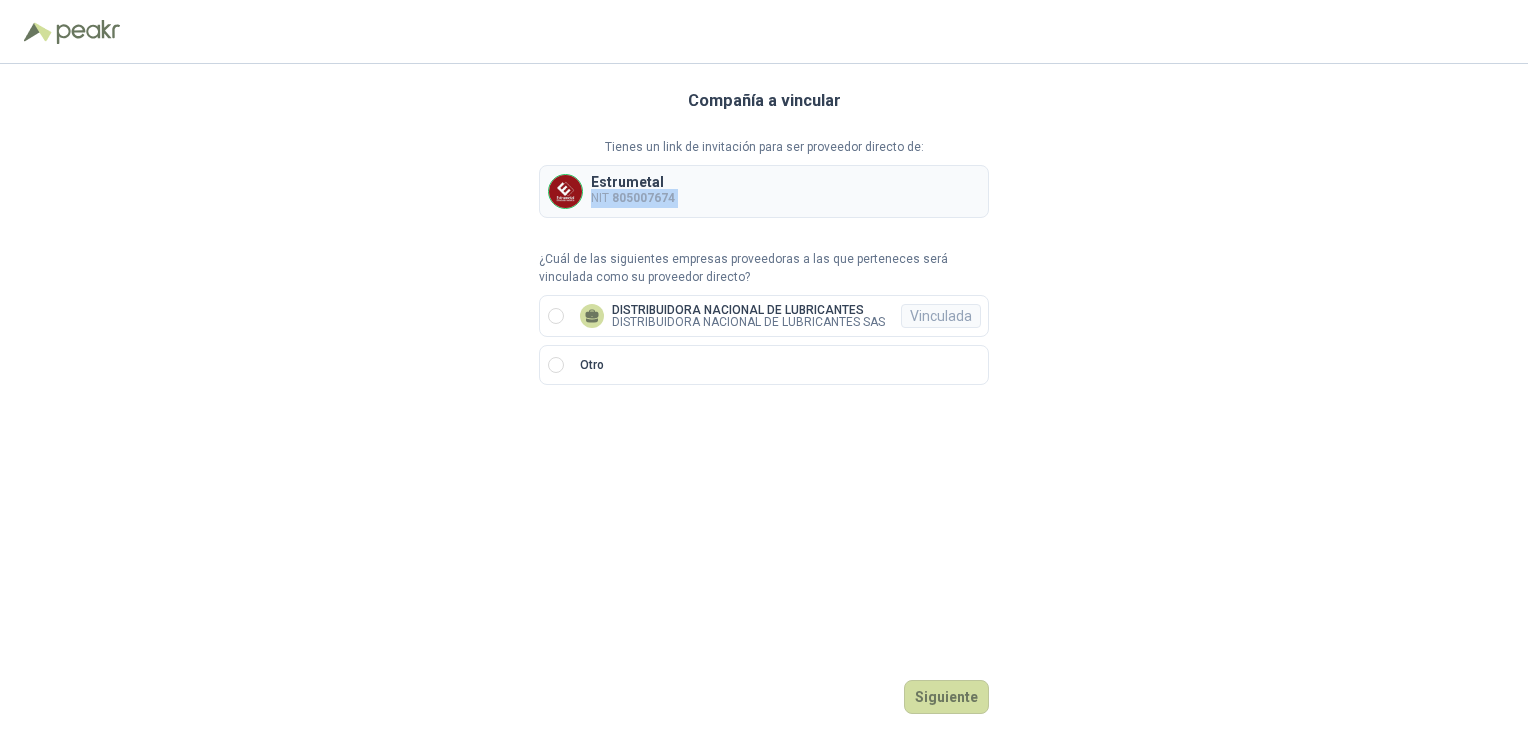 click on "Estrumetal NIT 805007674" at bounding box center (764, 191) 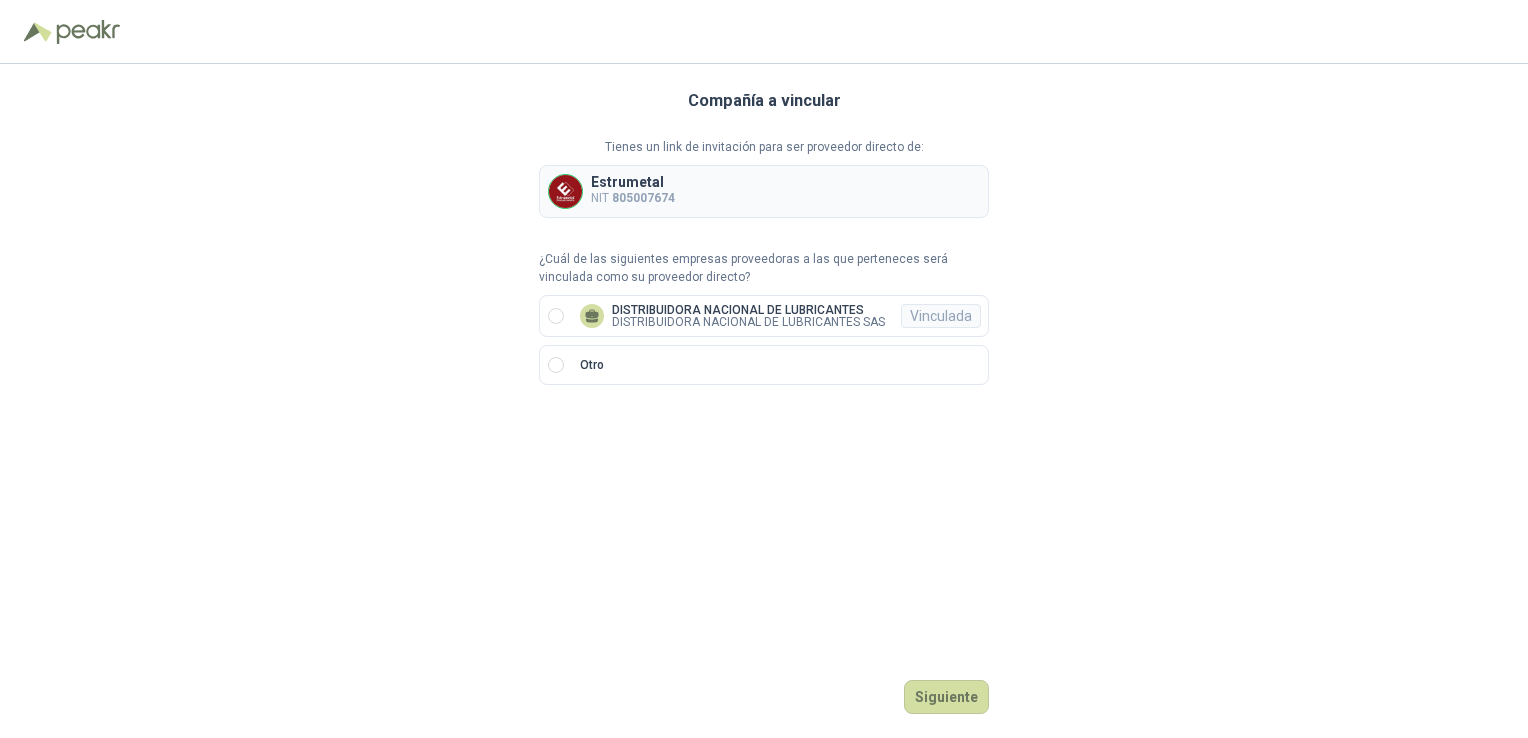 click on "Estrumetal NIT 805007674" at bounding box center [764, 191] 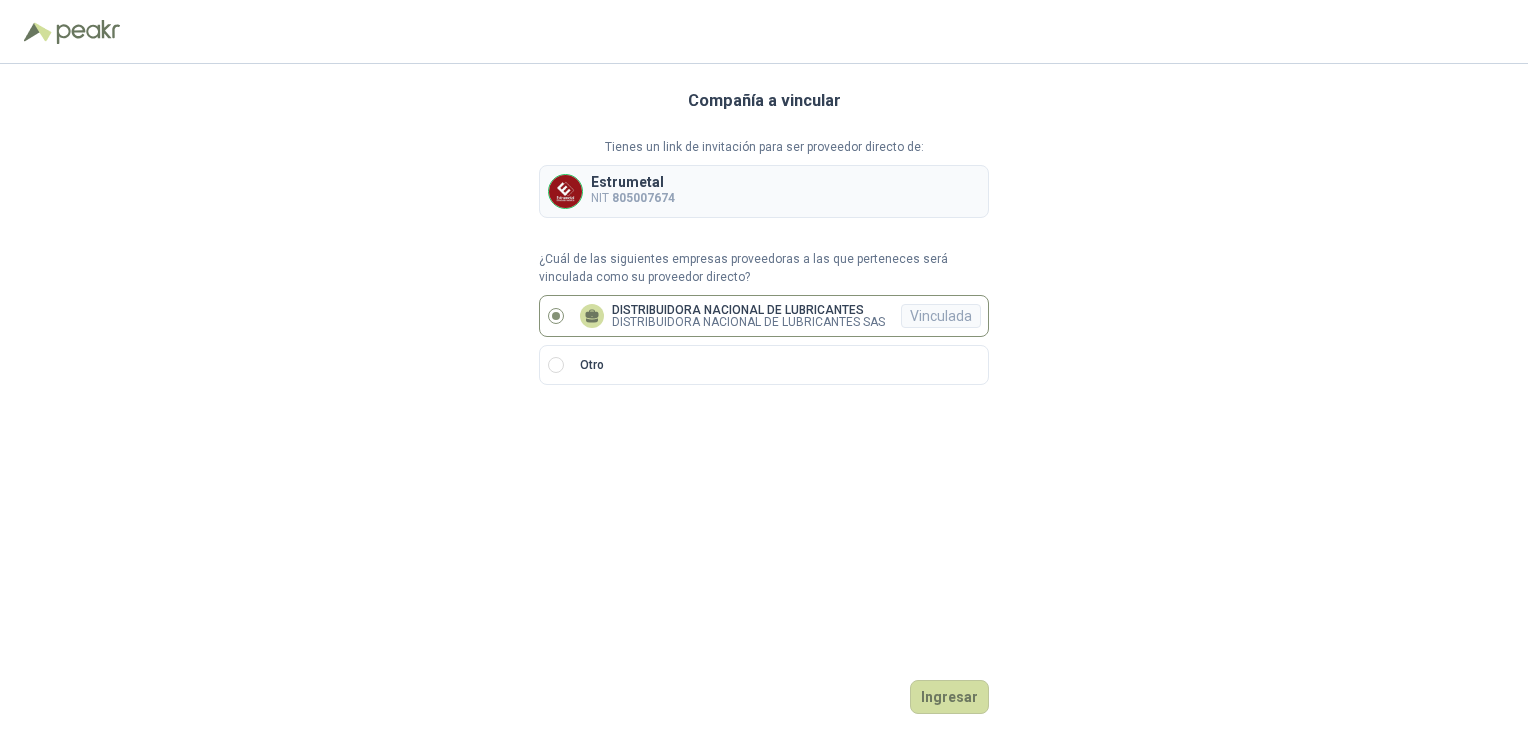 click on "Vinculada" at bounding box center (941, 316) 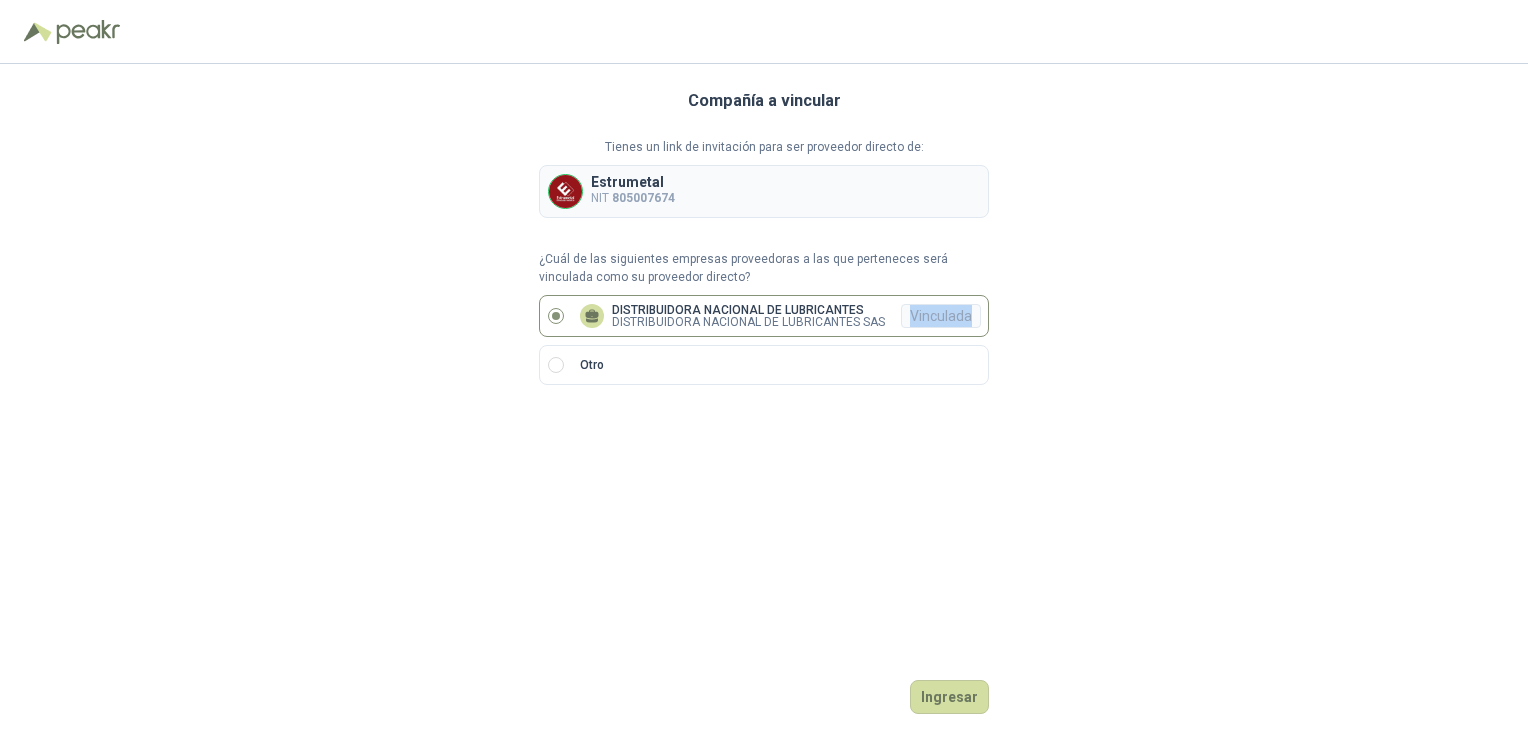 click on "Vinculada" at bounding box center [941, 316] 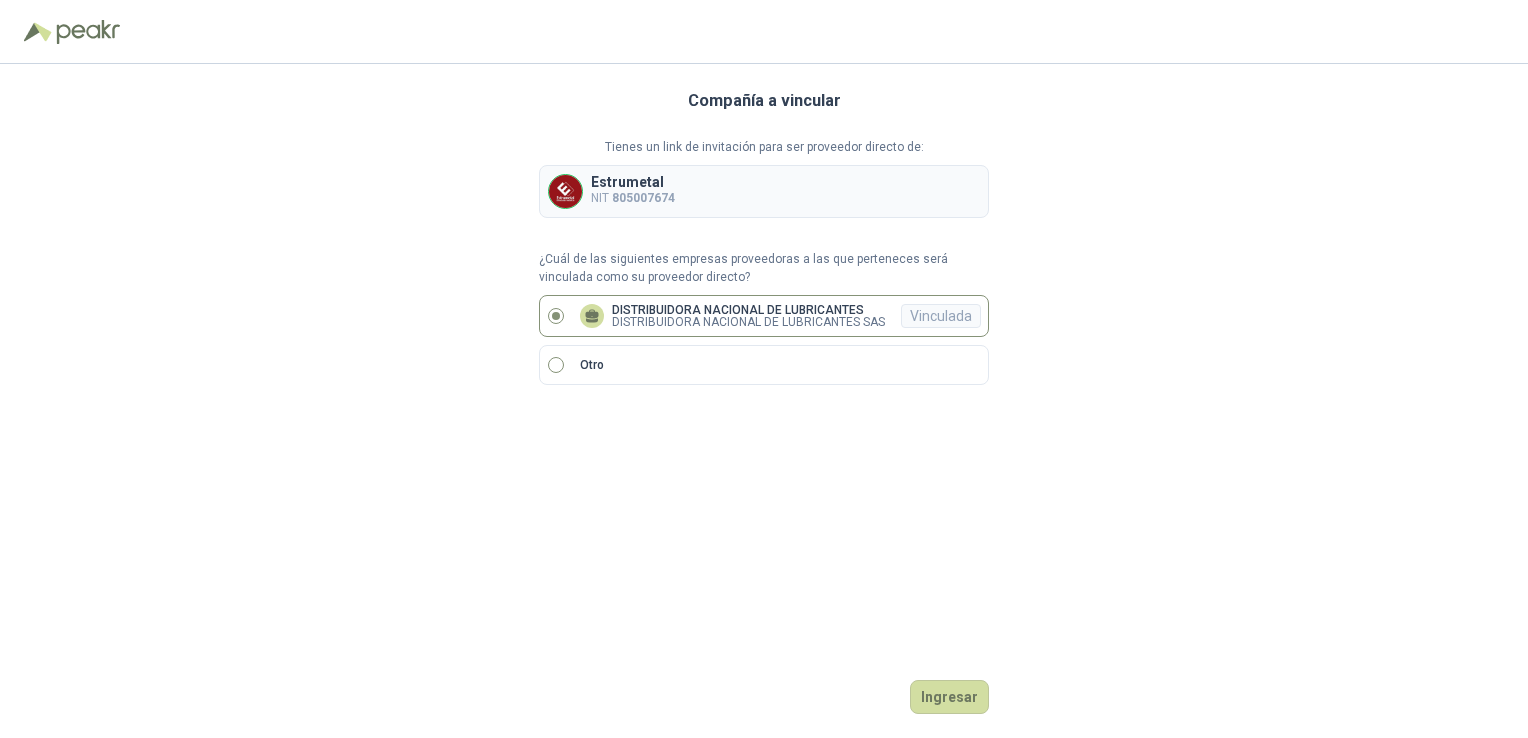 click on "Otro" at bounding box center [764, 365] 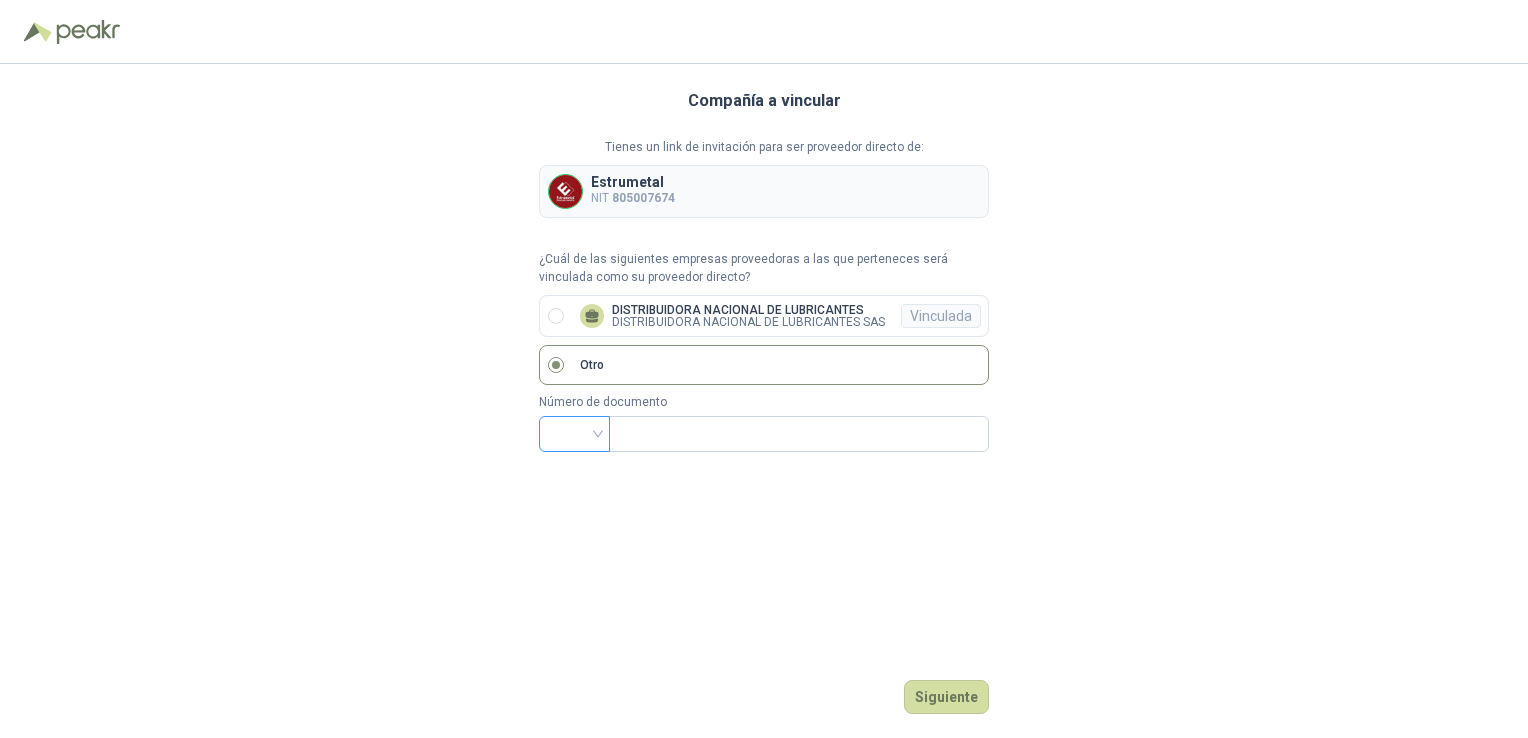 click at bounding box center (574, 432) 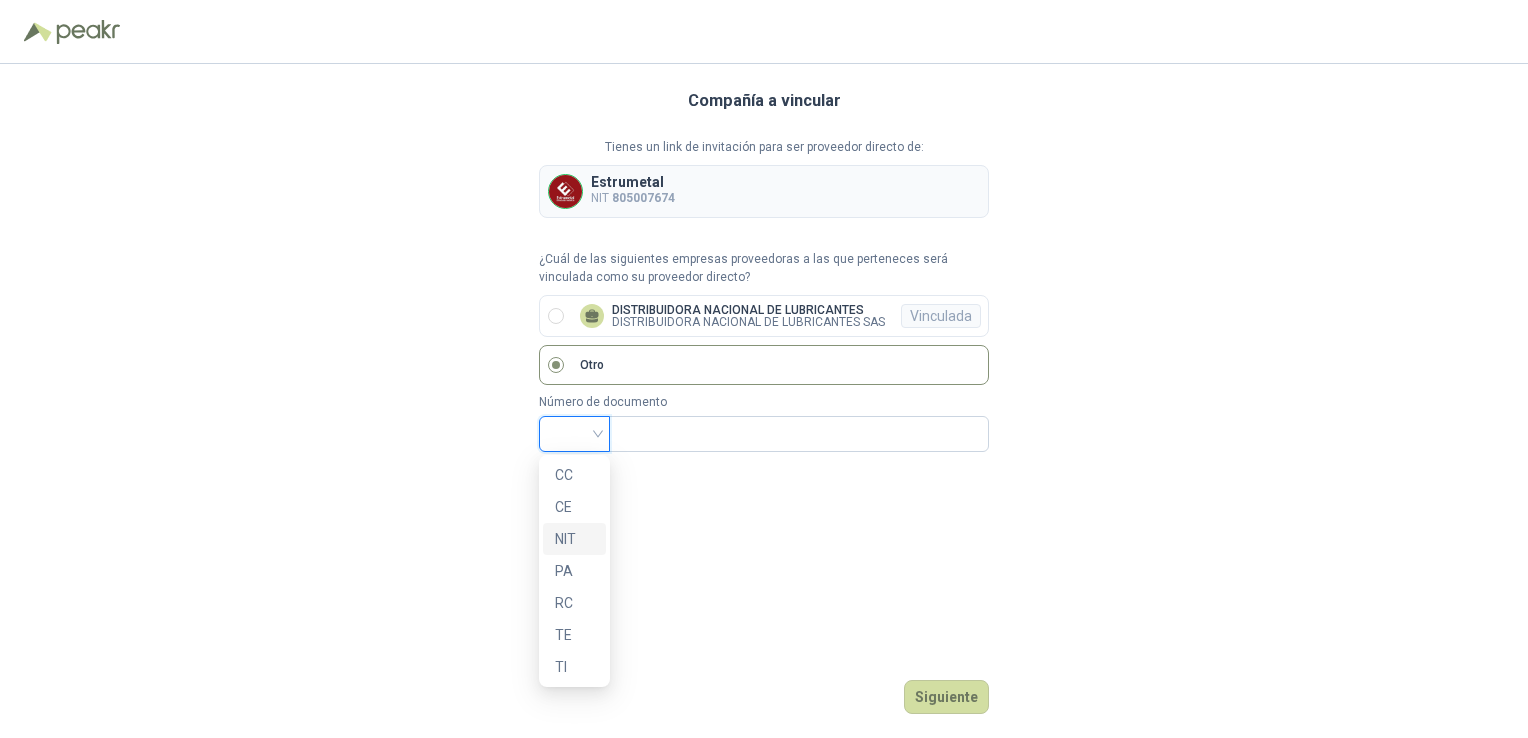 click on "NIT" at bounding box center [574, 539] 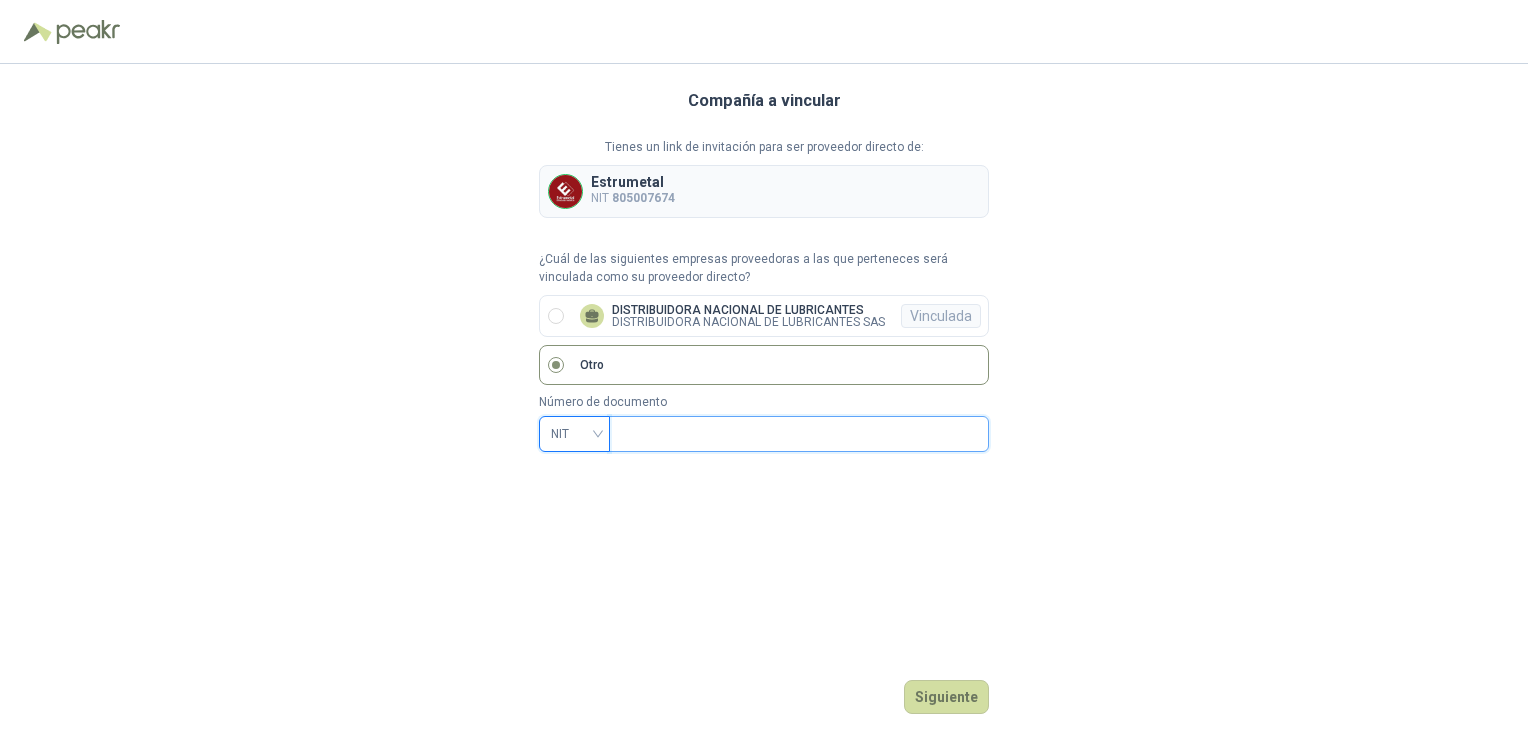 click at bounding box center [797, 434] 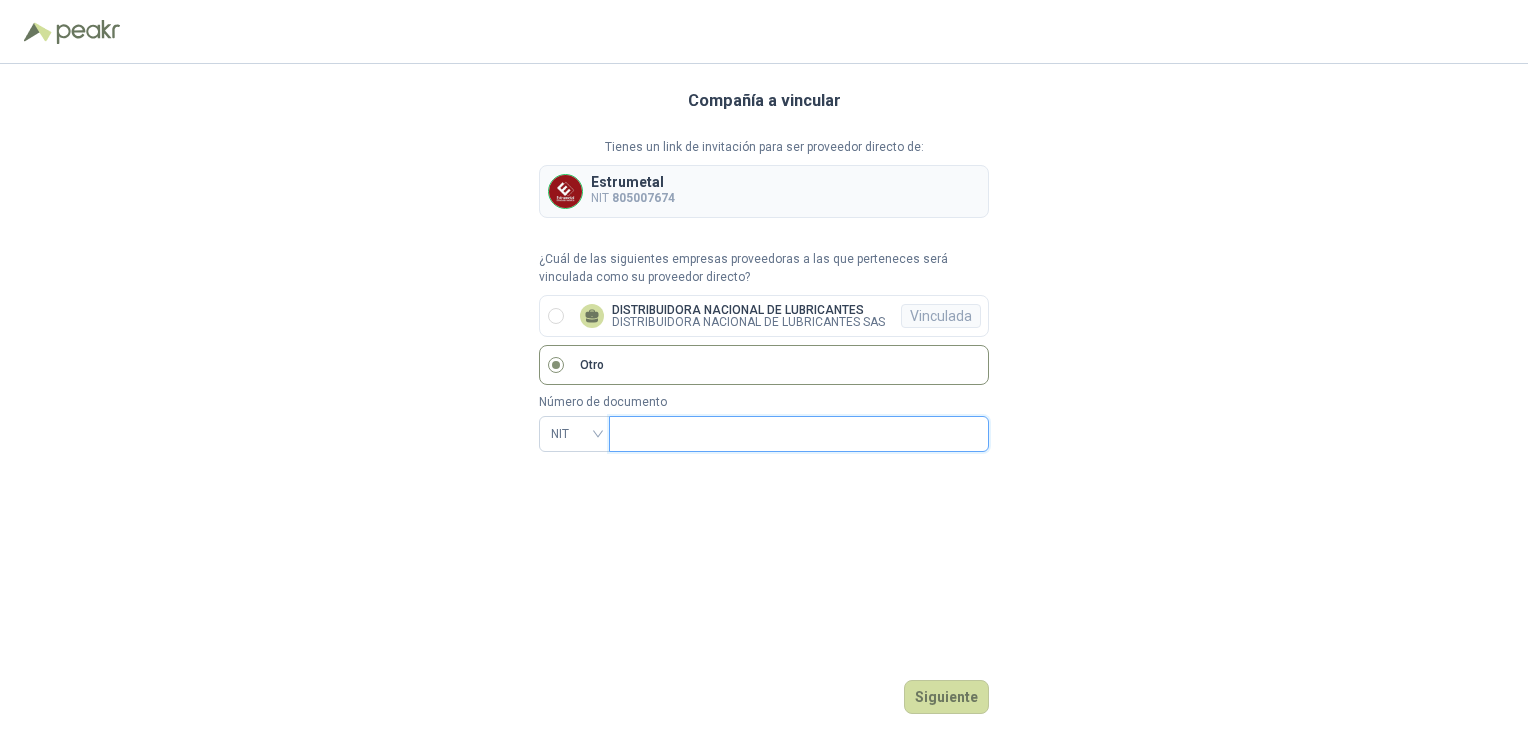 type on "*********" 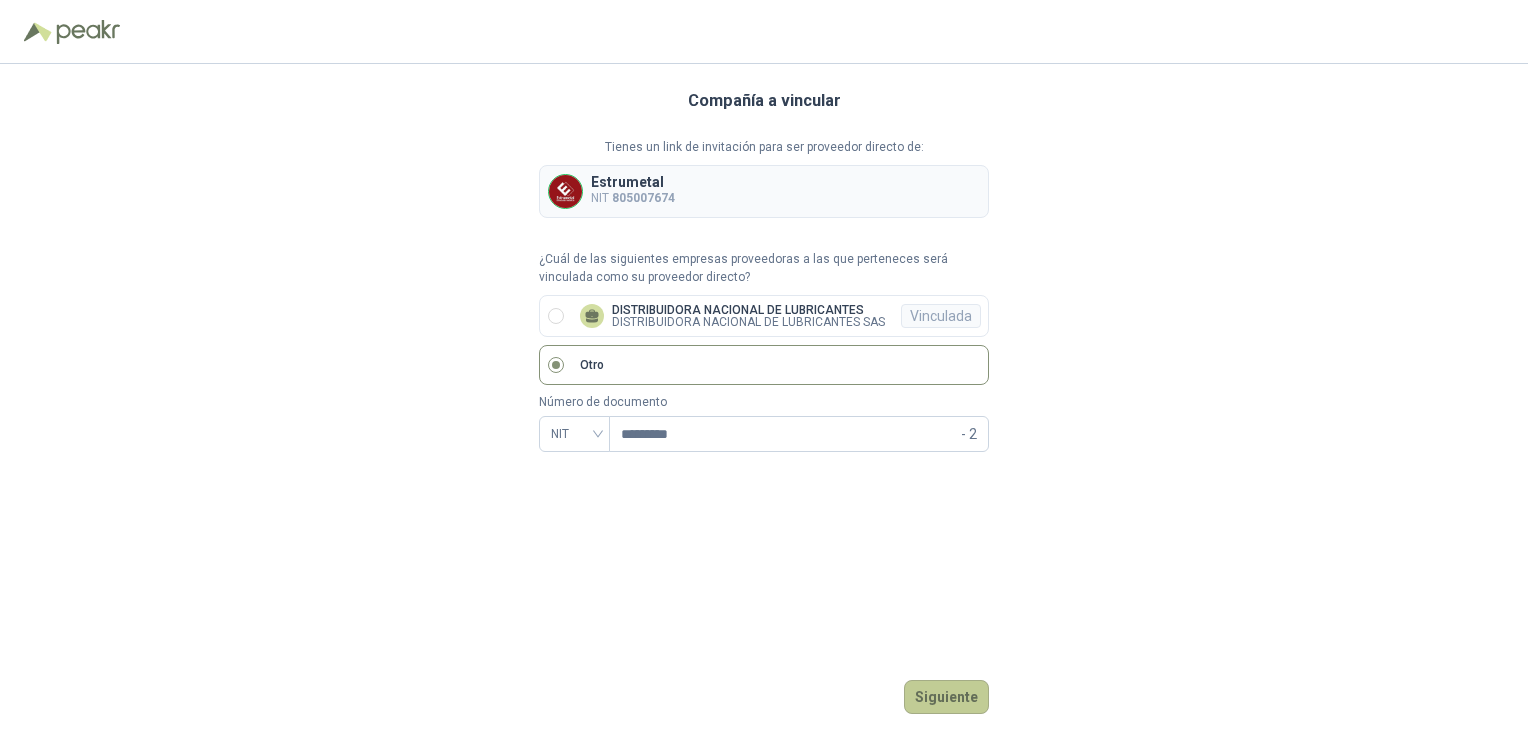 click on "Siguiente" at bounding box center (946, 697) 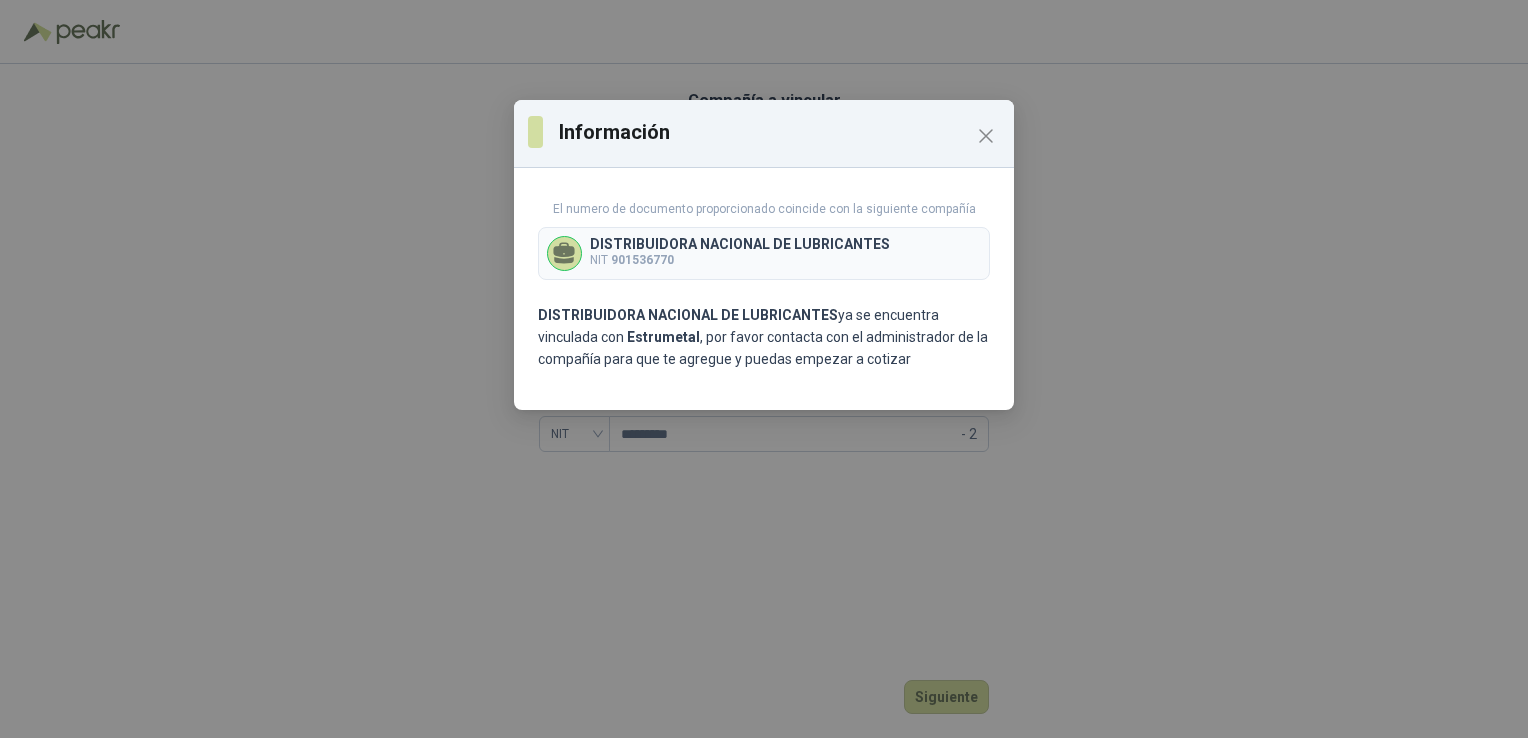 click on "Información" at bounding box center [779, 132] 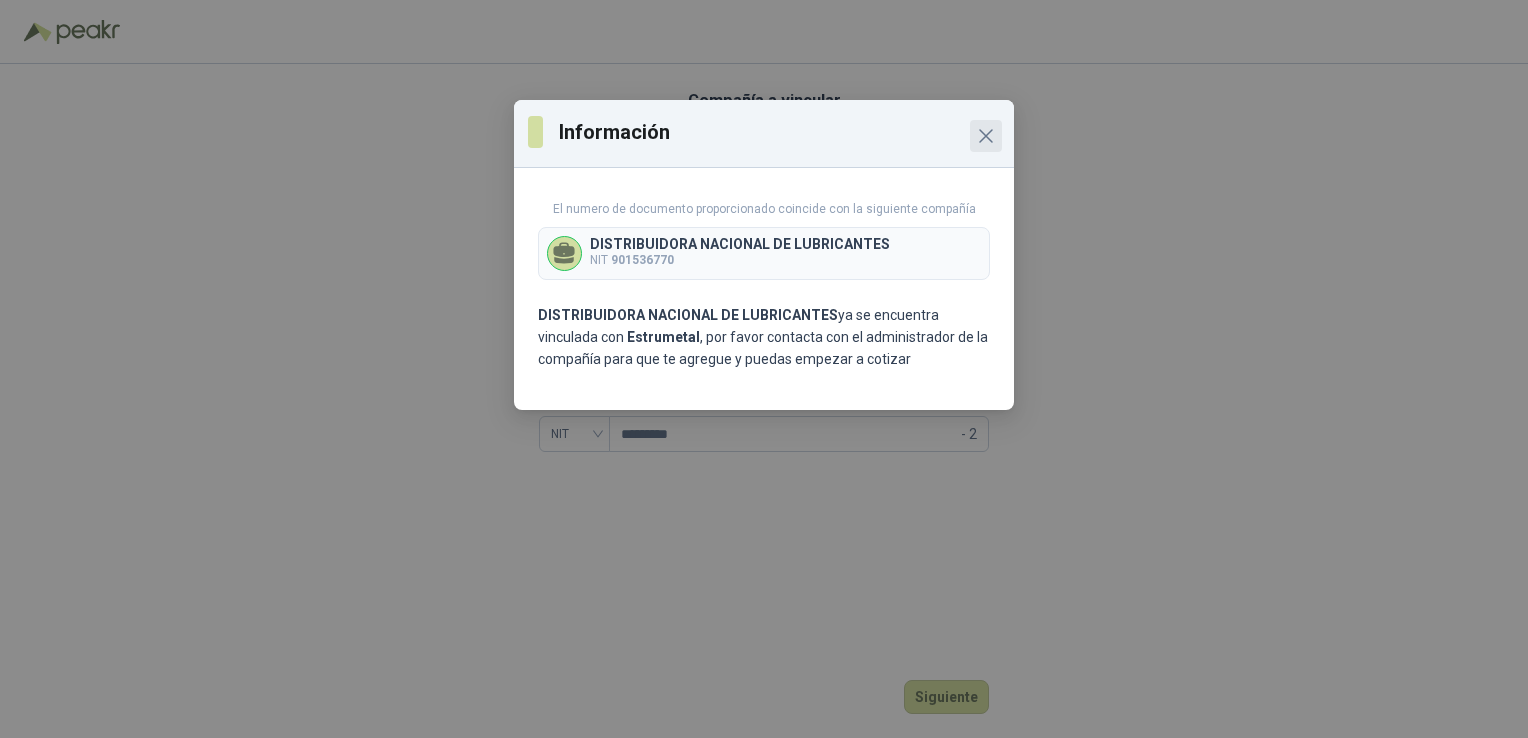 click at bounding box center [986, 136] 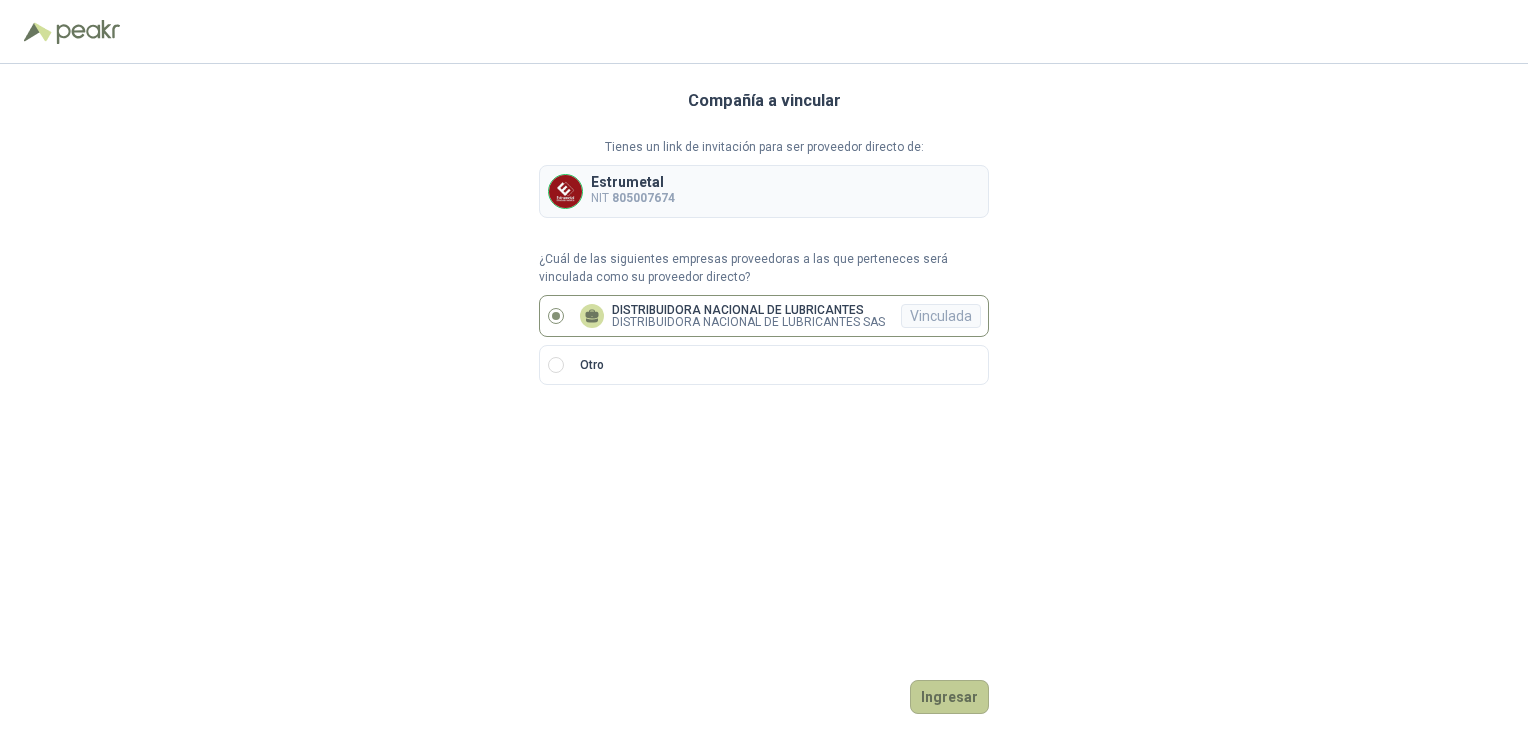click on "Ingresar" at bounding box center [949, 697] 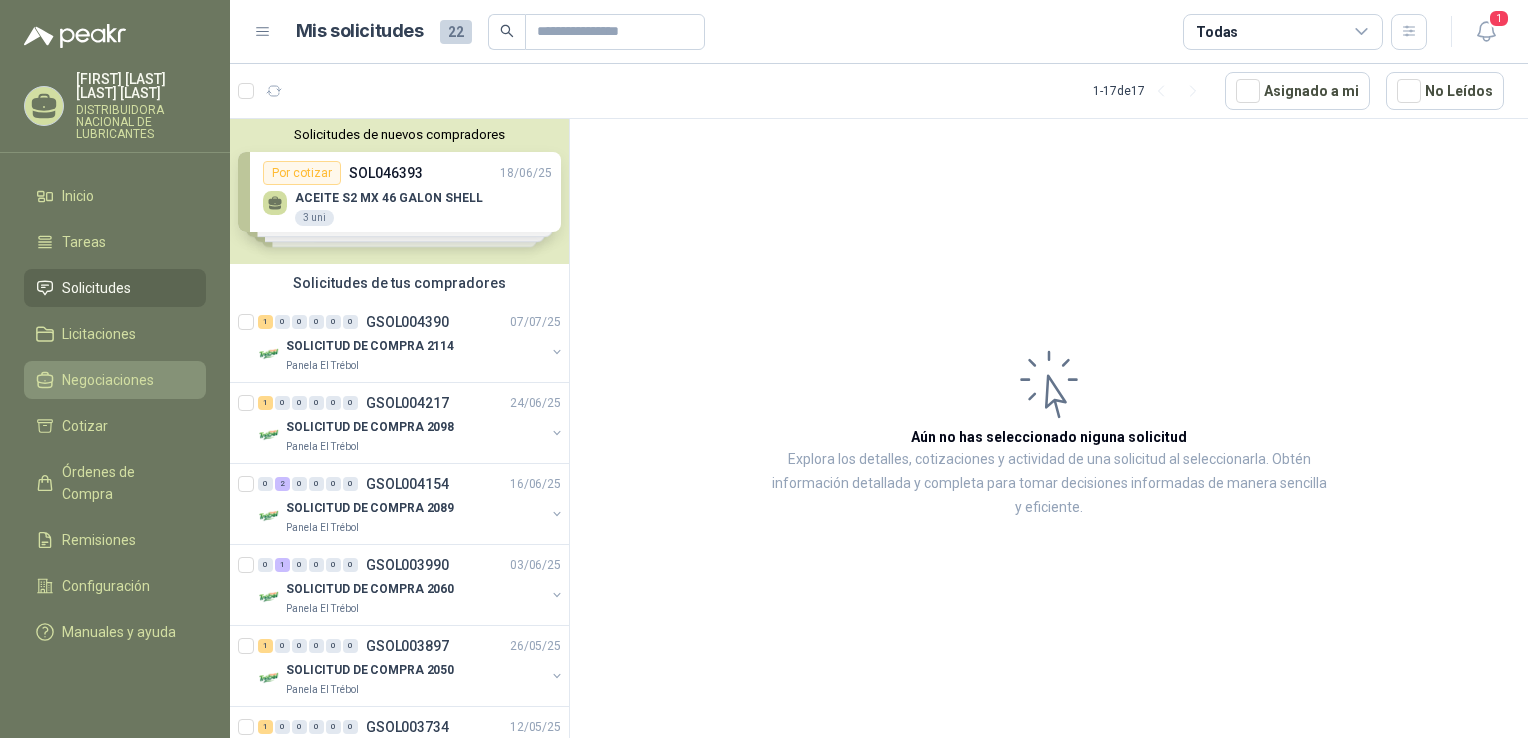 click on "Negociaciones" at bounding box center (115, 380) 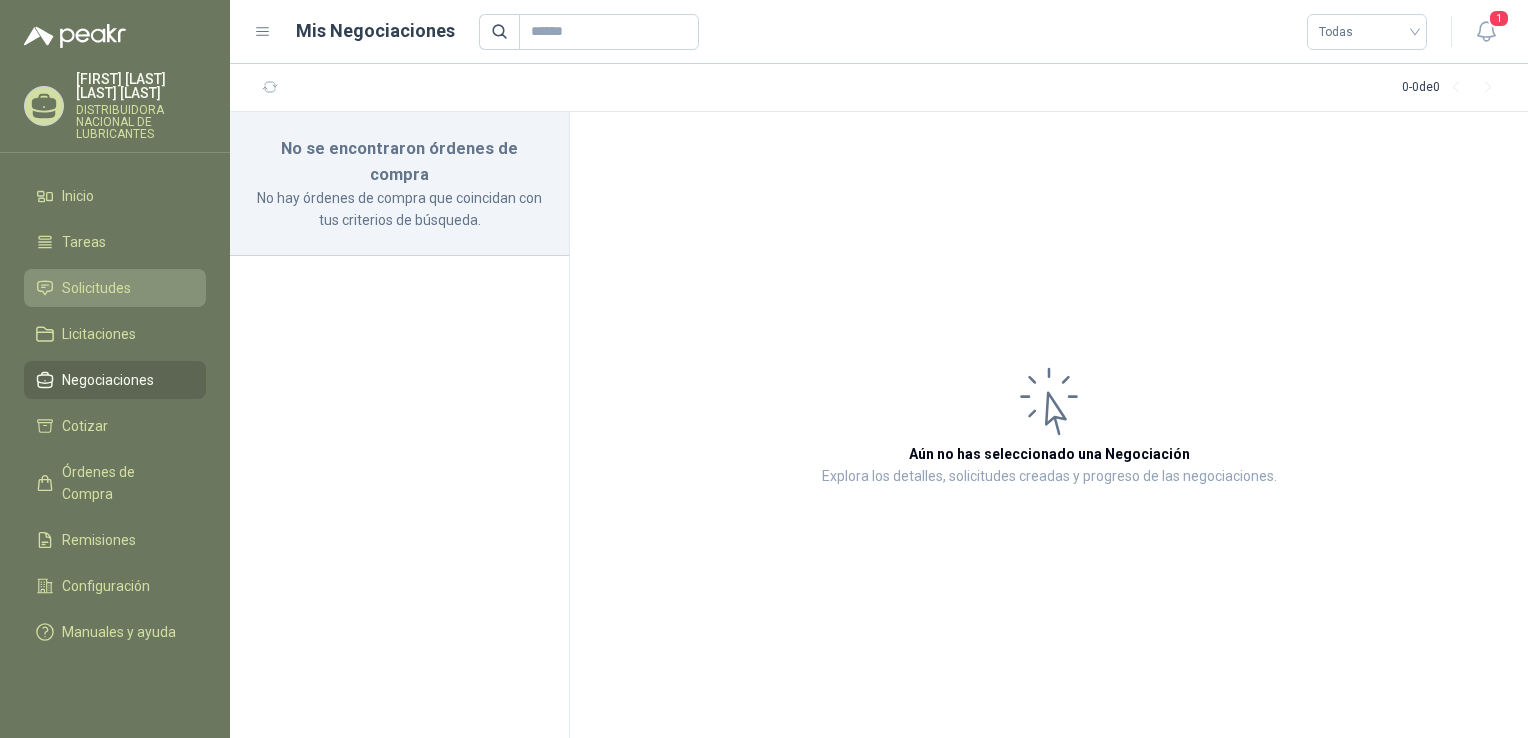 click on "Solicitudes" at bounding box center (96, 288) 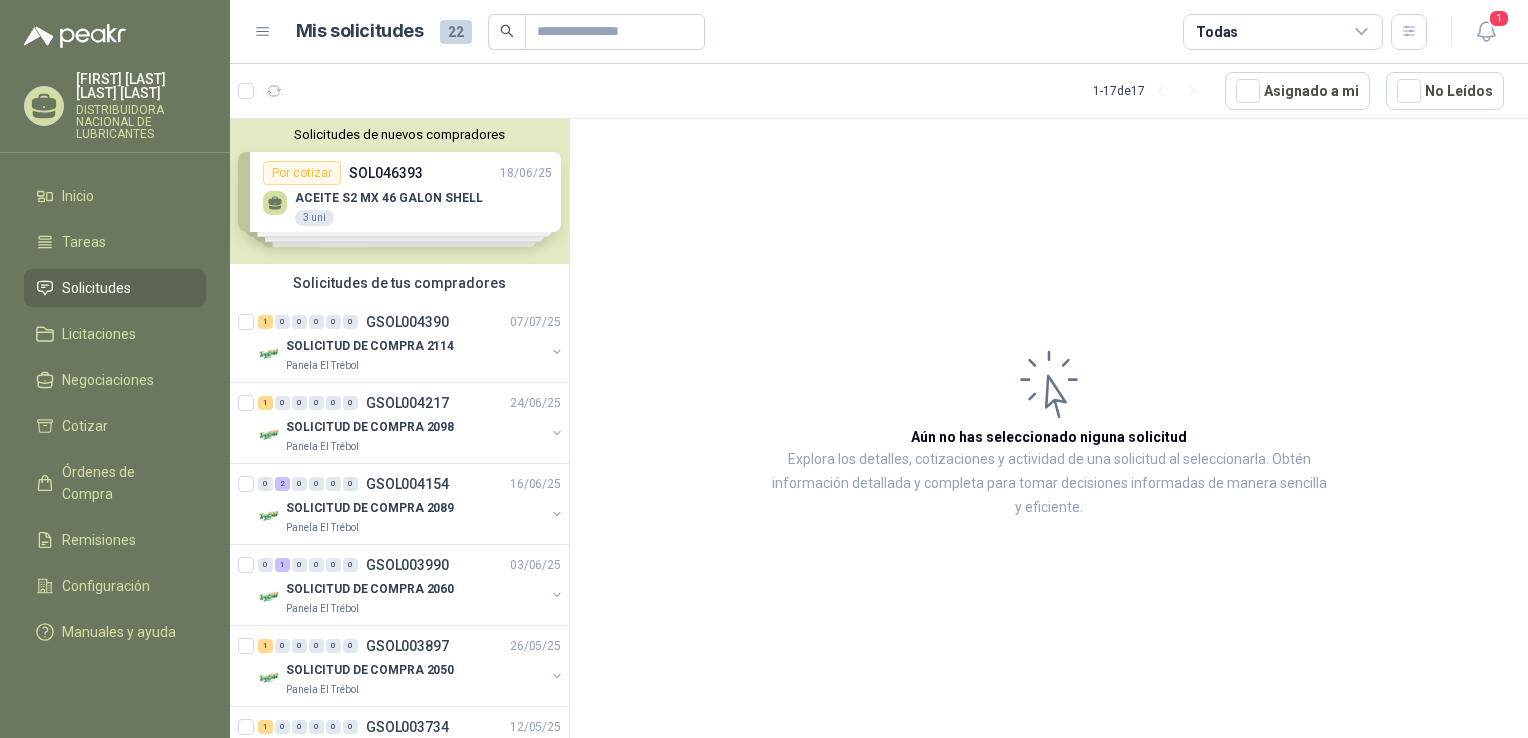 click on "Solicitudes de nuevos compradores Por cotizar SOL046393 18/06/25 ACEITE S2 MX 46 GALON SHELL 3 uni Por cotizar SOL041605 09/05/25 ACEITE ESSO NUTO H-32 110 Galones Por cotizar SOL041342 07/05/25 BOMBA ACEITE MASTER 3 3 Unidades Por cotizar SOL040953 02/05/25 ACEITE SHELL OMALA 220 X 5 GLS 20 Unidades ¿Quieres recibir cientos de solicitudes de compra como estas todos los días? Agenda una reunión" at bounding box center [399, 191] 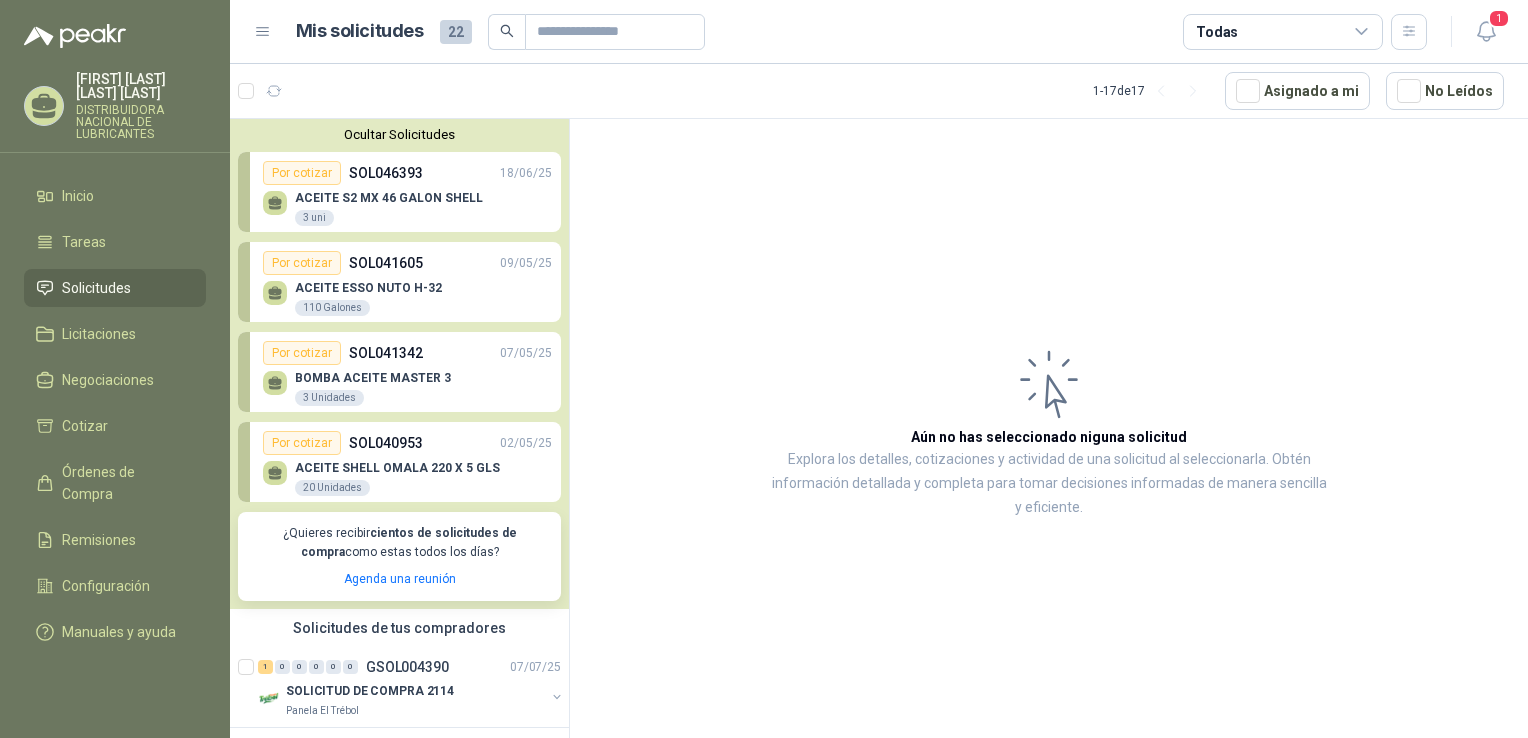 click on "ACEITE ESSO NUTO H-32 110   Galones" at bounding box center [407, 296] 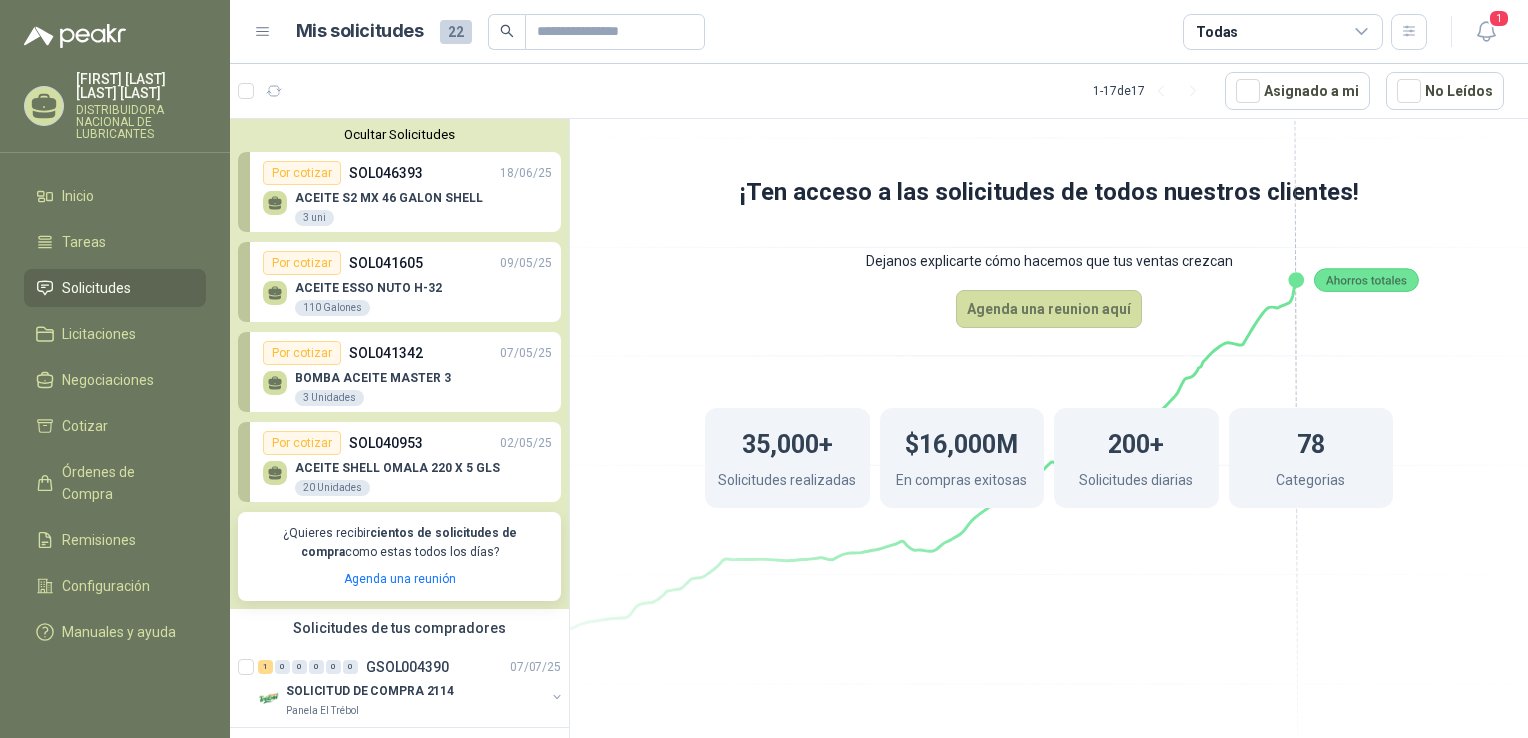 click on "ACEITE S2 MX 46 GALON SHELL 3   uni" at bounding box center (407, 206) 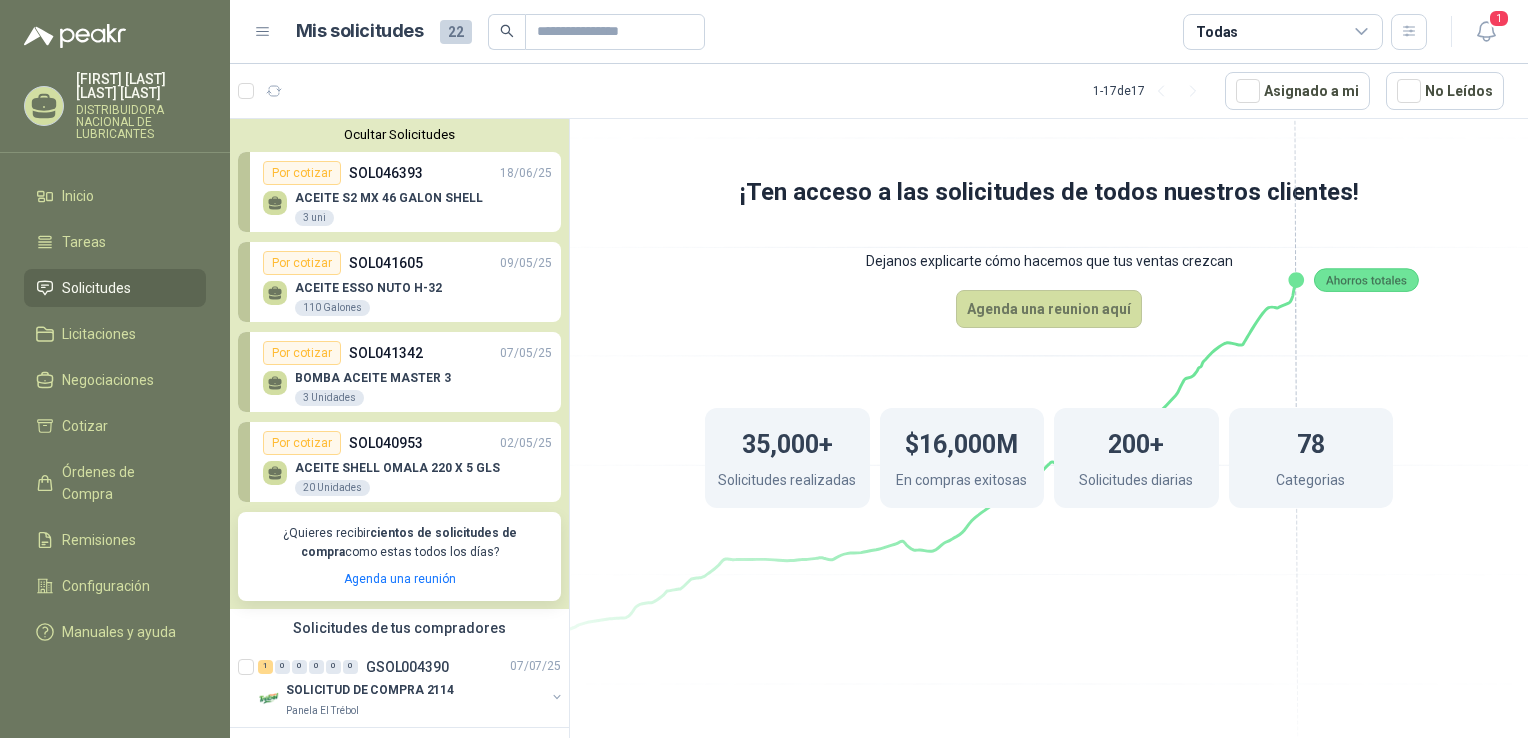 click on "Todas" at bounding box center (1283, 32) 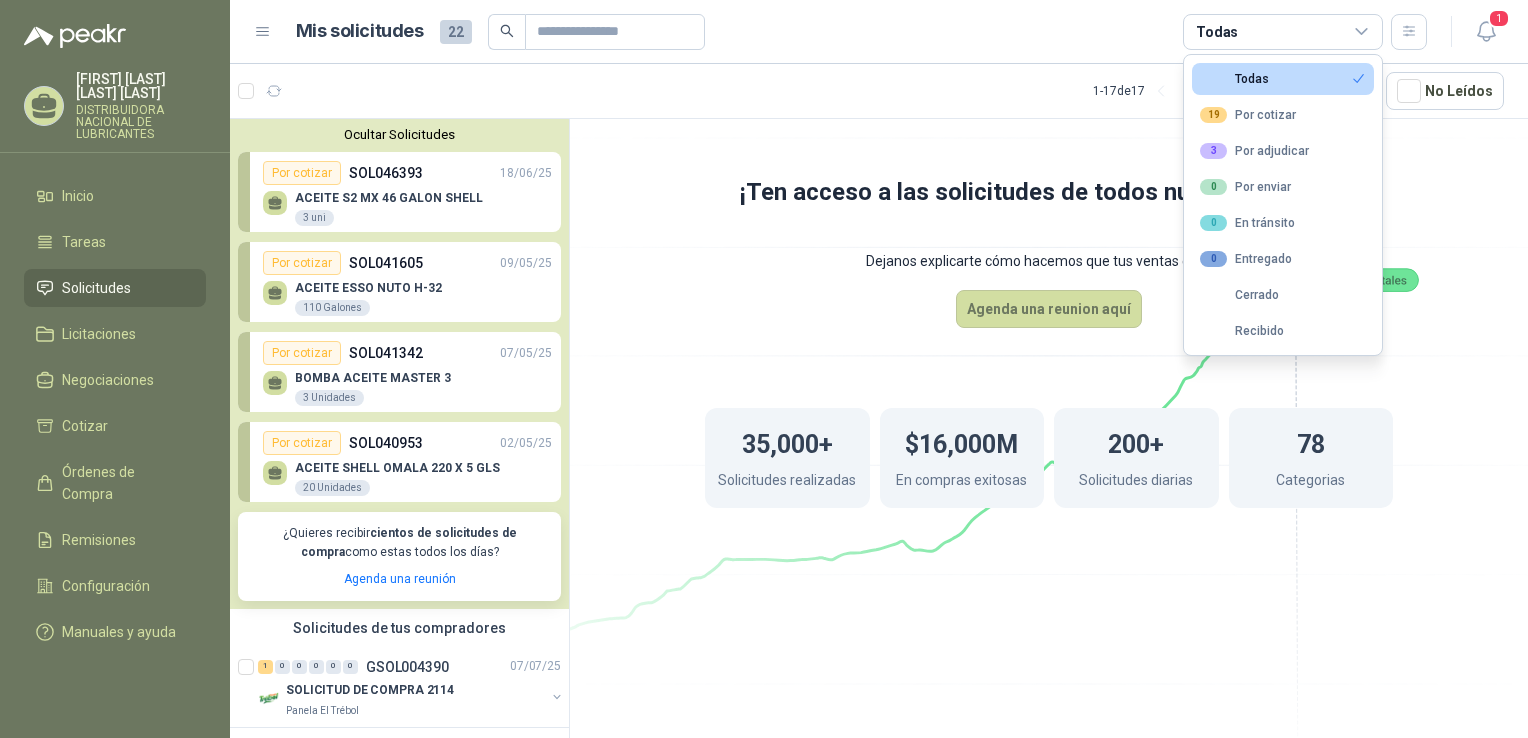 click at bounding box center (1049, 341) 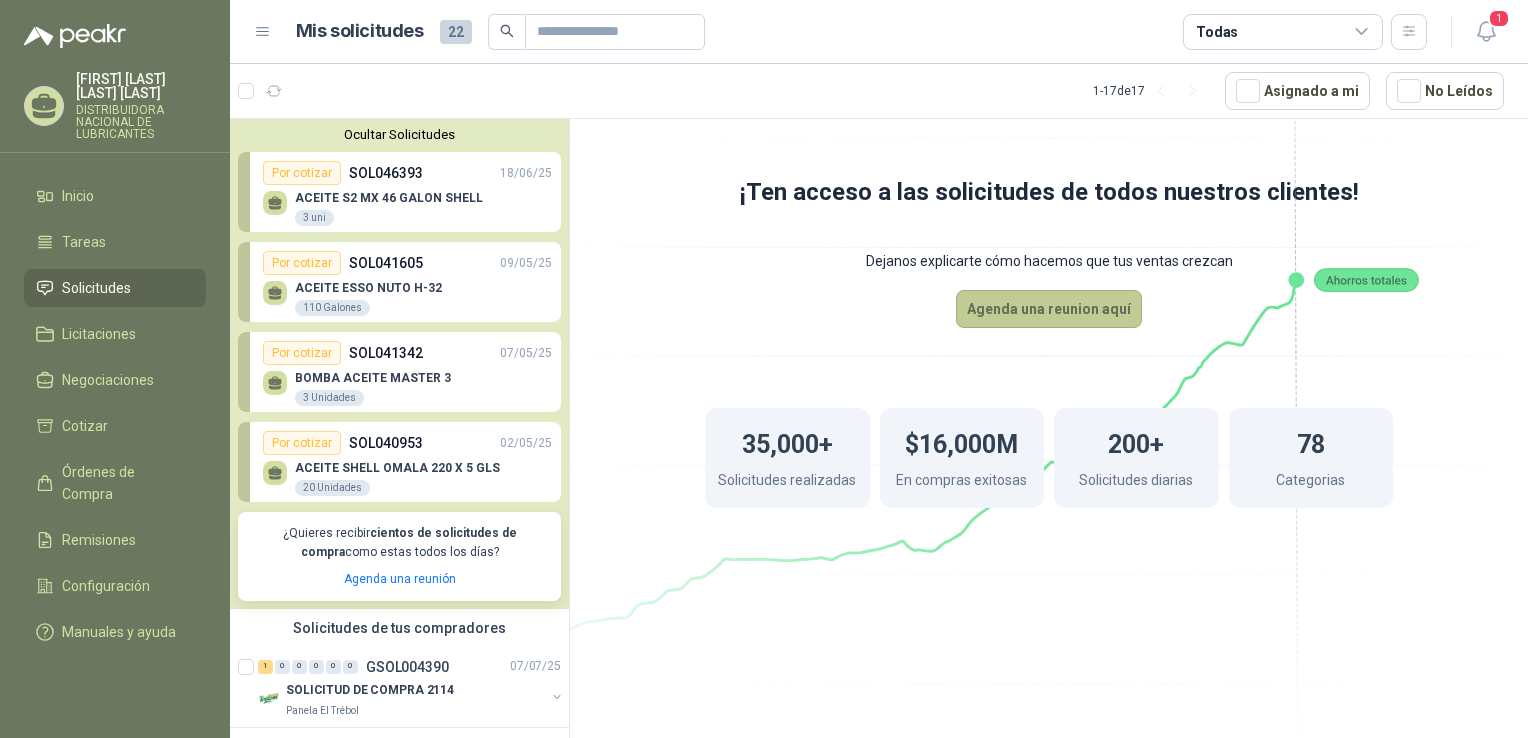 click on "Agenda una reunion aquí" at bounding box center [1049, 309] 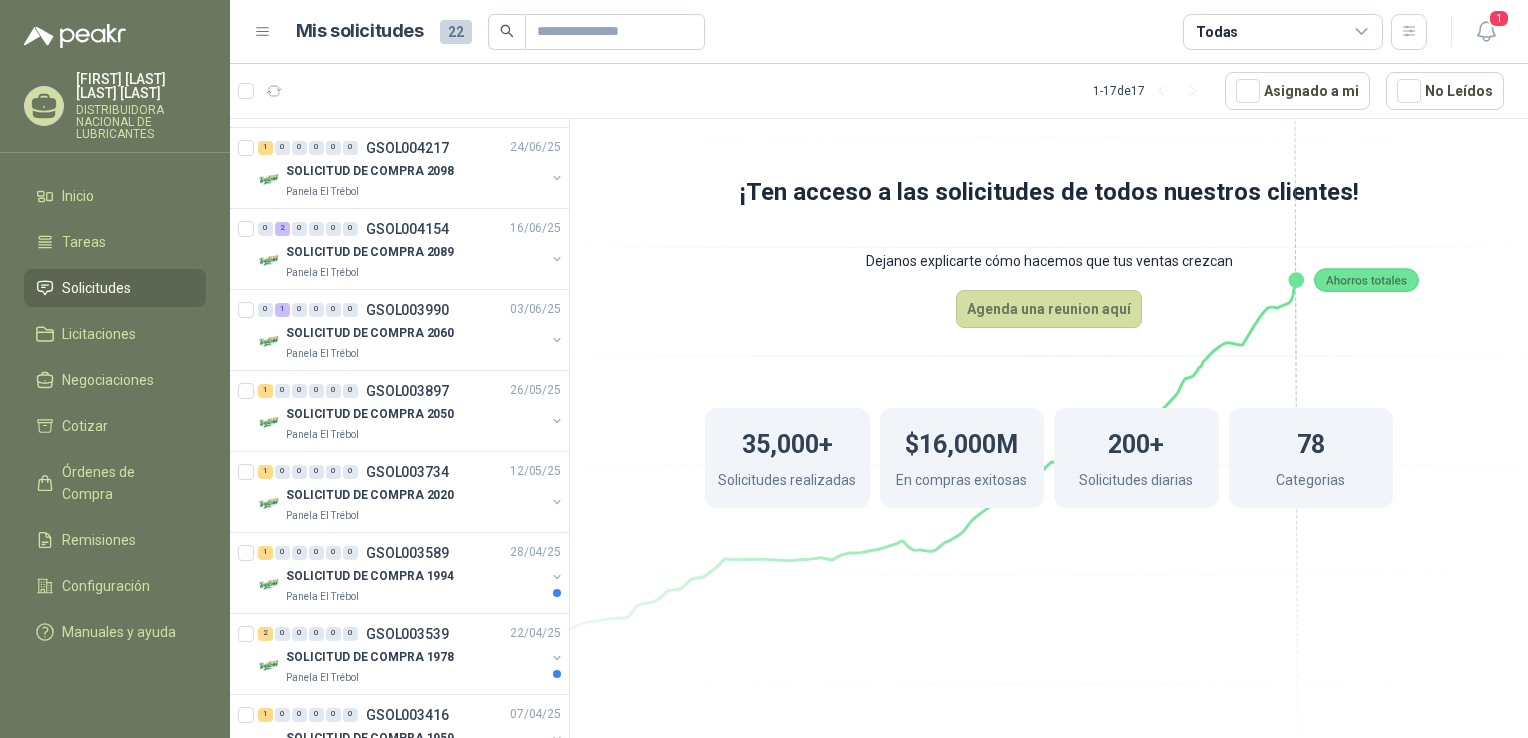 scroll, scrollTop: 0, scrollLeft: 0, axis: both 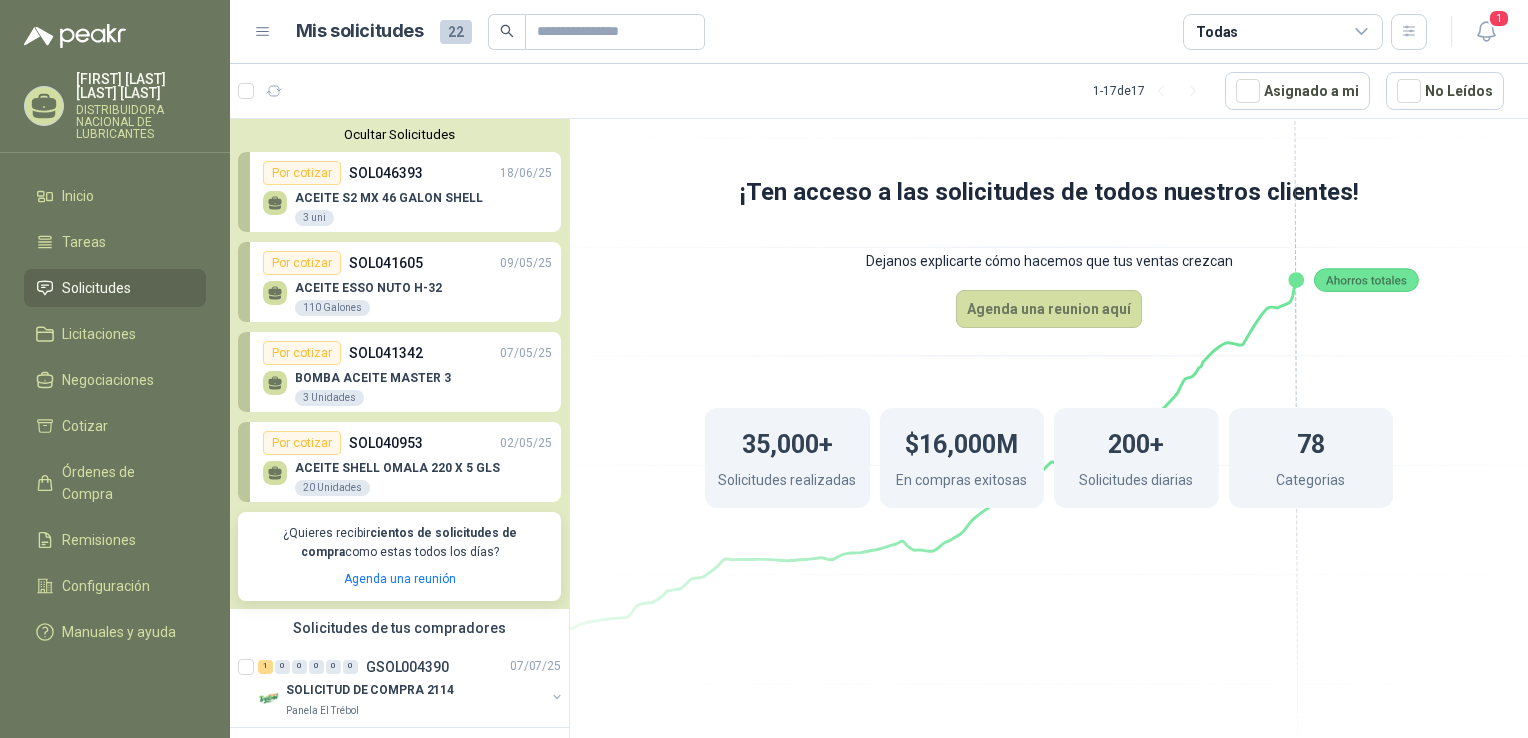 click on "ACEITE ESSO NUTO H-32" at bounding box center (368, 288) 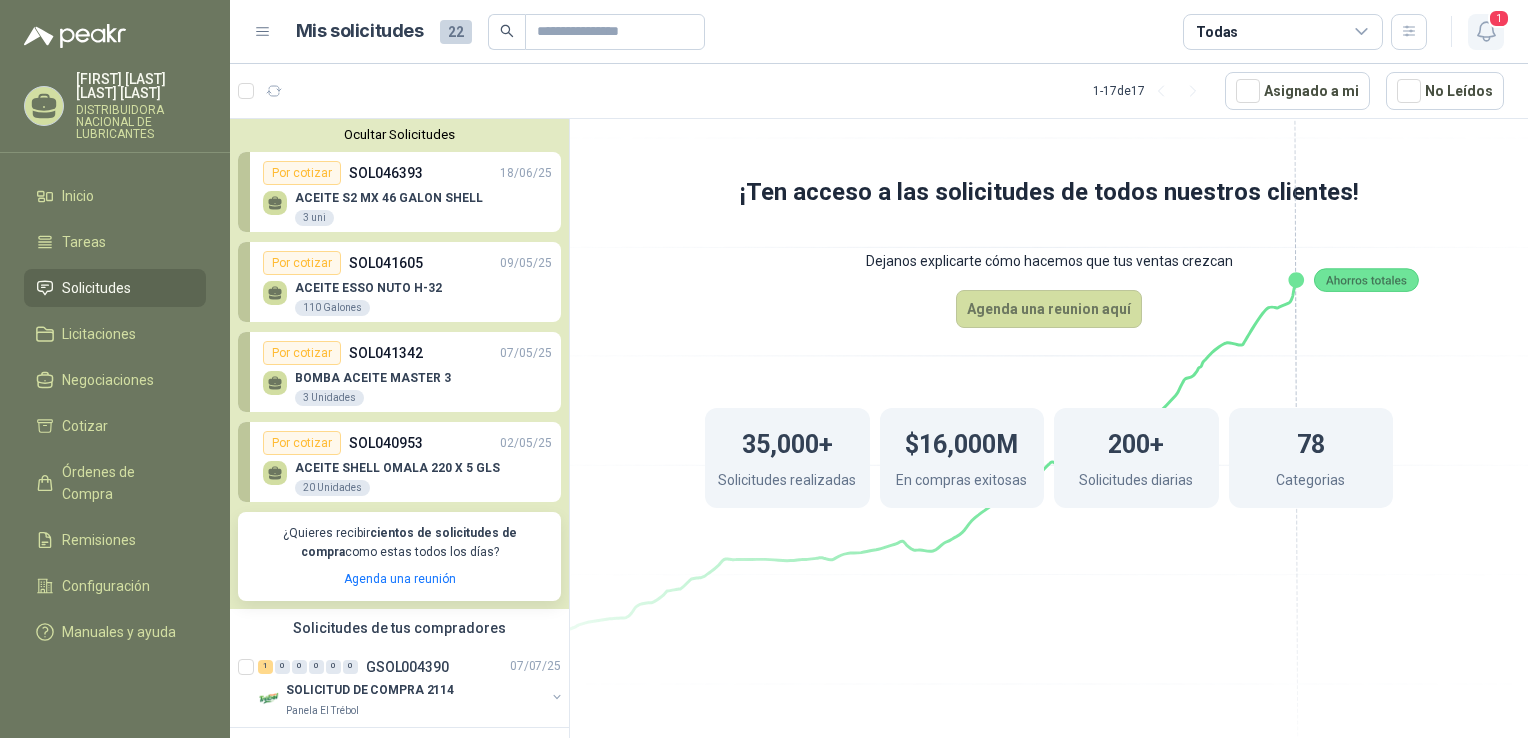 click on "1" at bounding box center (1486, 32) 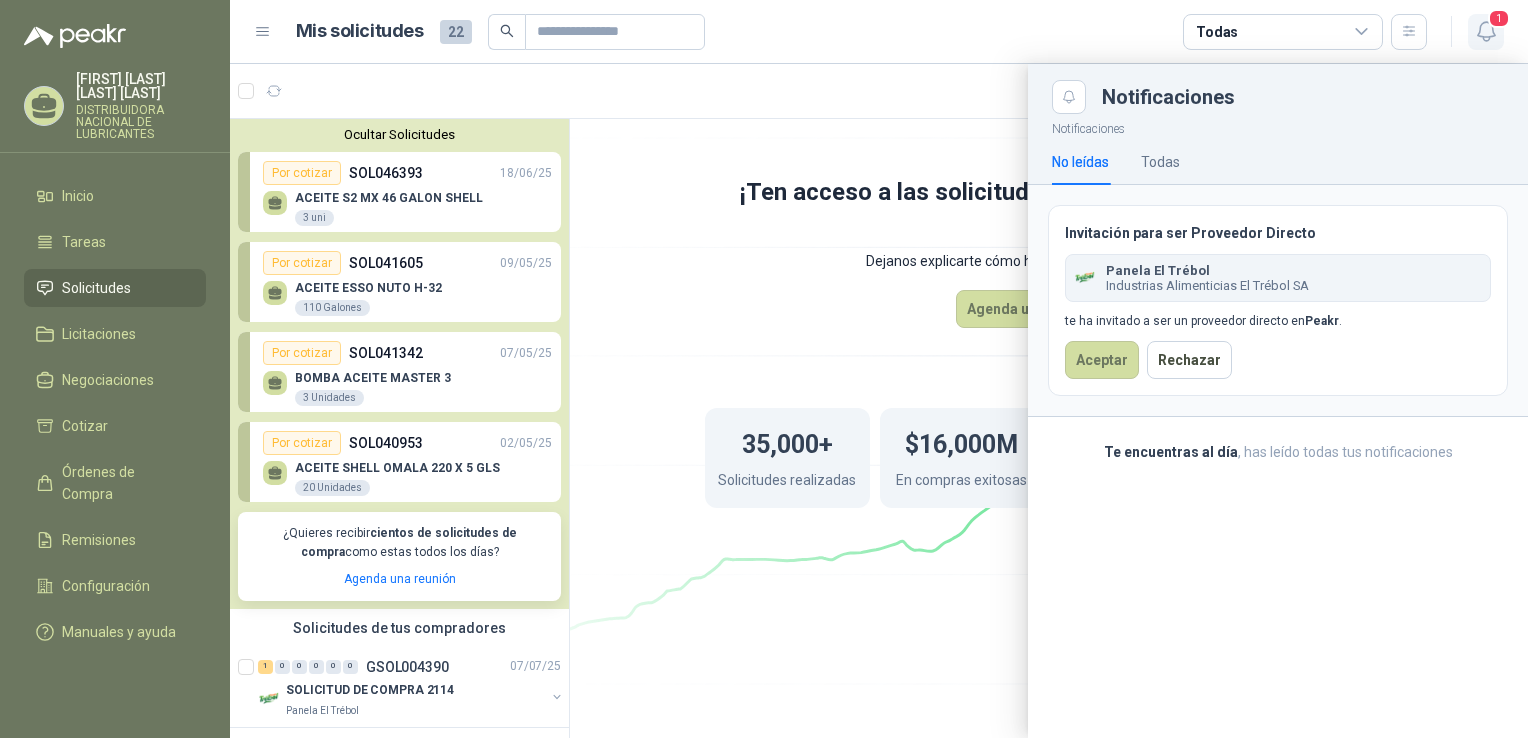click on "1" at bounding box center (1486, 32) 